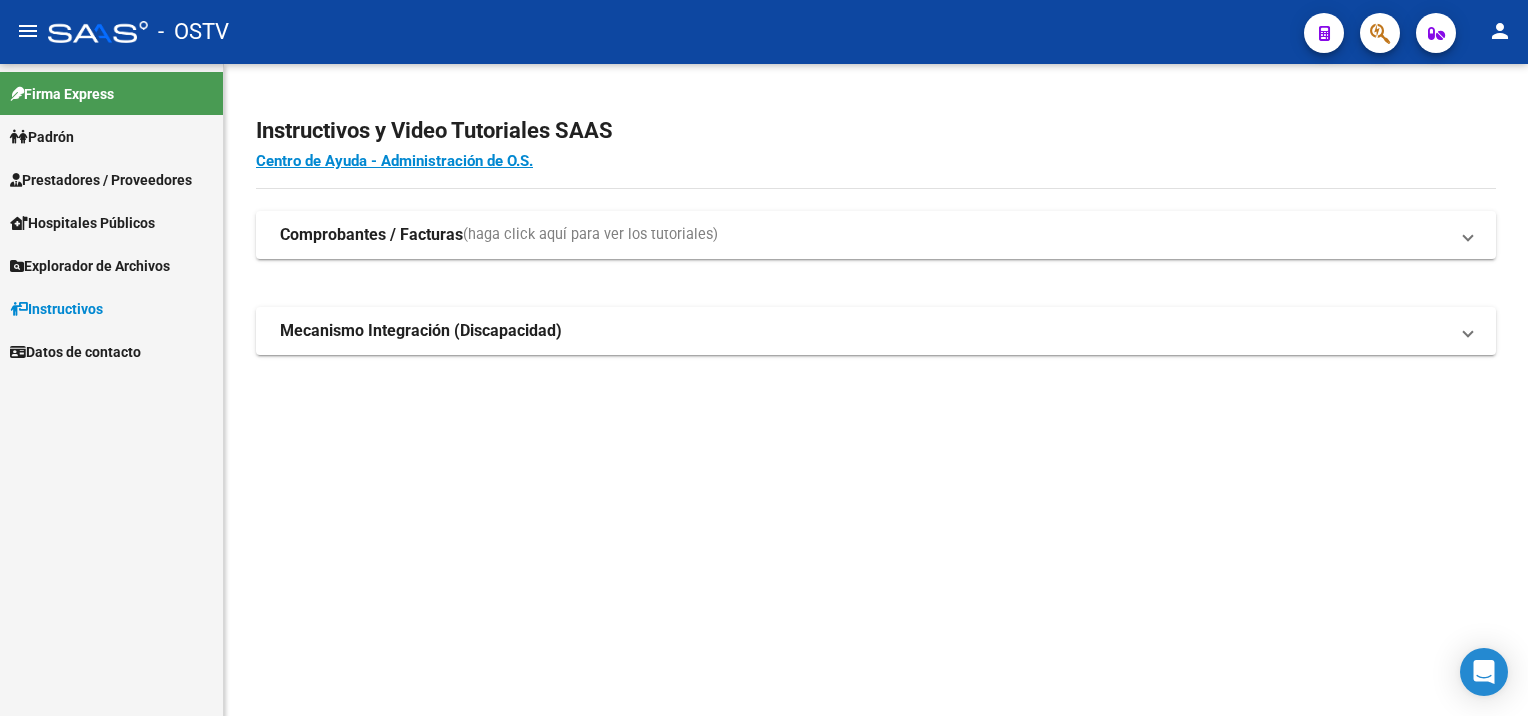 scroll, scrollTop: 0, scrollLeft: 0, axis: both 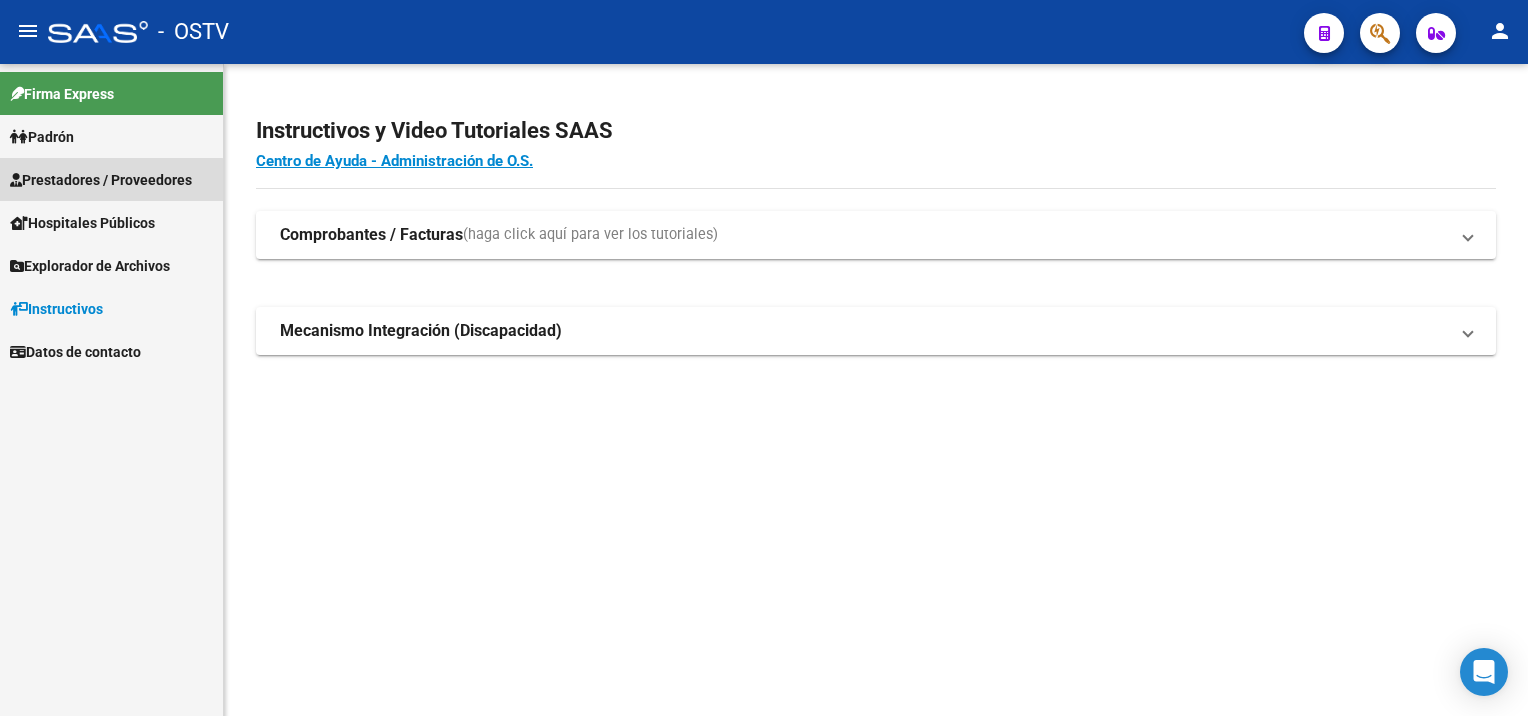 click on "Prestadores / Proveedores" at bounding box center [101, 180] 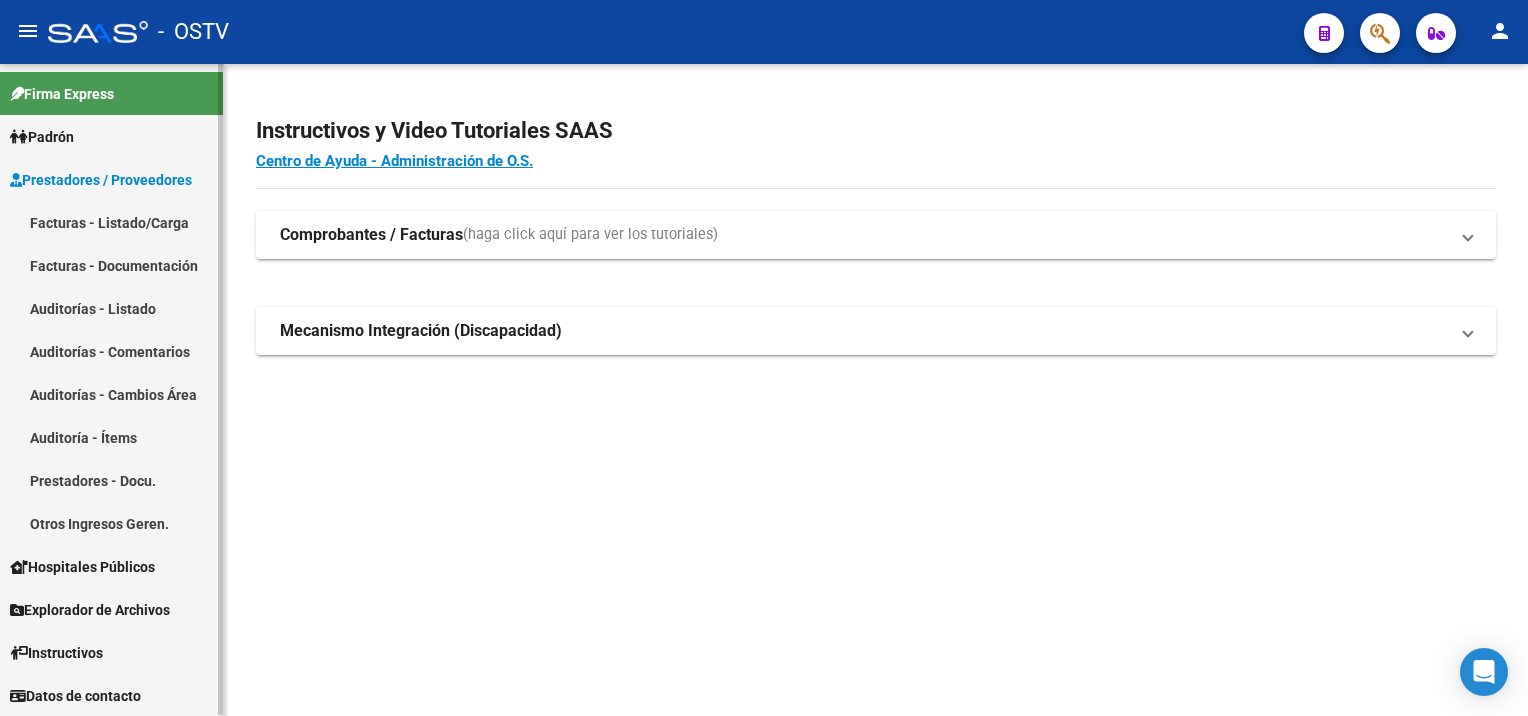 click on "Auditorías - Listado" at bounding box center (111, 308) 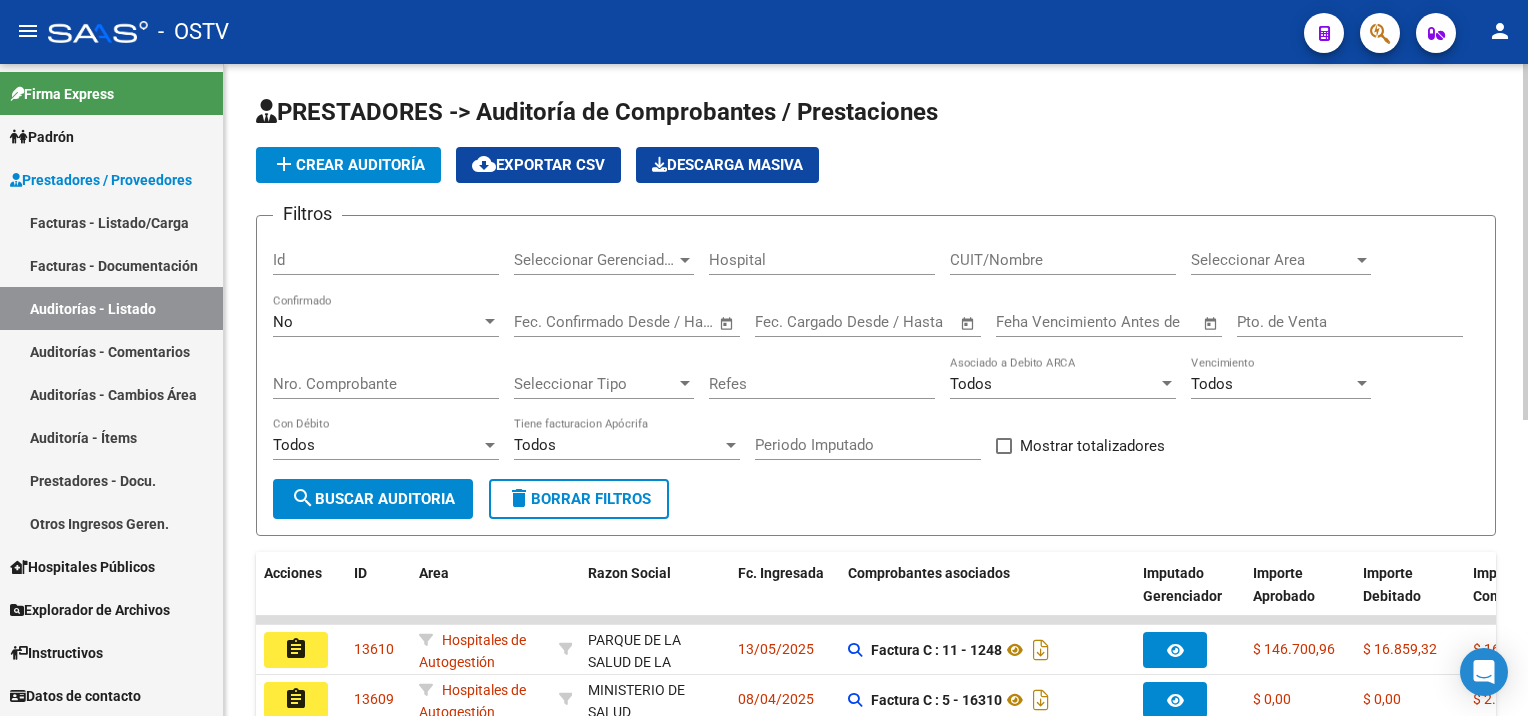click on "Pto. de Venta" at bounding box center (1350, 322) 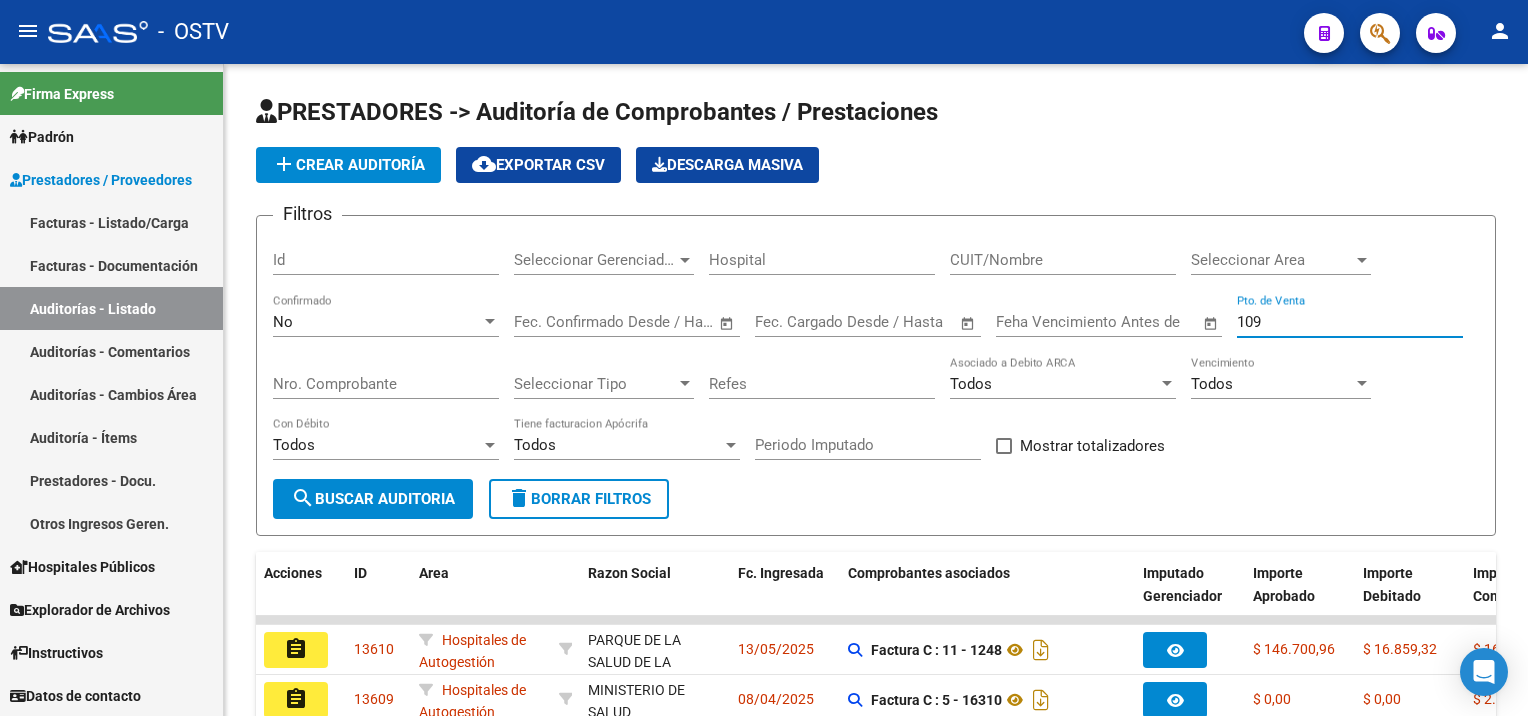 type on "109" 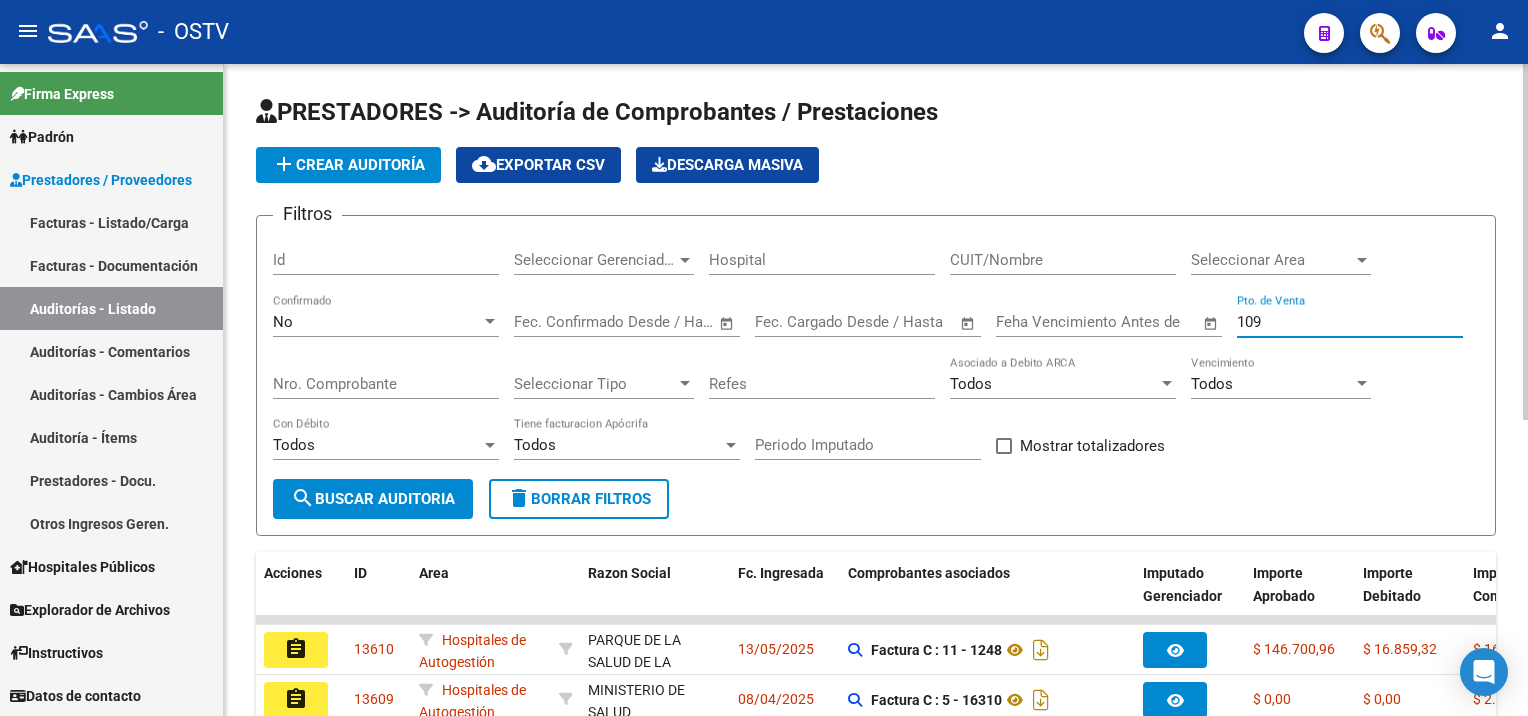 click on "Nro. Comprobante" at bounding box center [386, 384] 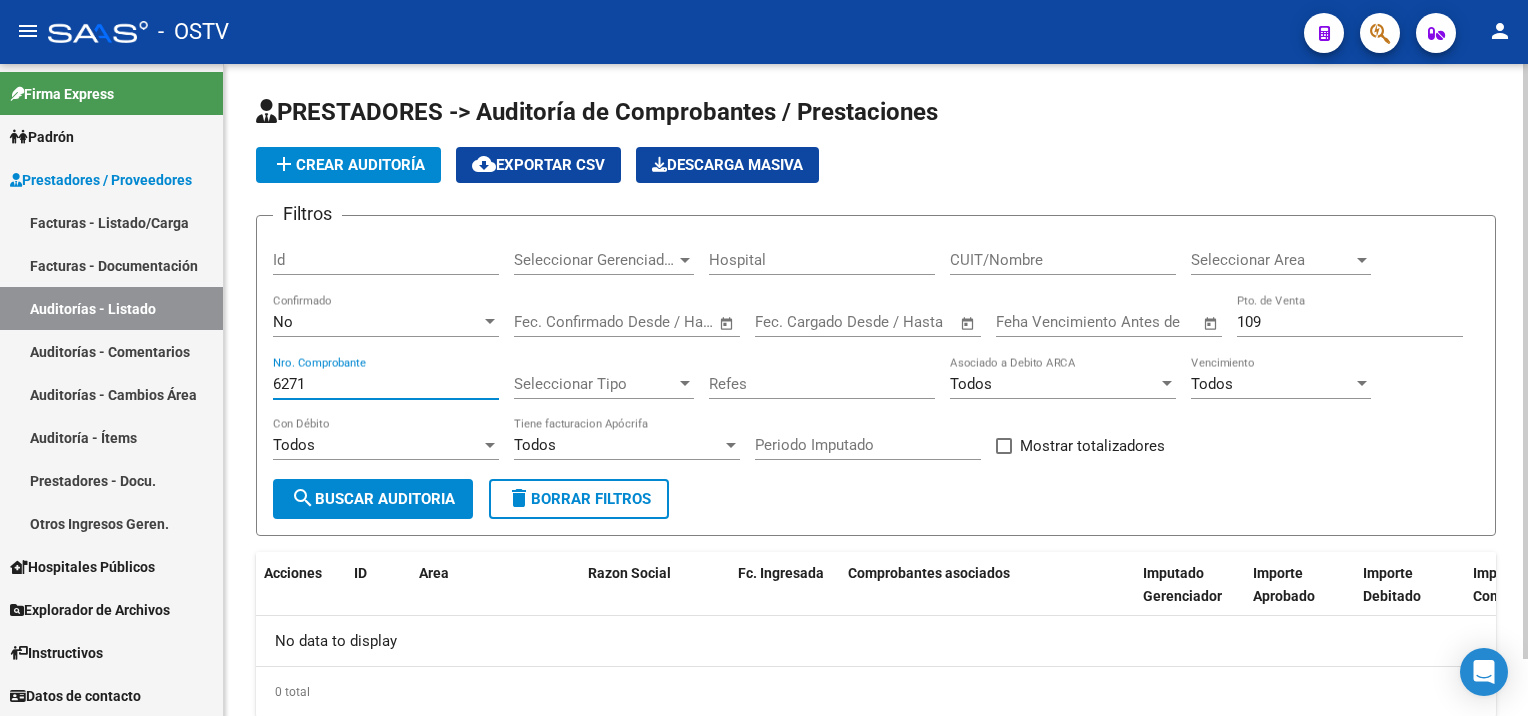 click on "No" at bounding box center [377, 322] 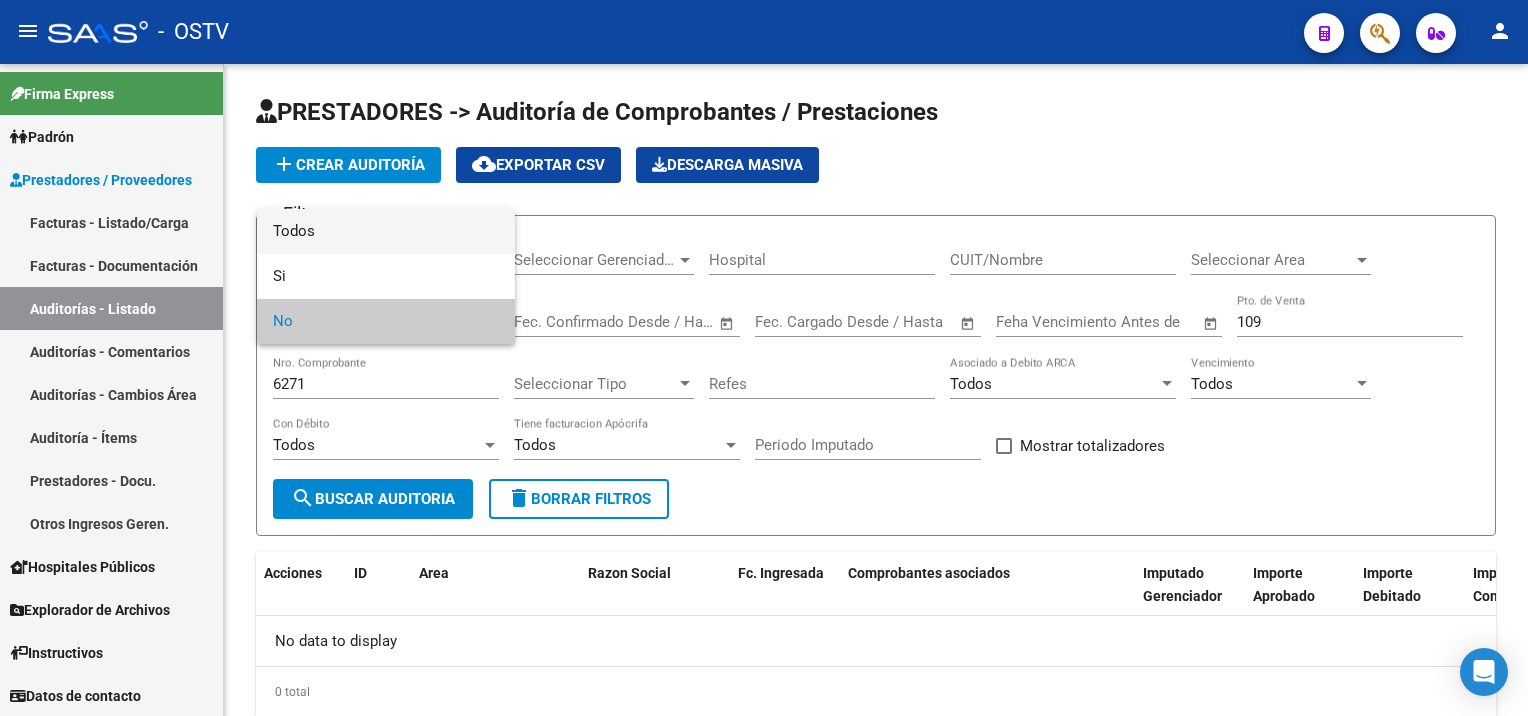click on "Todos" at bounding box center [386, 231] 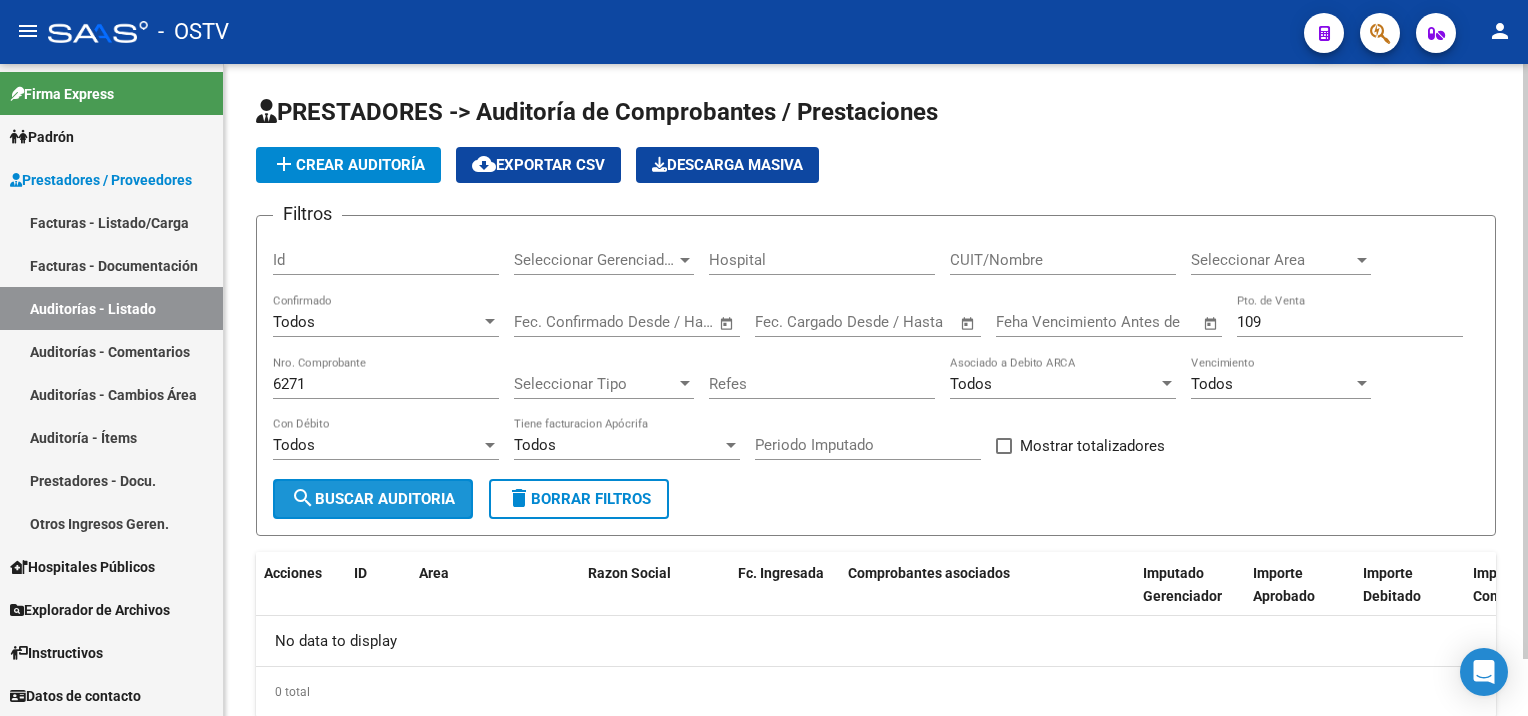 click on "search  Buscar Auditoria" 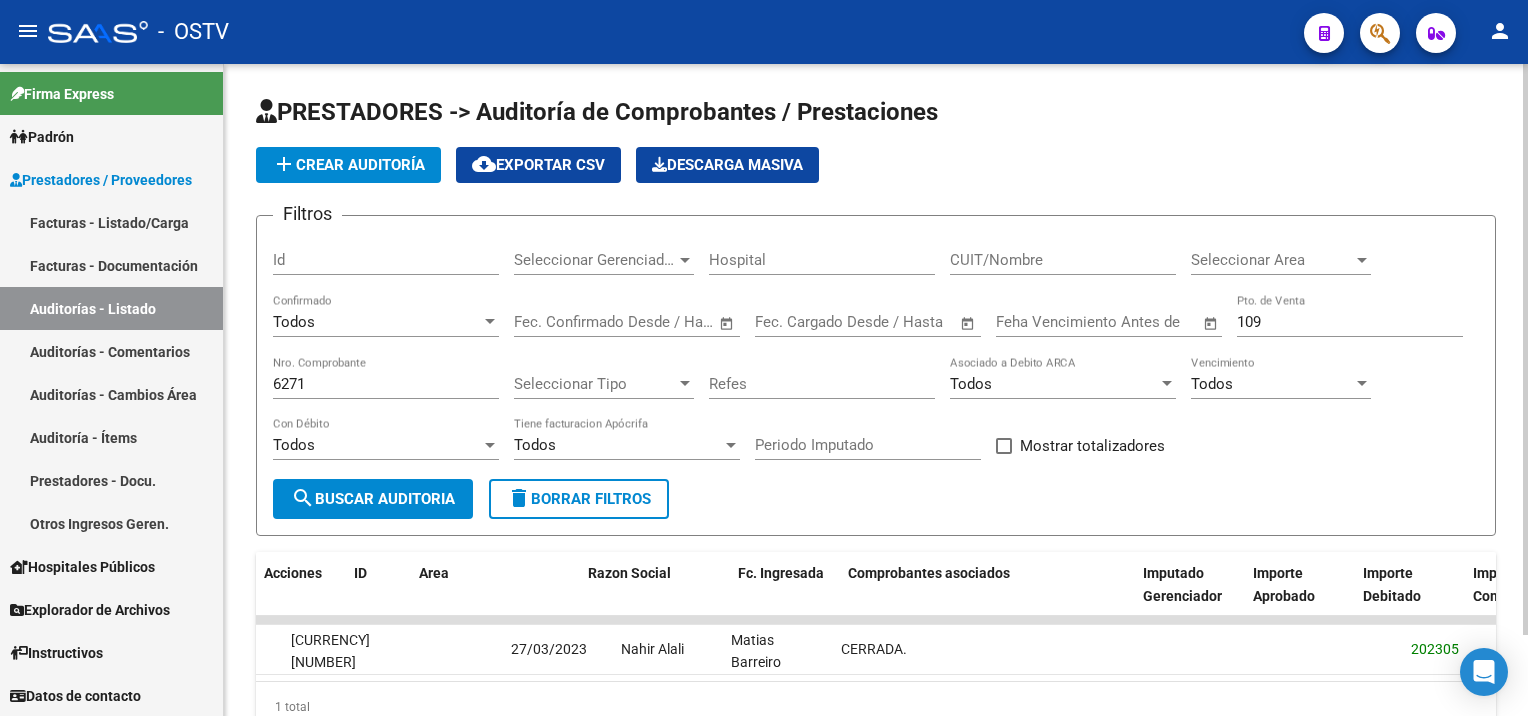 scroll, scrollTop: 0, scrollLeft: 0, axis: both 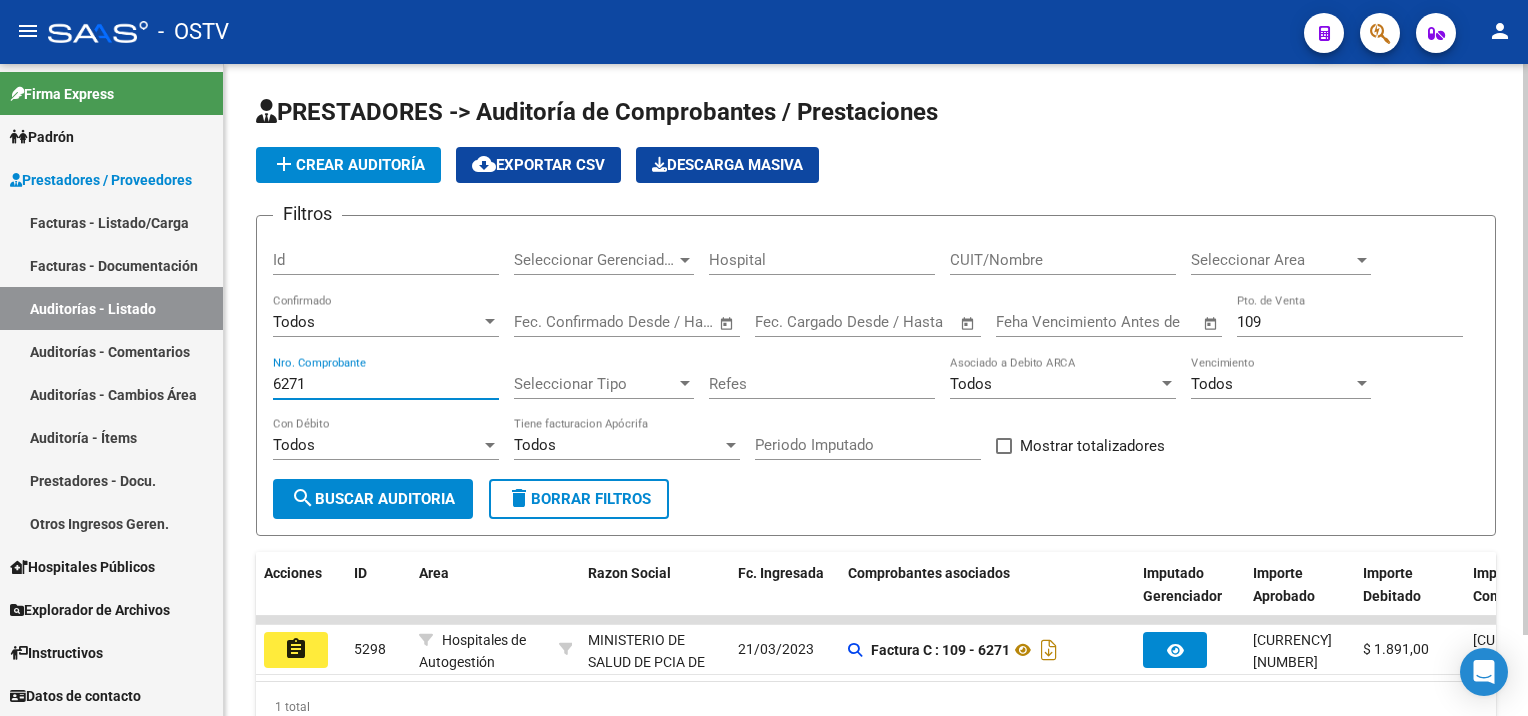drag, startPoint x: 313, startPoint y: 380, endPoint x: 280, endPoint y: 378, distance: 33.06055 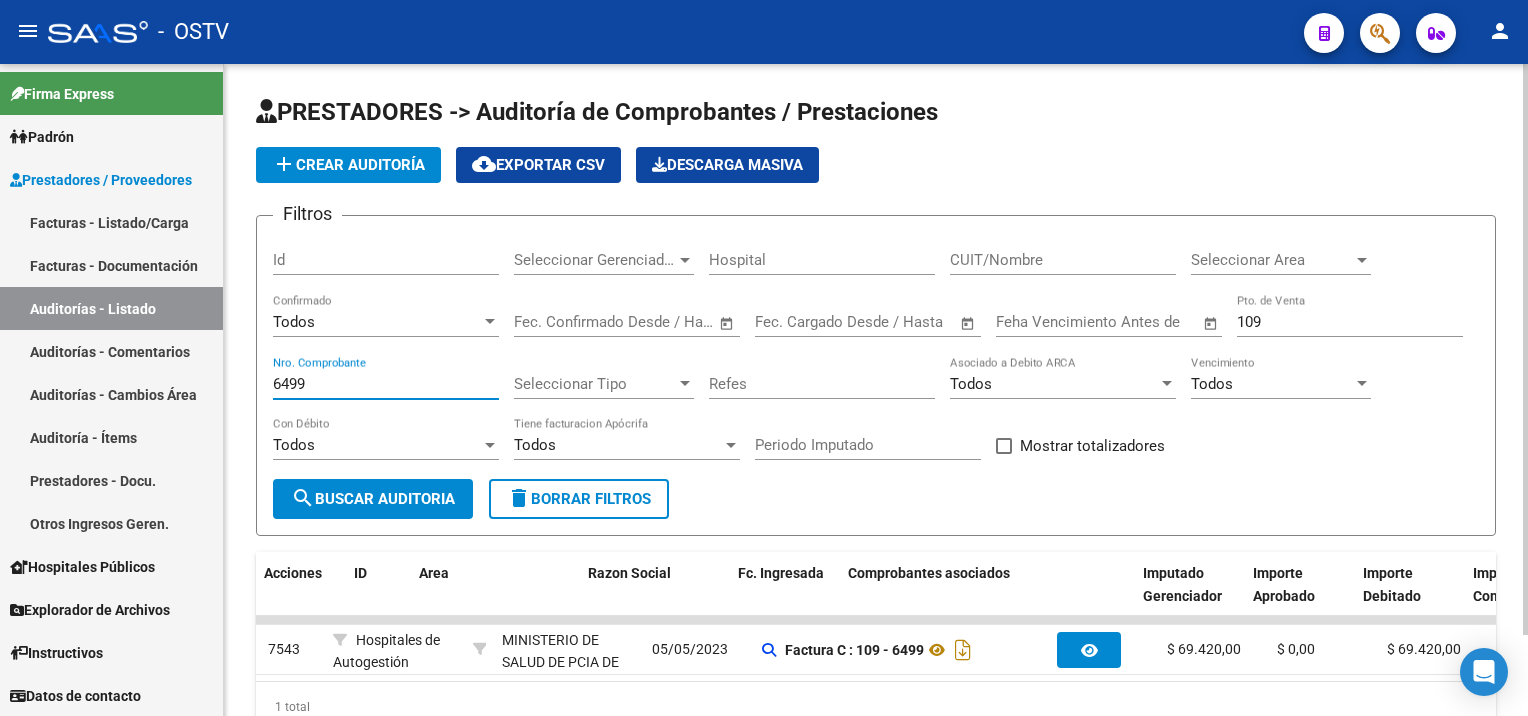 scroll, scrollTop: 0, scrollLeft: 0, axis: both 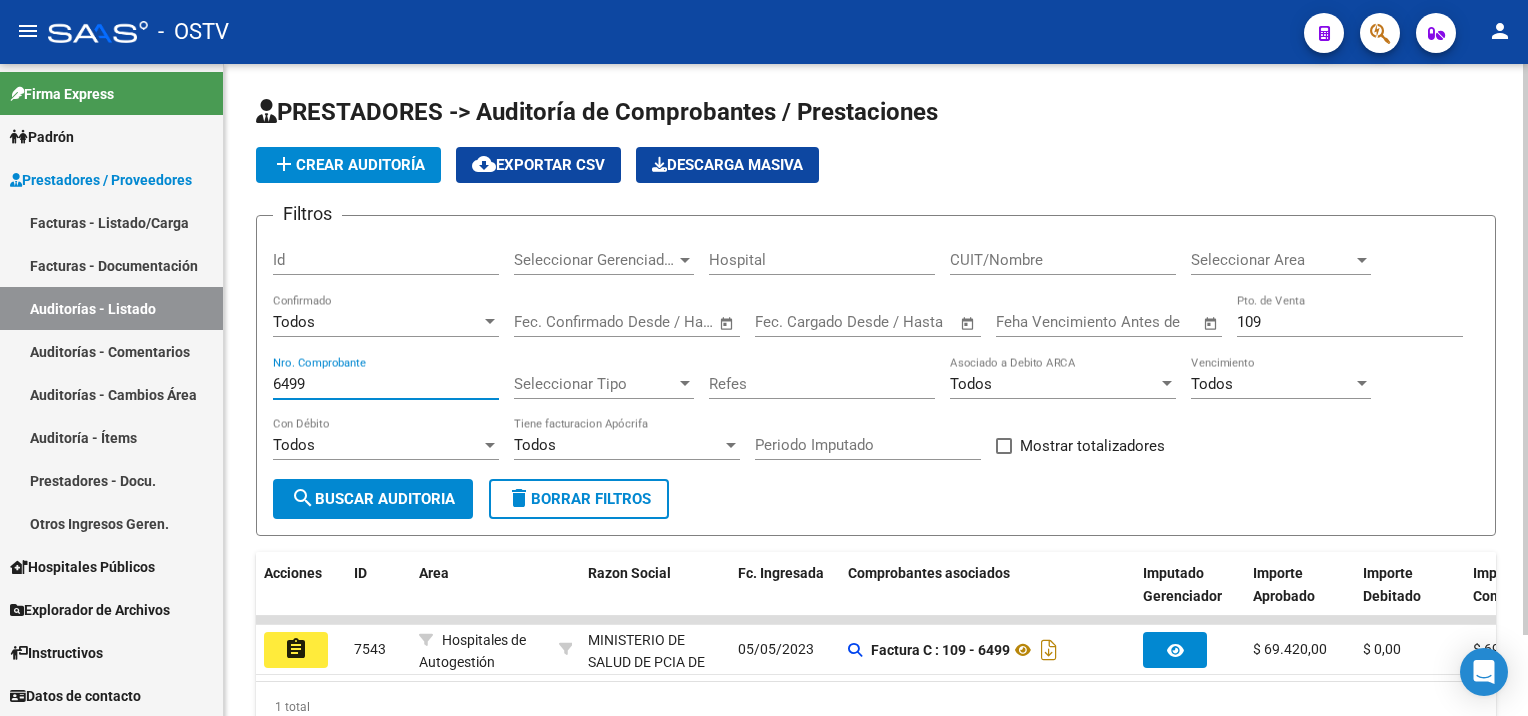 drag, startPoint x: 310, startPoint y: 379, endPoint x: 284, endPoint y: 379, distance: 26 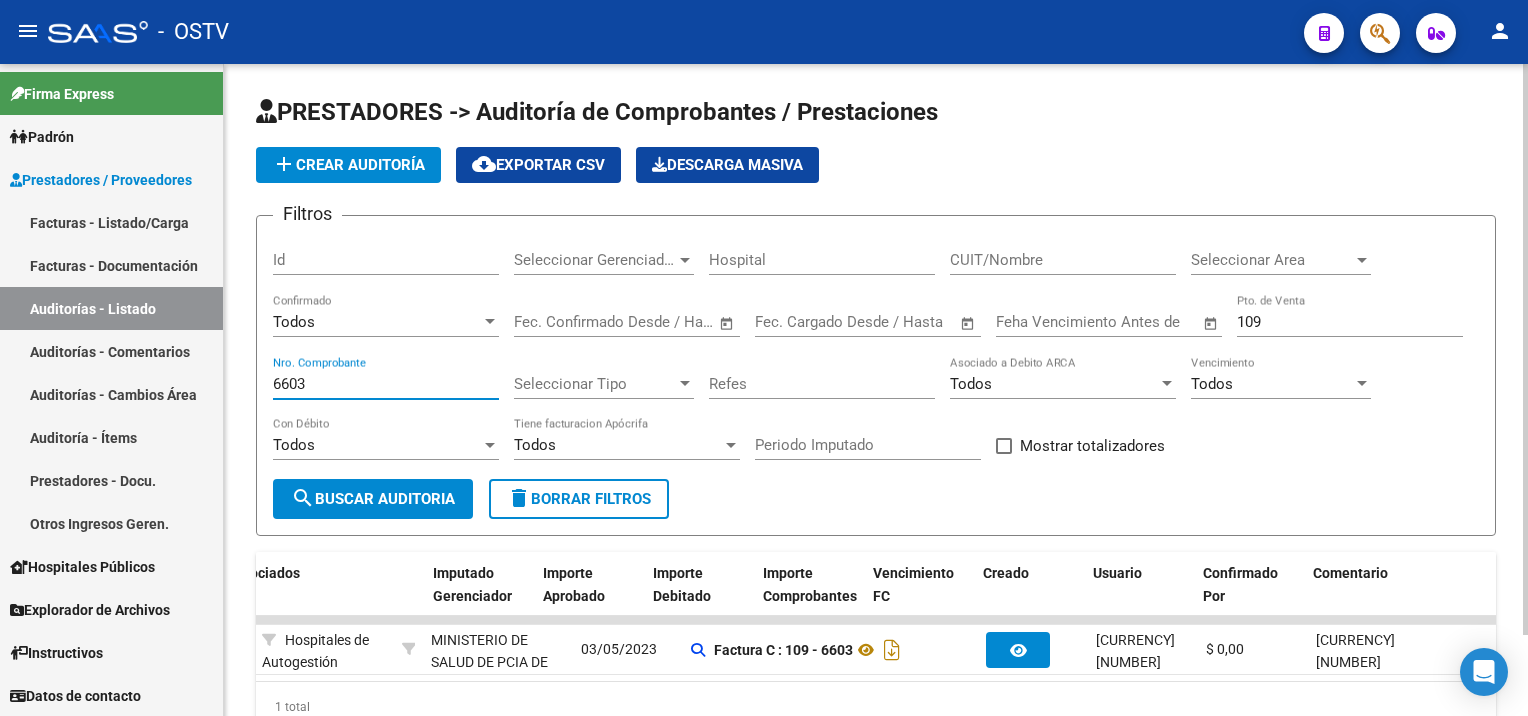 scroll, scrollTop: 0, scrollLeft: 844, axis: horizontal 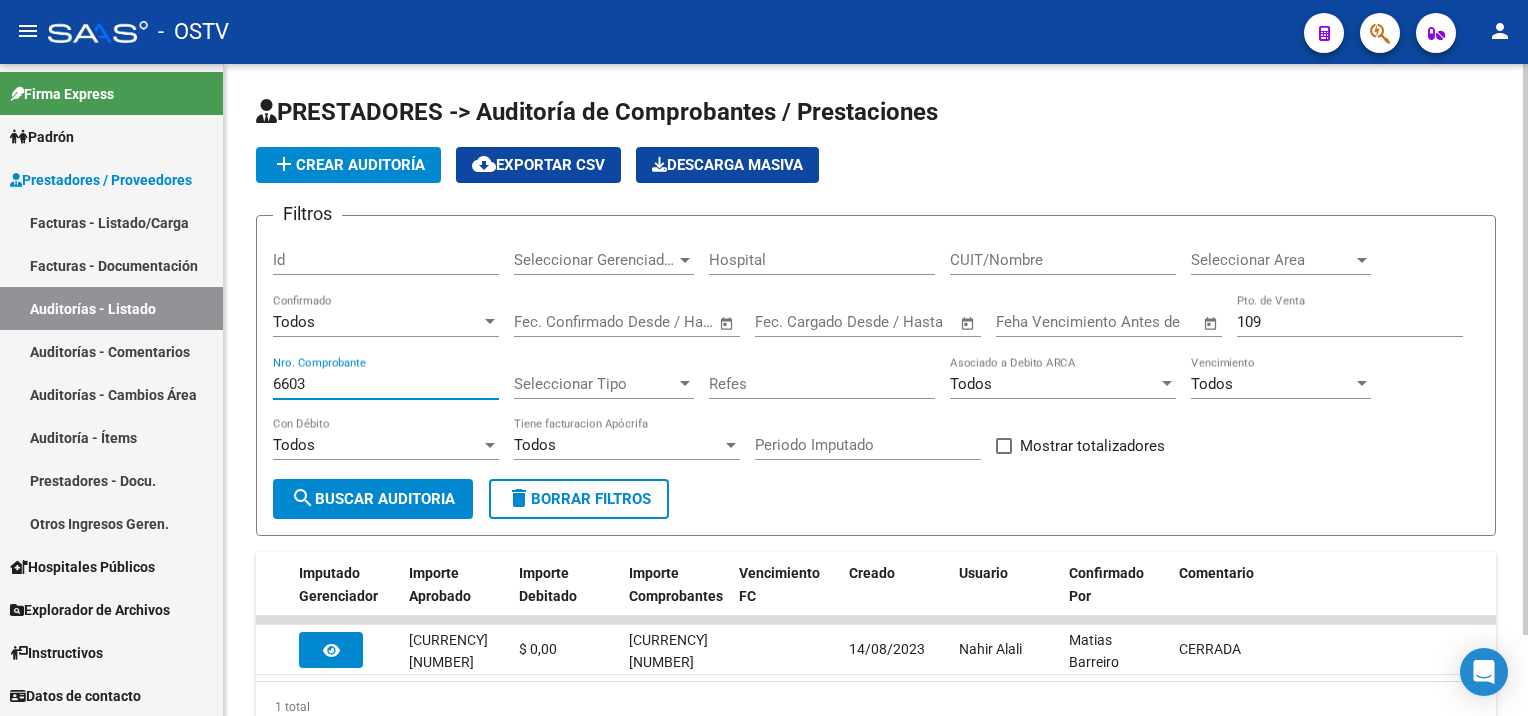 drag, startPoint x: 320, startPoint y: 380, endPoint x: 265, endPoint y: 376, distance: 55.145264 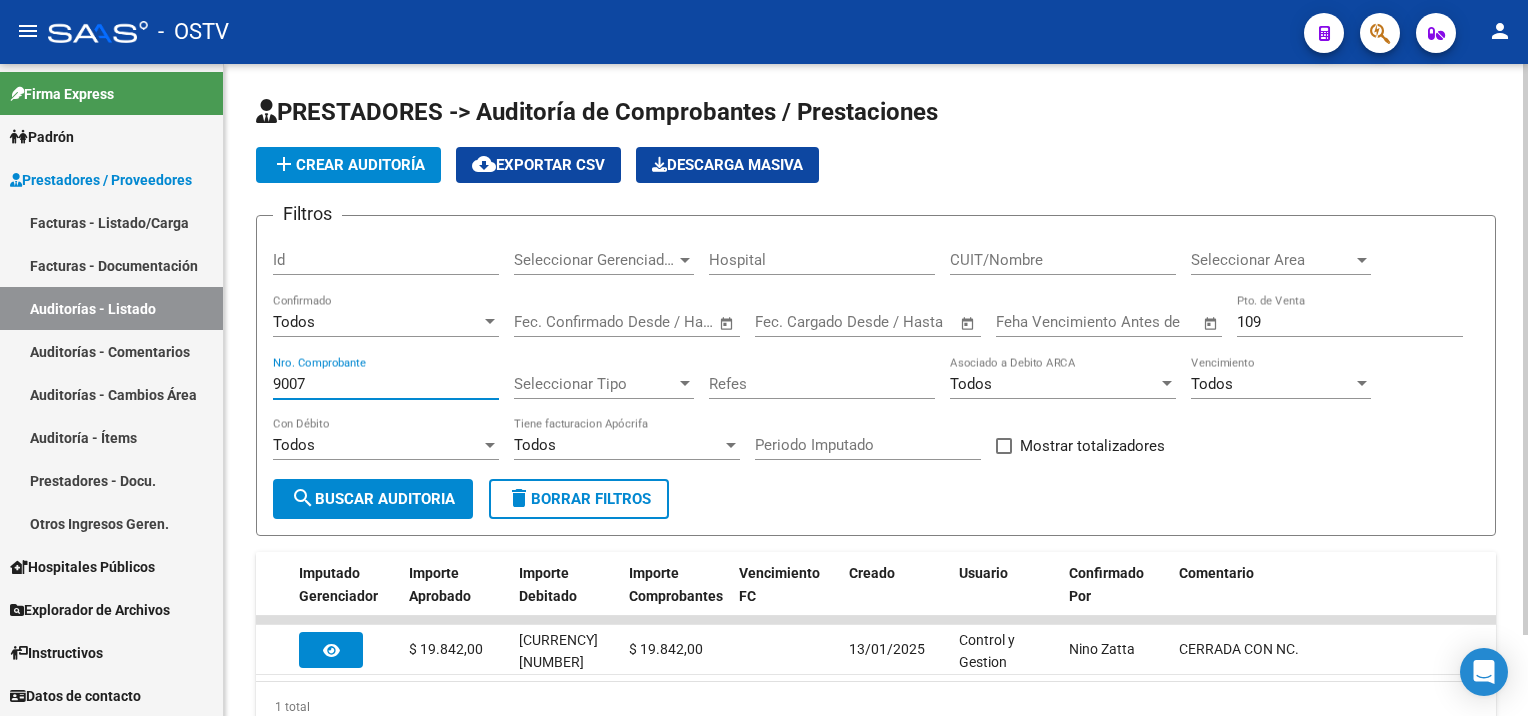 drag, startPoint x: 324, startPoint y: 384, endPoint x: 284, endPoint y: 383, distance: 40.012497 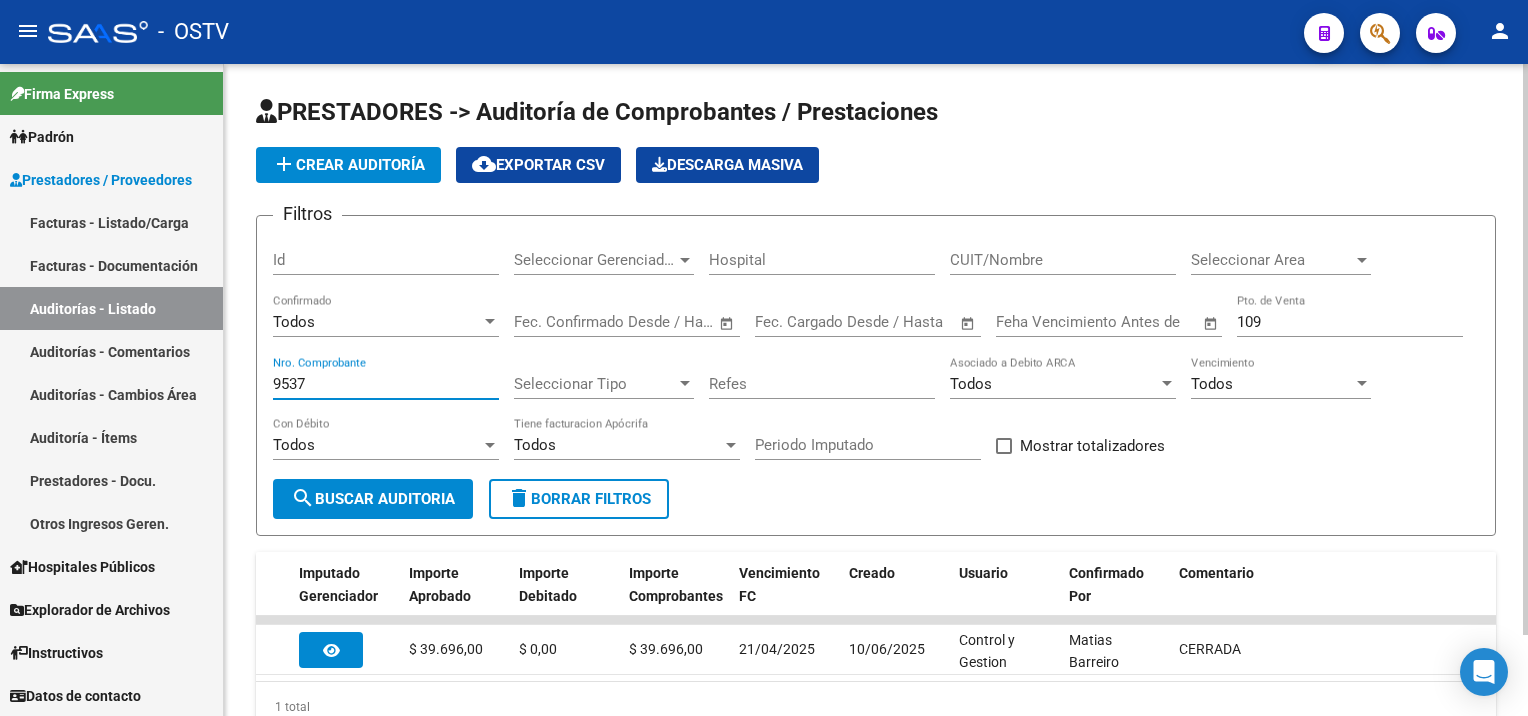 drag, startPoint x: 350, startPoint y: 378, endPoint x: 280, endPoint y: 377, distance: 70.00714 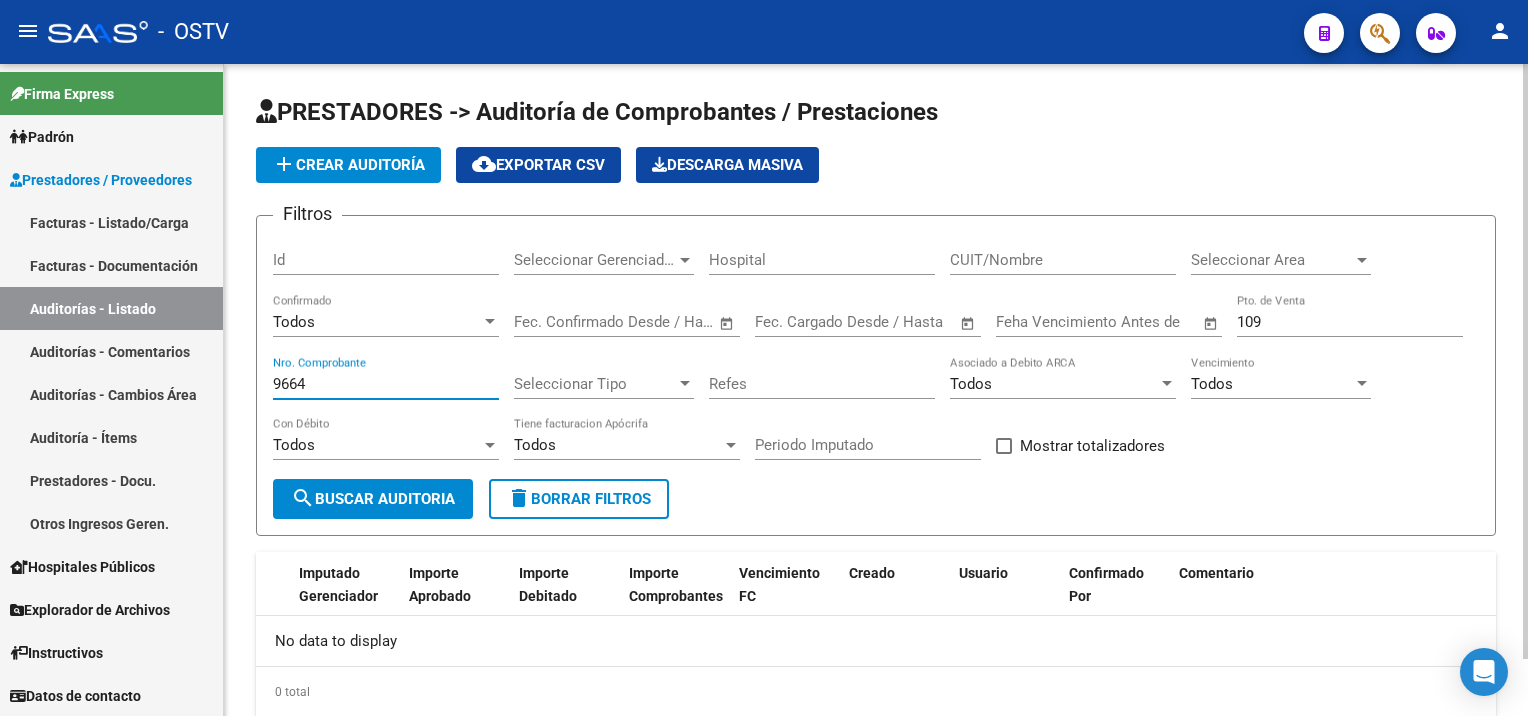 scroll, scrollTop: 0, scrollLeft: 0, axis: both 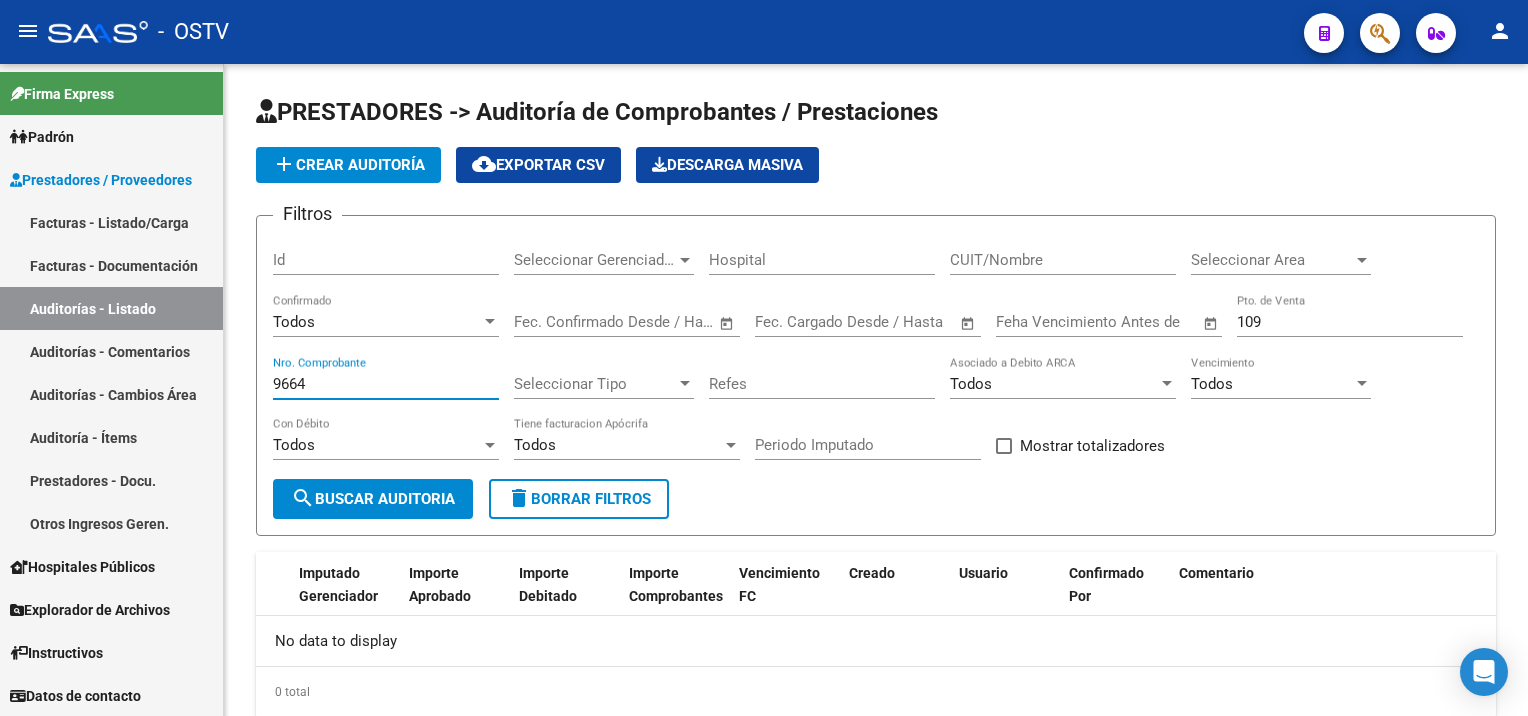 type on "9664" 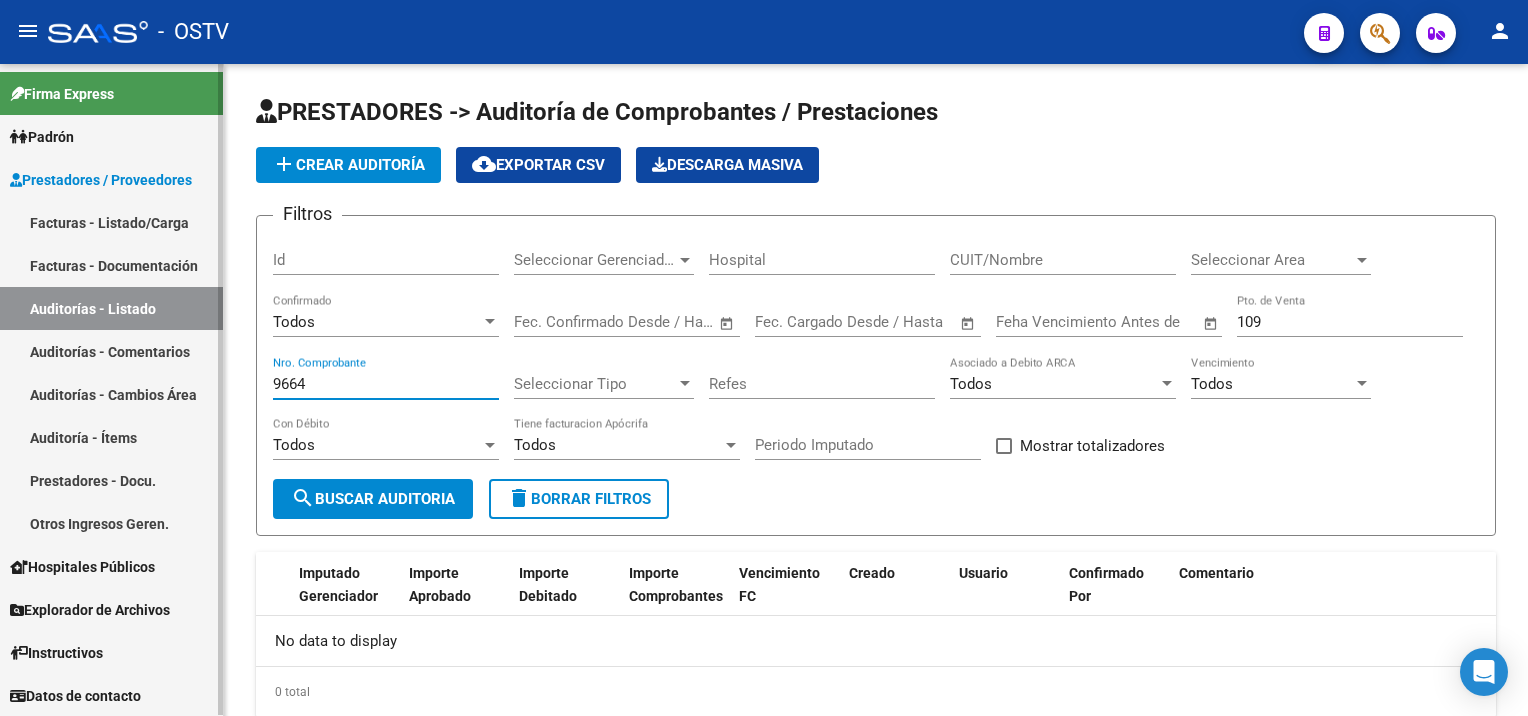 click on "Facturas - Listado/Carga" at bounding box center [111, 222] 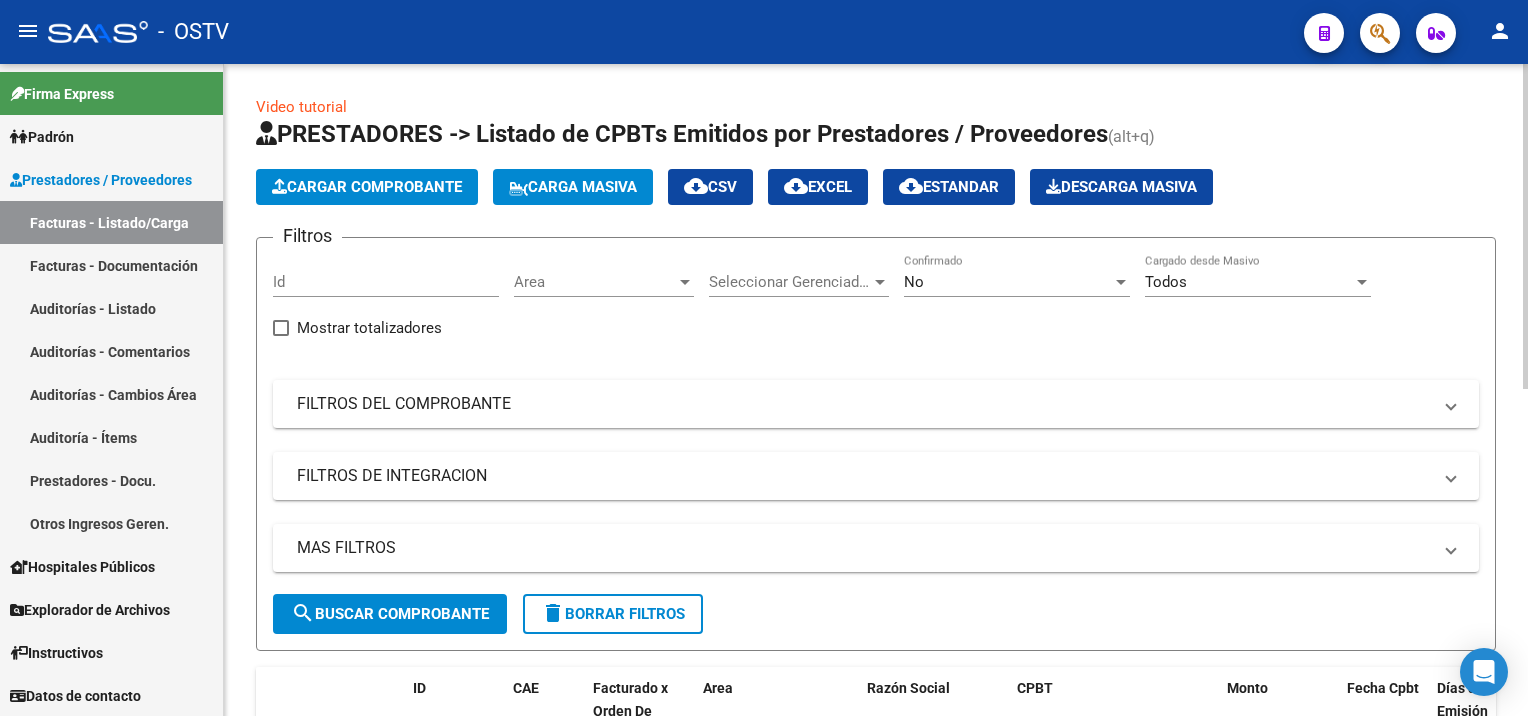 click on "No" at bounding box center [1008, 282] 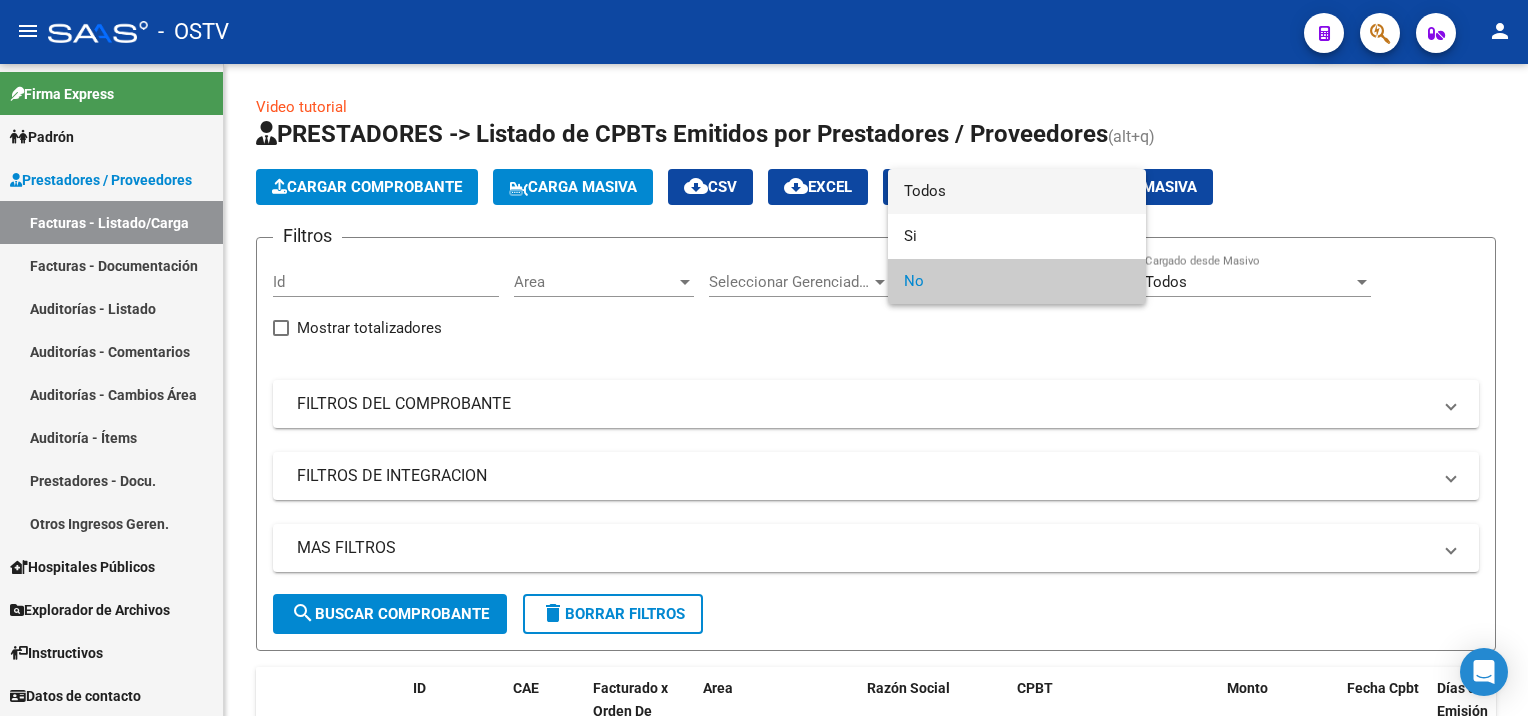 click on "Todos" at bounding box center [1017, 191] 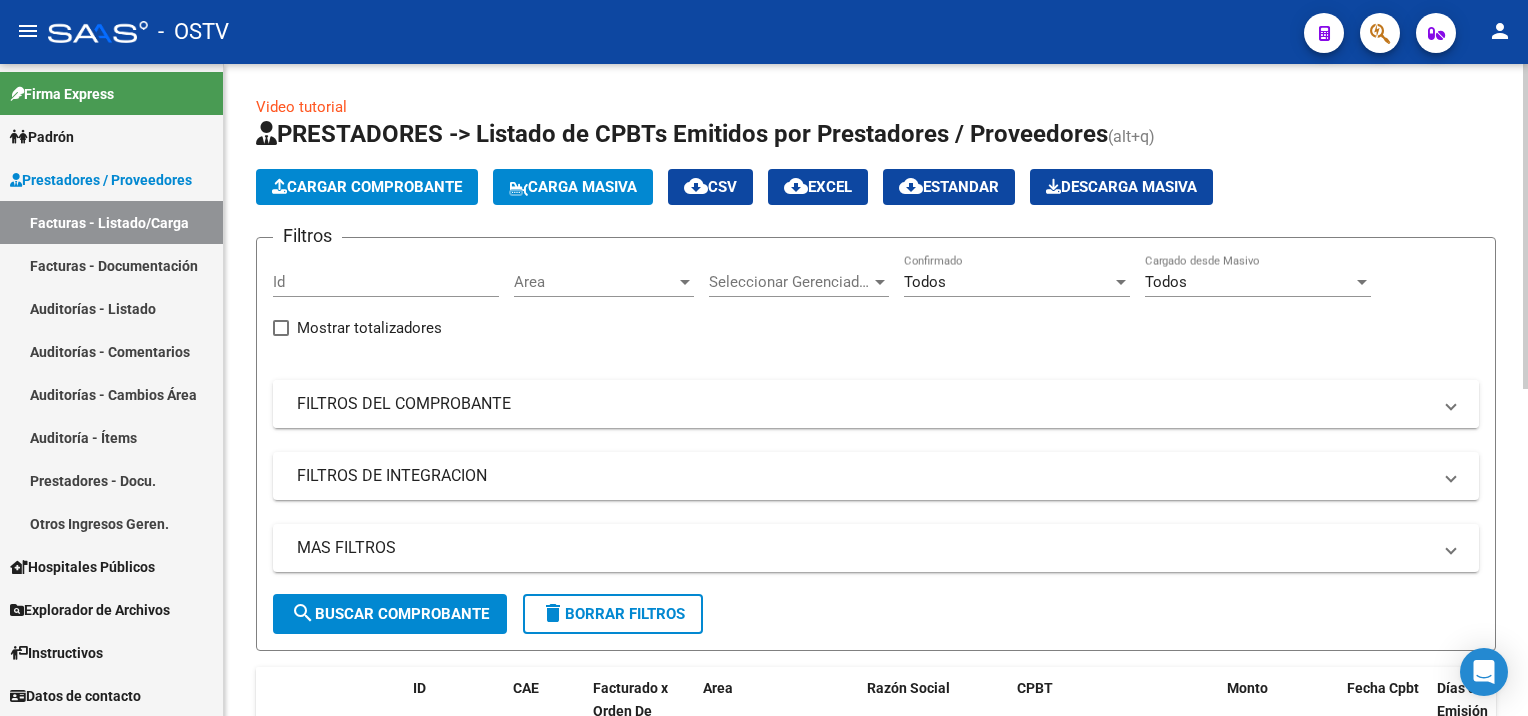 click on "FILTROS DEL COMPROBANTE" at bounding box center [864, 404] 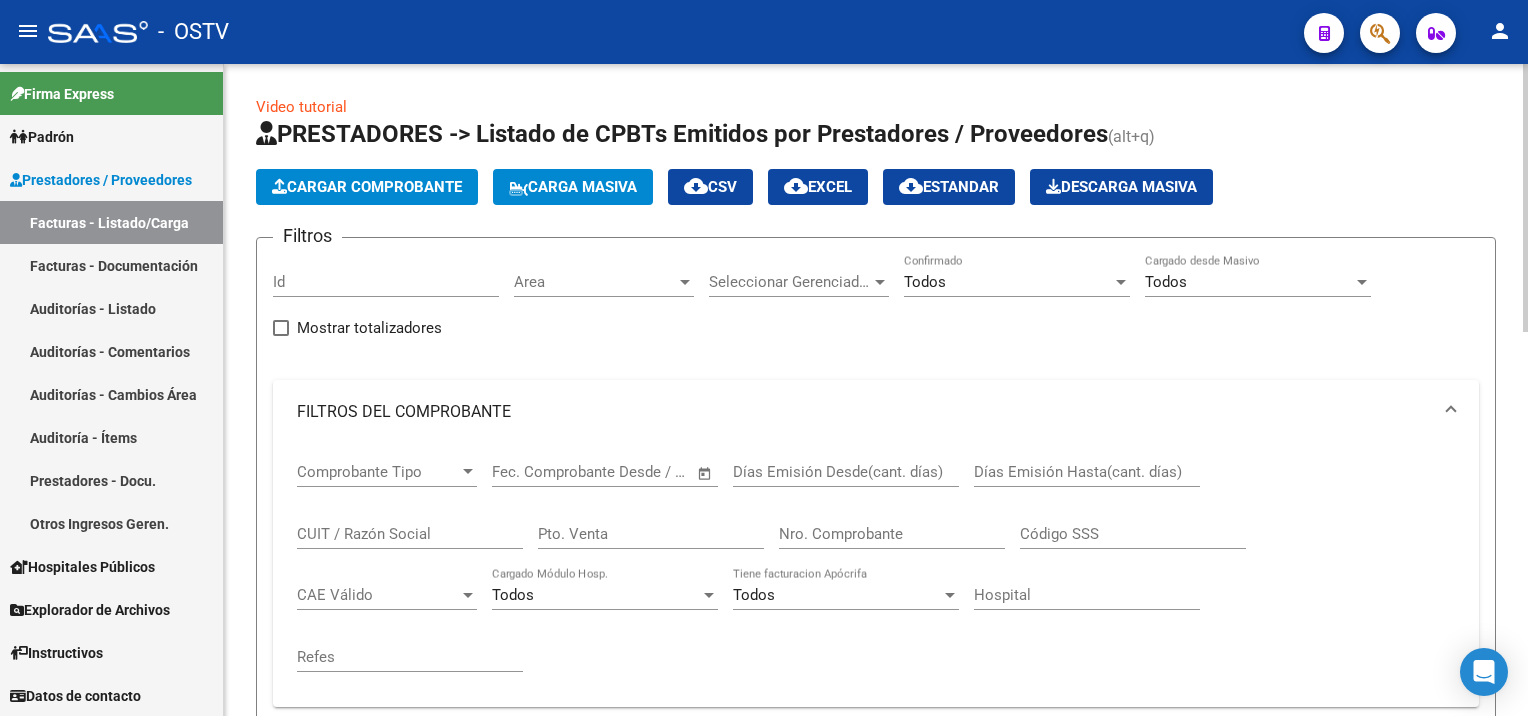 click on "Nro. Comprobante" at bounding box center [892, 534] 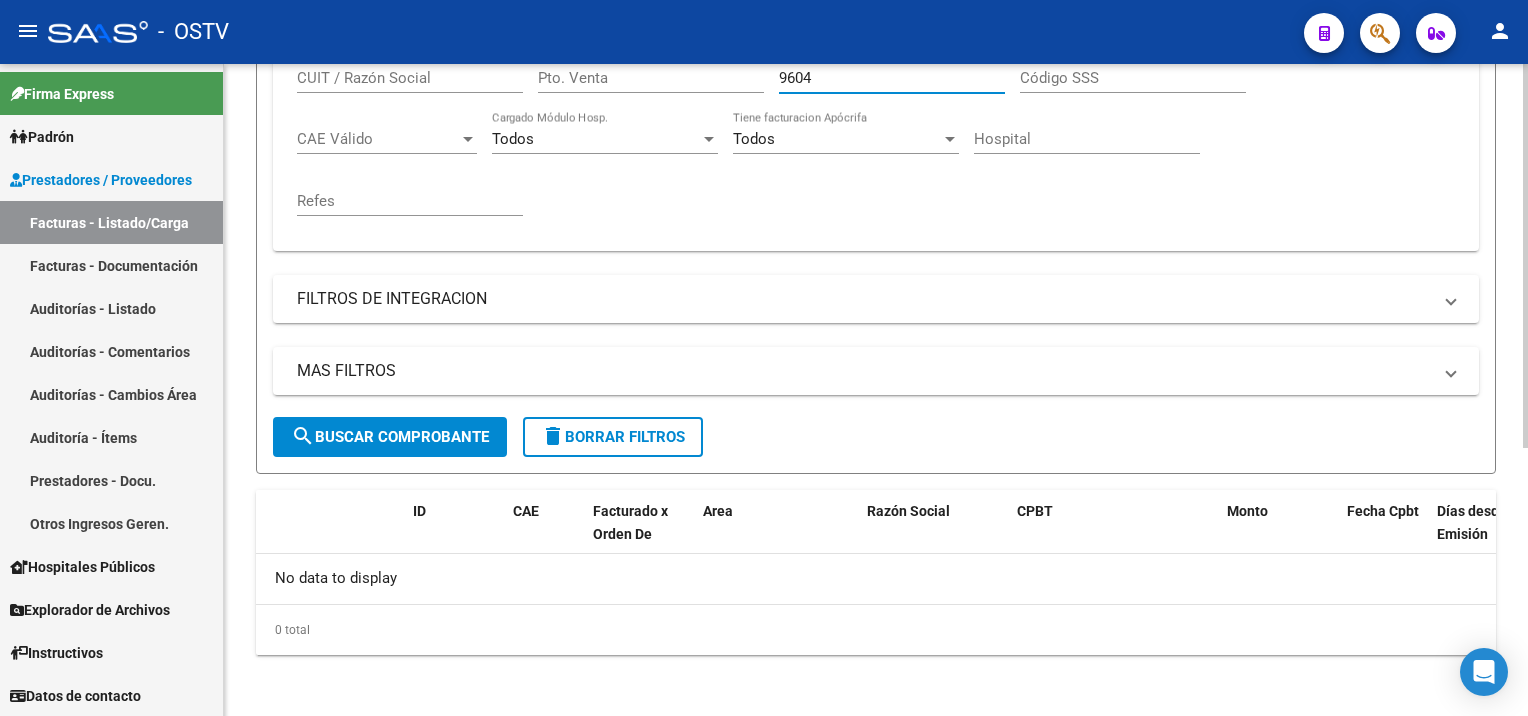 scroll, scrollTop: 0, scrollLeft: 0, axis: both 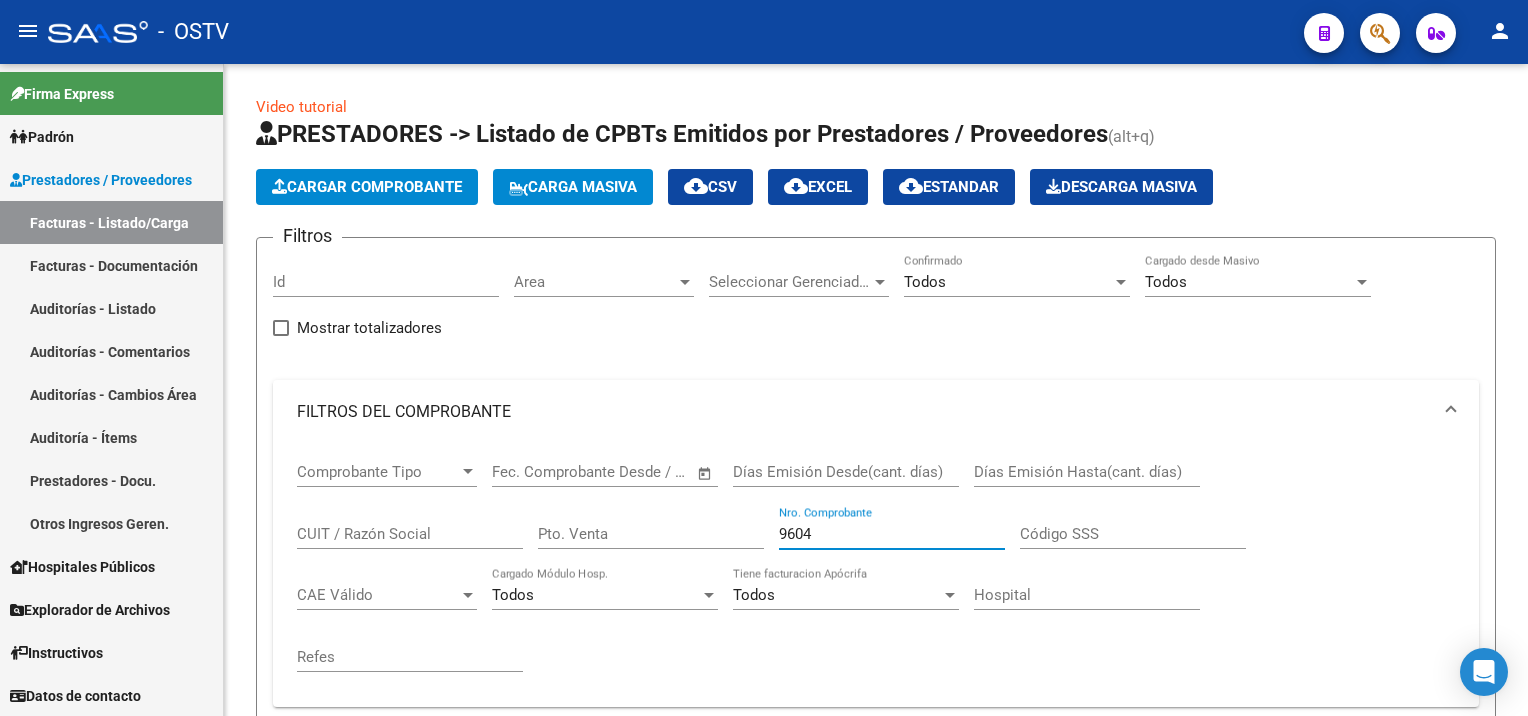 type on "9604" 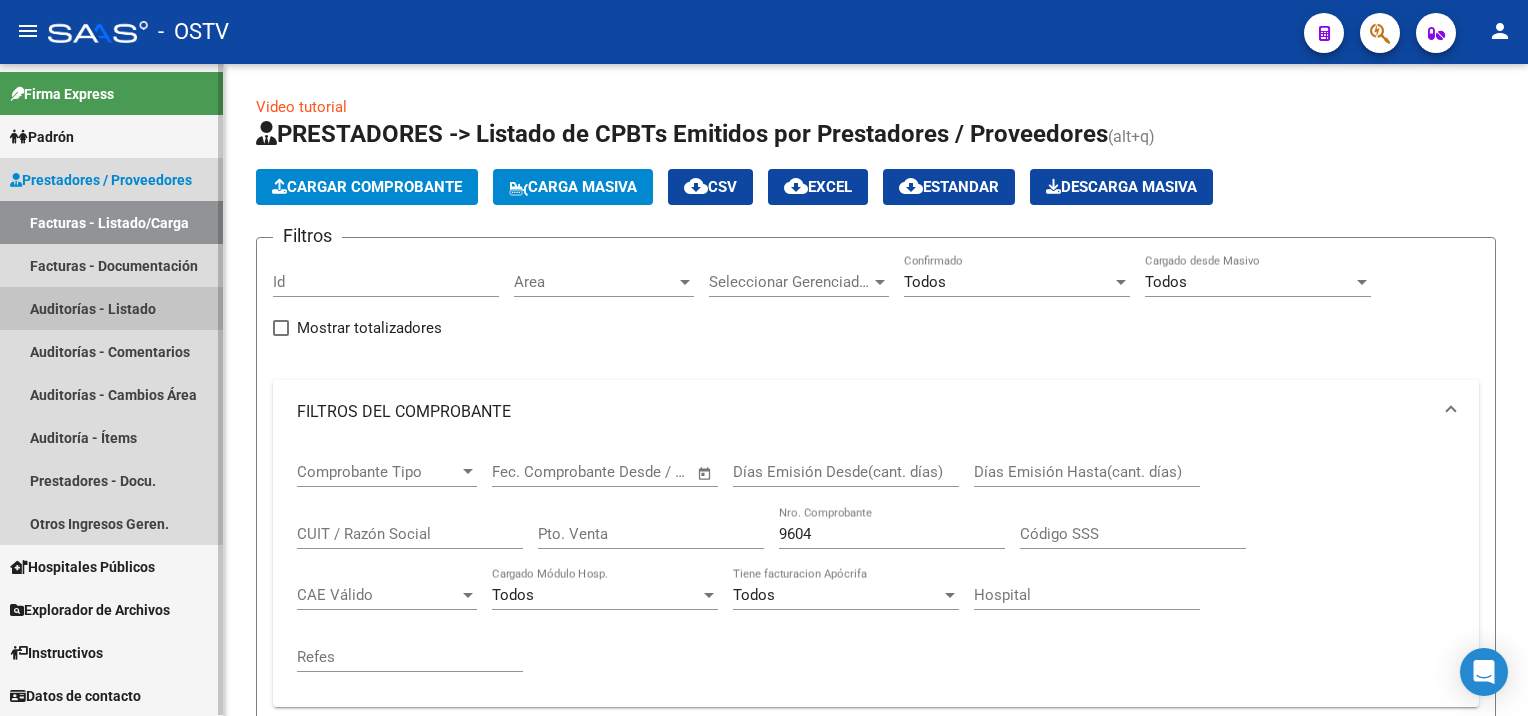 click on "Auditorías - Listado" at bounding box center (111, 308) 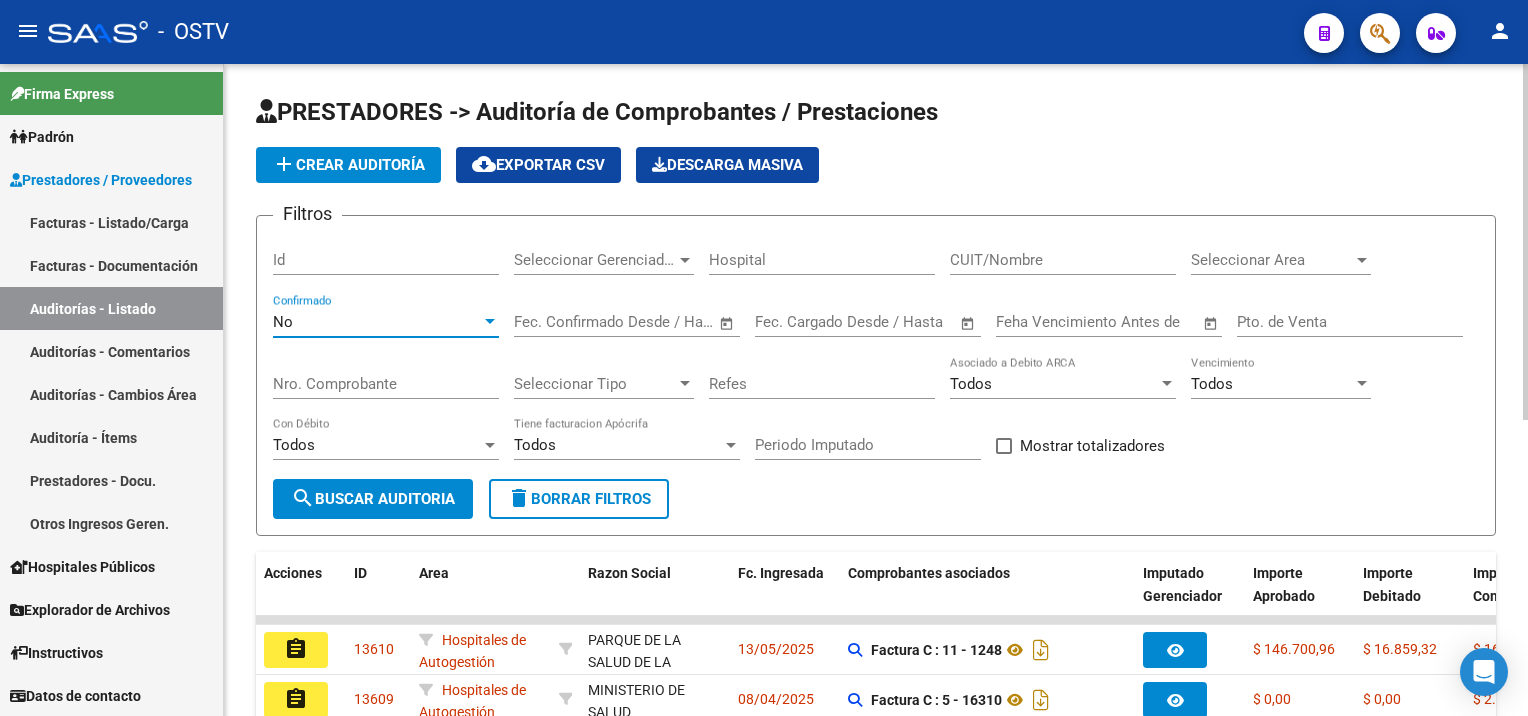 click on "No" at bounding box center [377, 322] 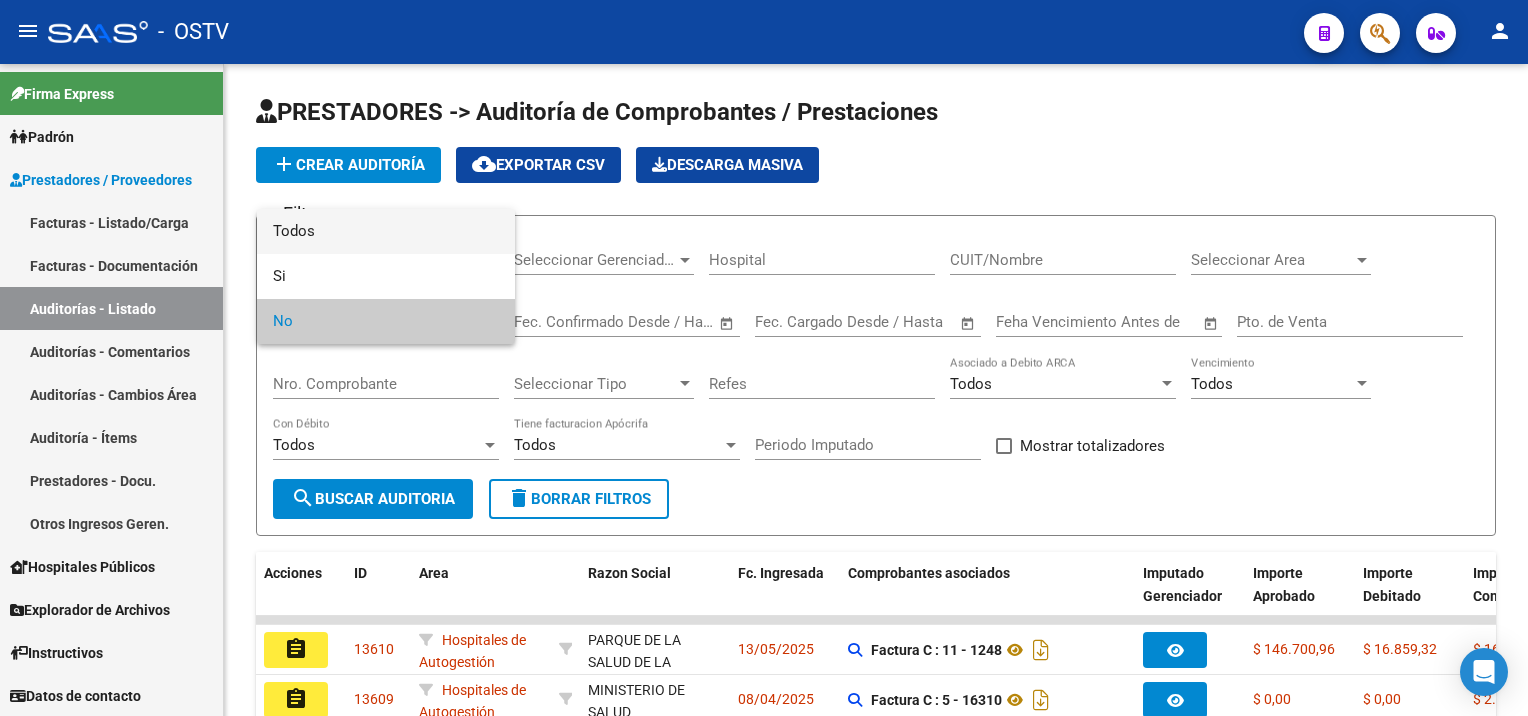 click on "Todos" at bounding box center [386, 231] 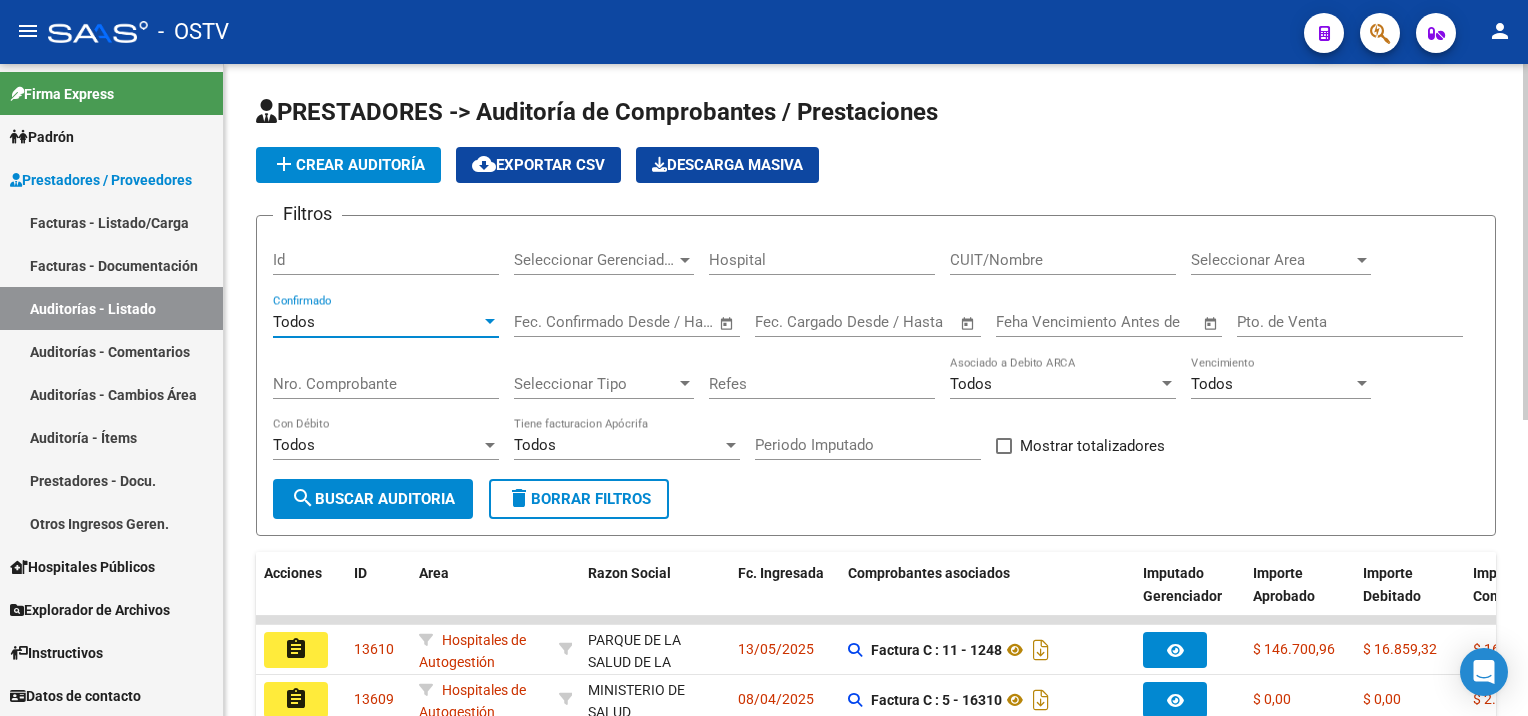 click on "Nro. Comprobante" at bounding box center [386, 384] 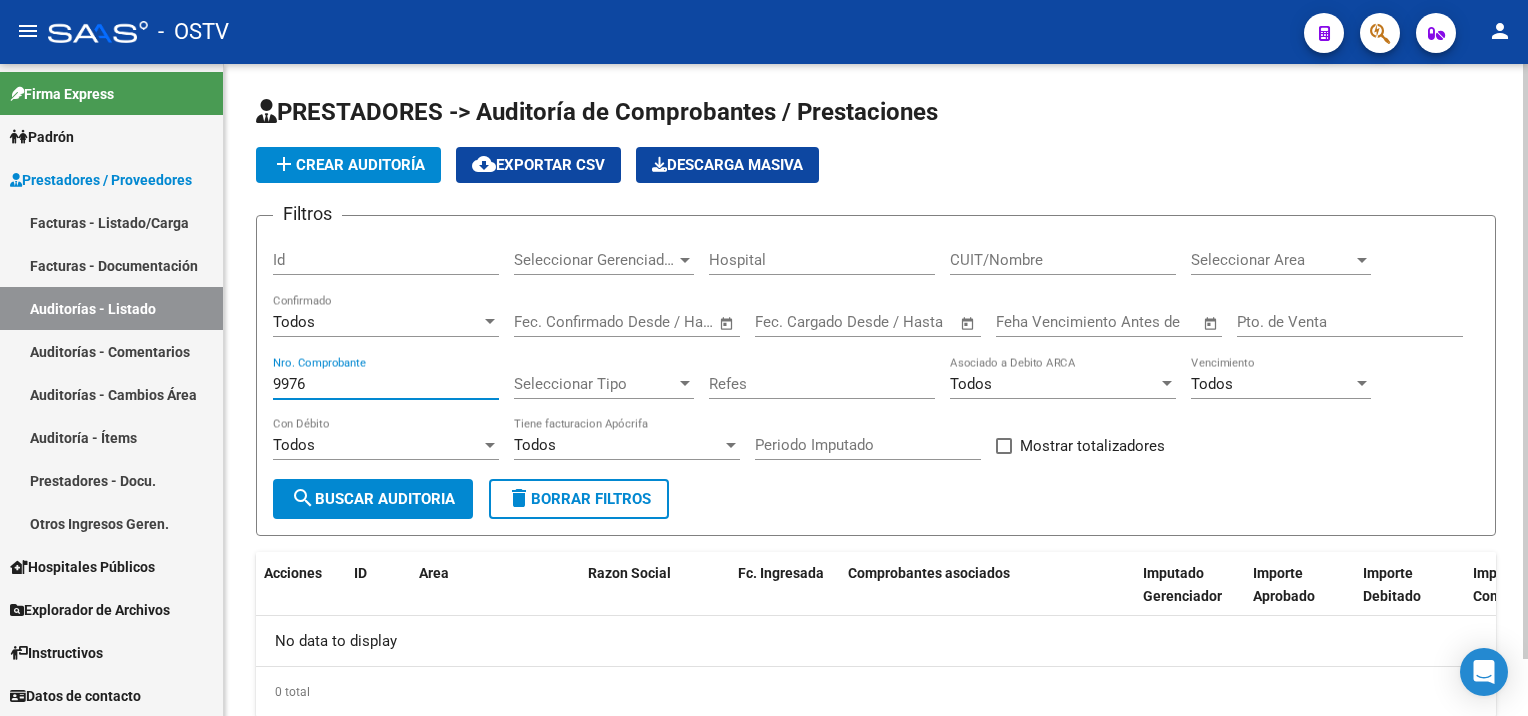 drag, startPoint x: 330, startPoint y: 378, endPoint x: 244, endPoint y: 375, distance: 86.05231 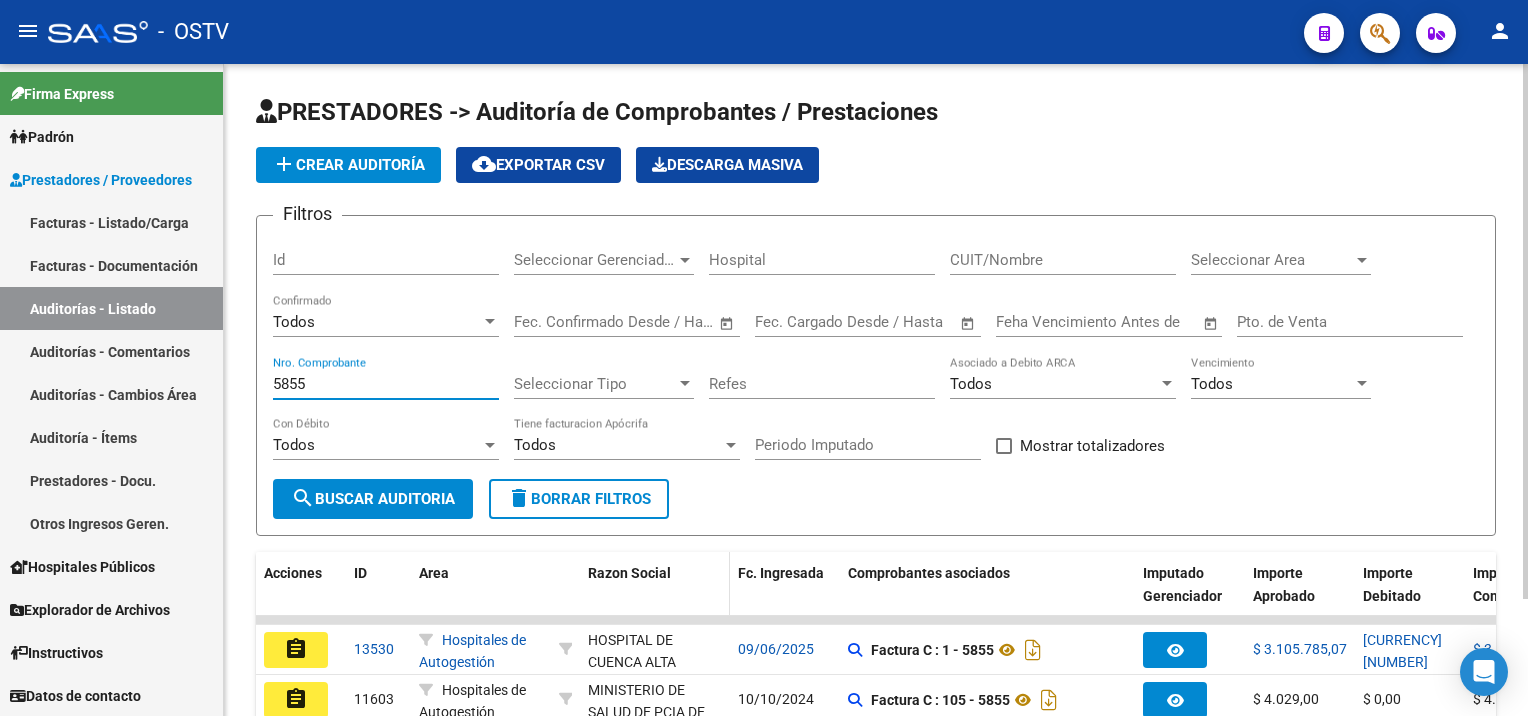 scroll, scrollTop: 100, scrollLeft: 0, axis: vertical 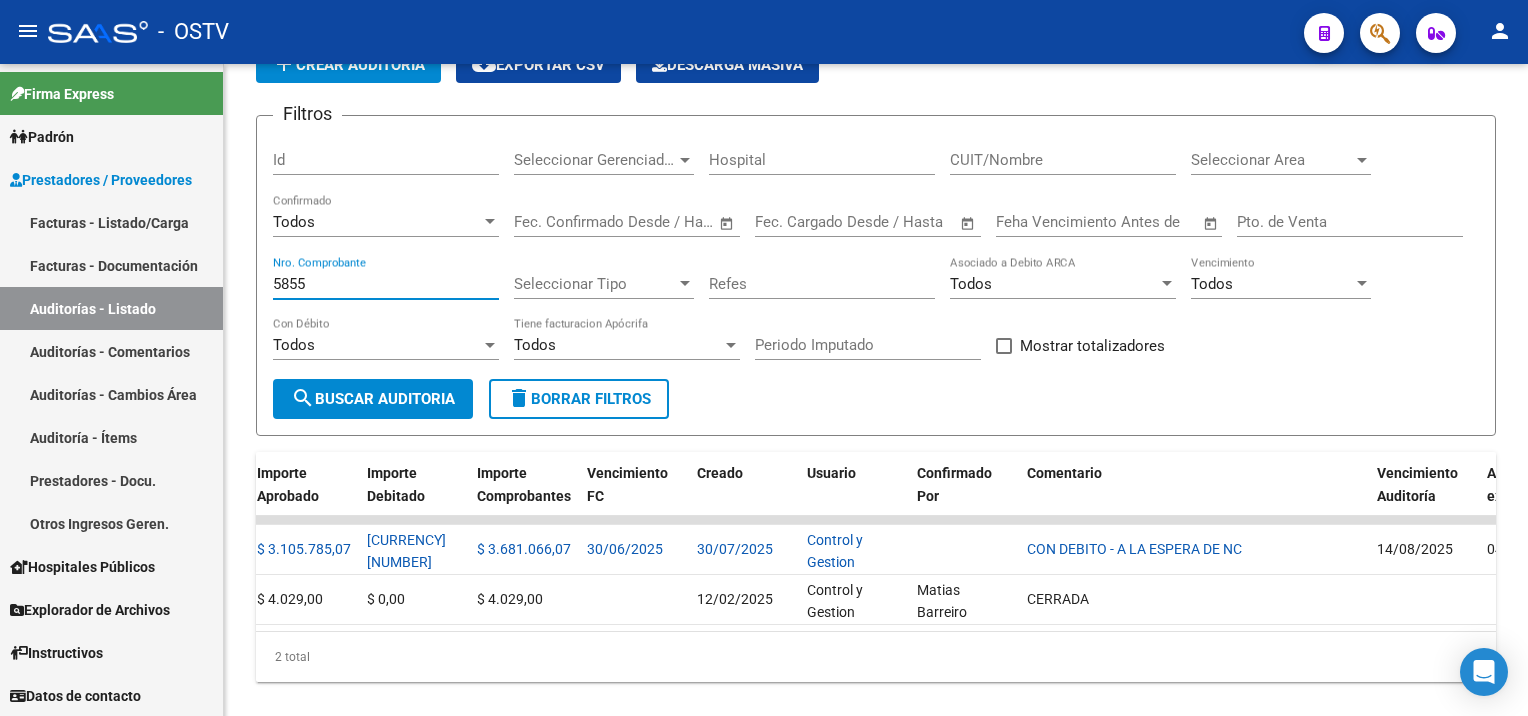 type on "5855" 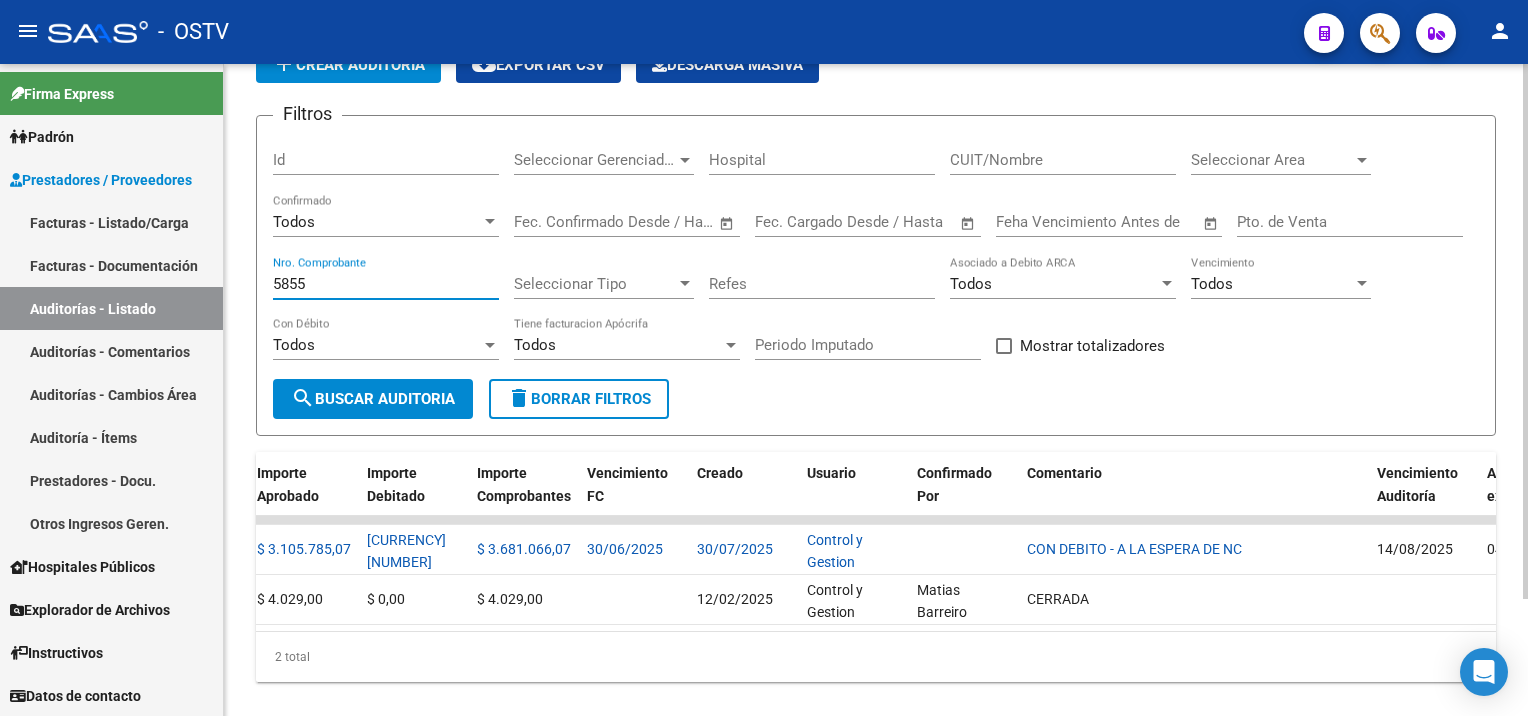click on "Pto. de Venta" at bounding box center (1350, 222) 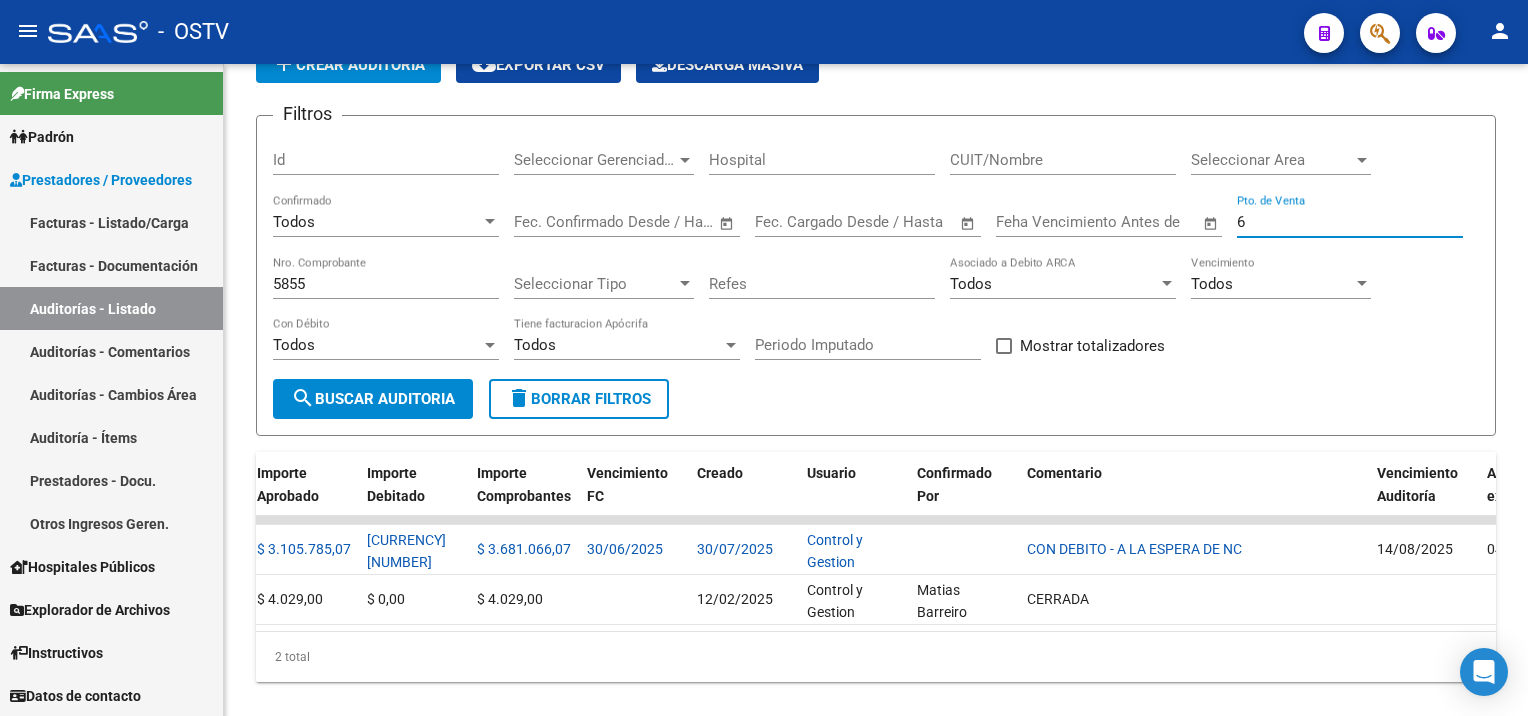 type on "6" 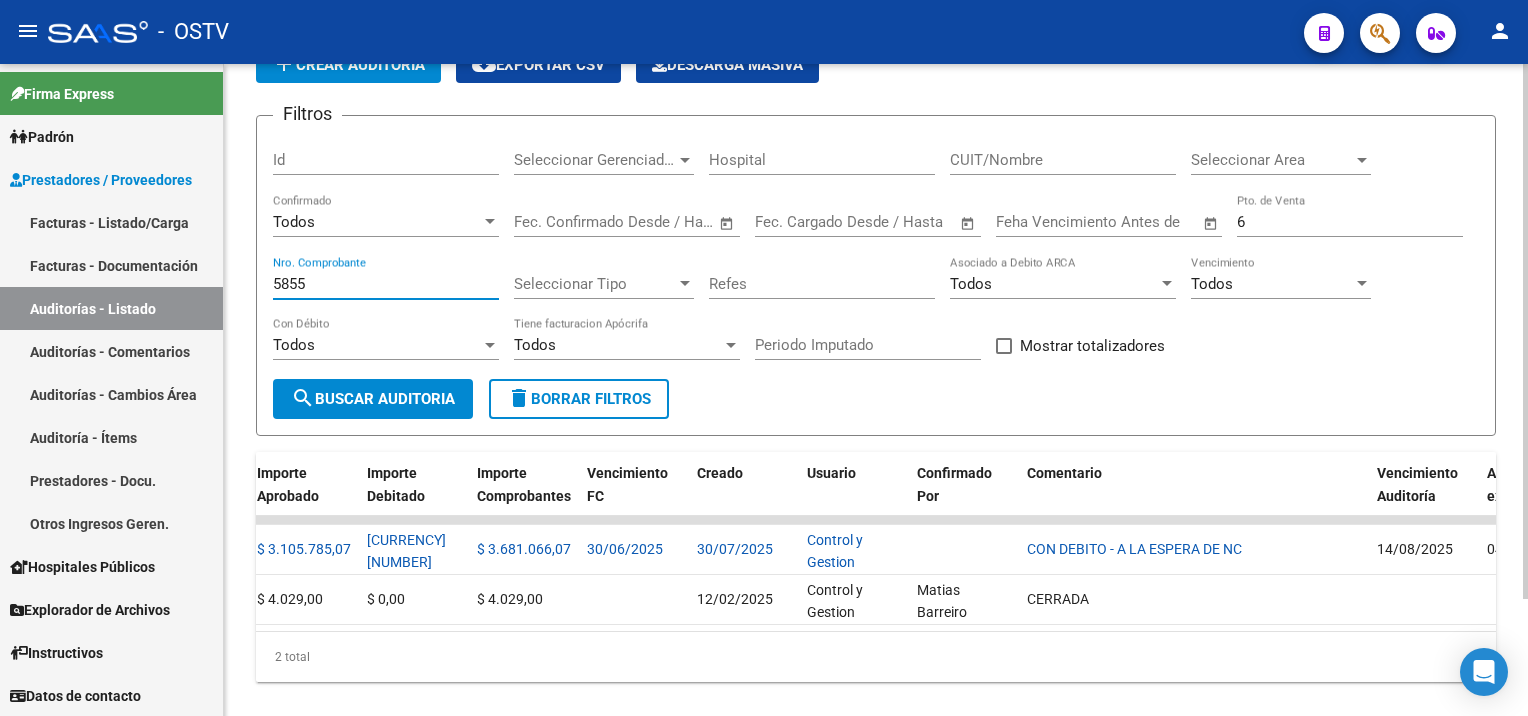 drag, startPoint x: 308, startPoint y: 273, endPoint x: 224, endPoint y: 272, distance: 84.00595 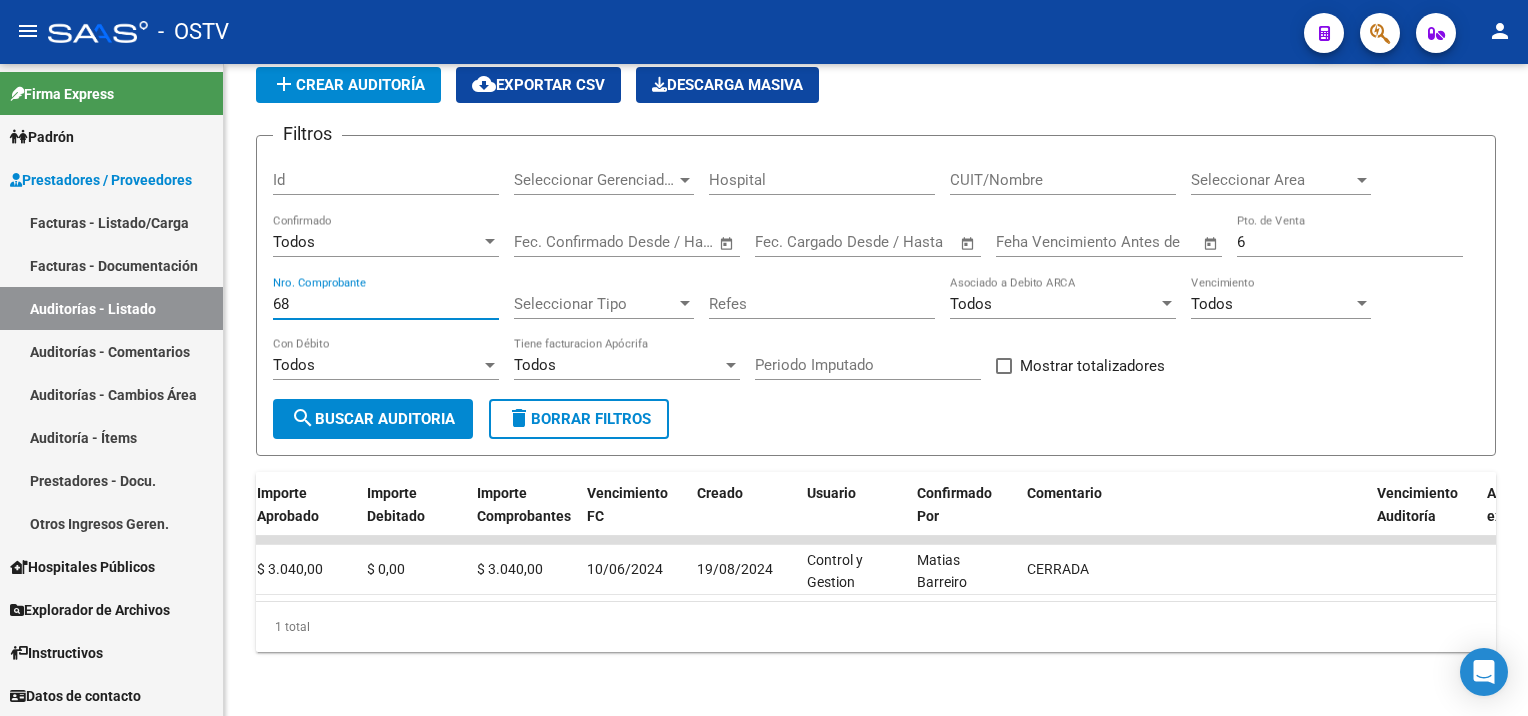 scroll, scrollTop: 92, scrollLeft: 0, axis: vertical 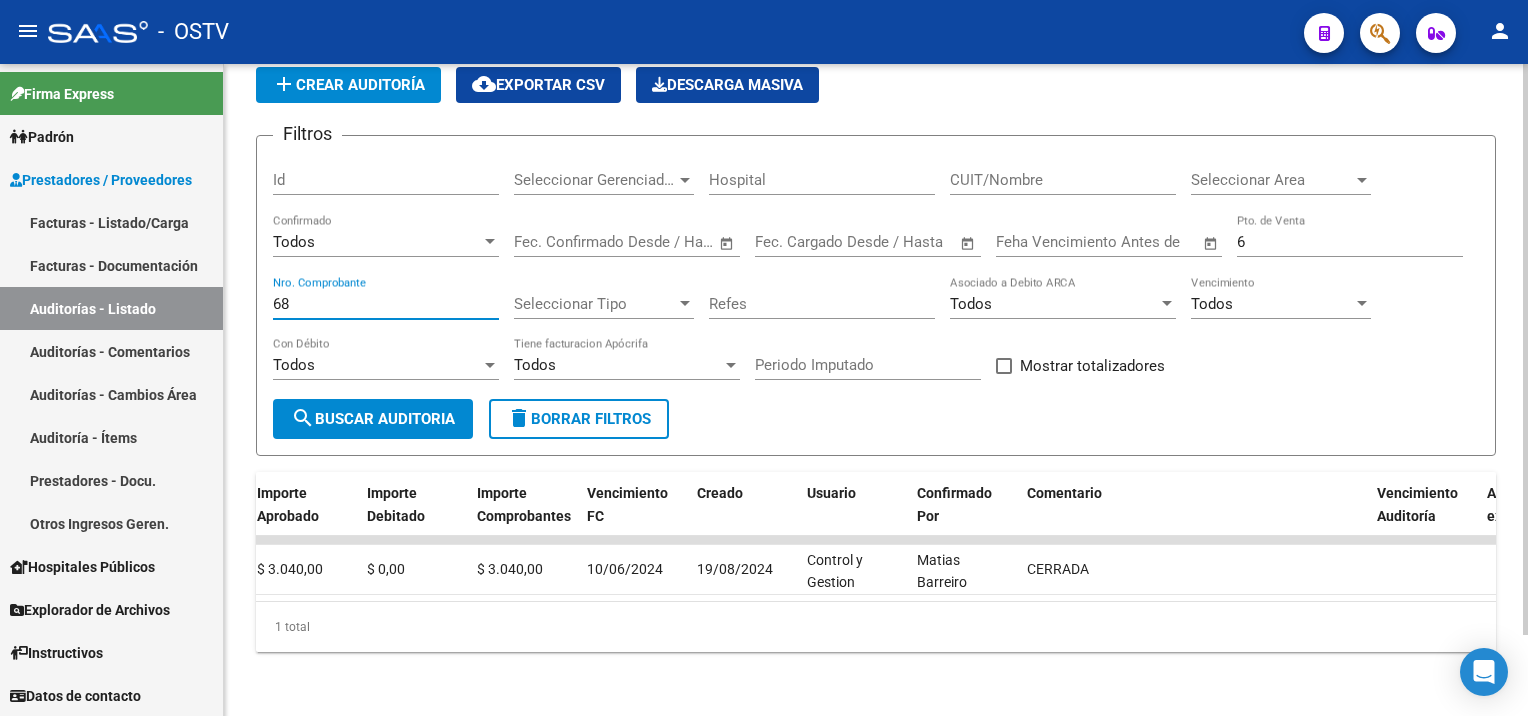 drag, startPoint x: 296, startPoint y: 288, endPoint x: 254, endPoint y: 282, distance: 42.426407 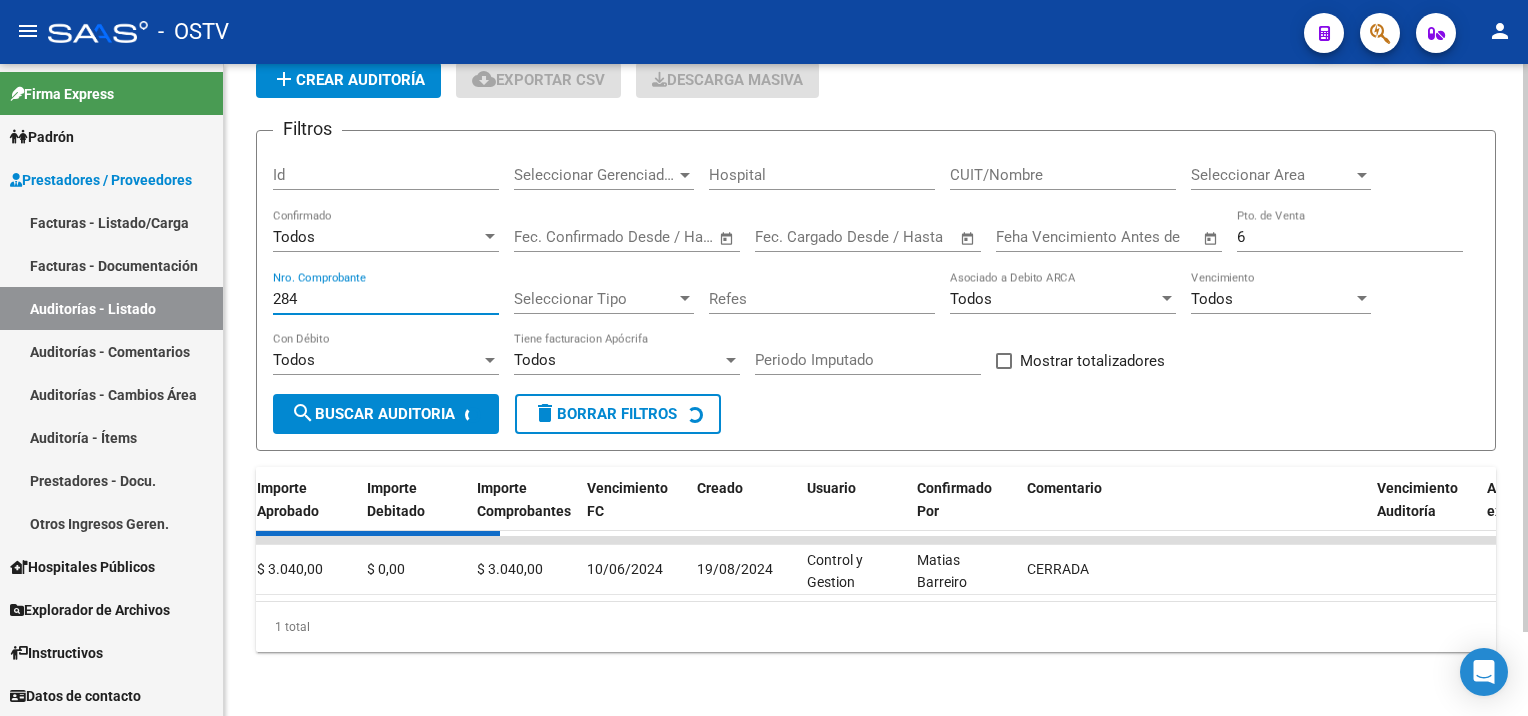 scroll, scrollTop: 92, scrollLeft: 0, axis: vertical 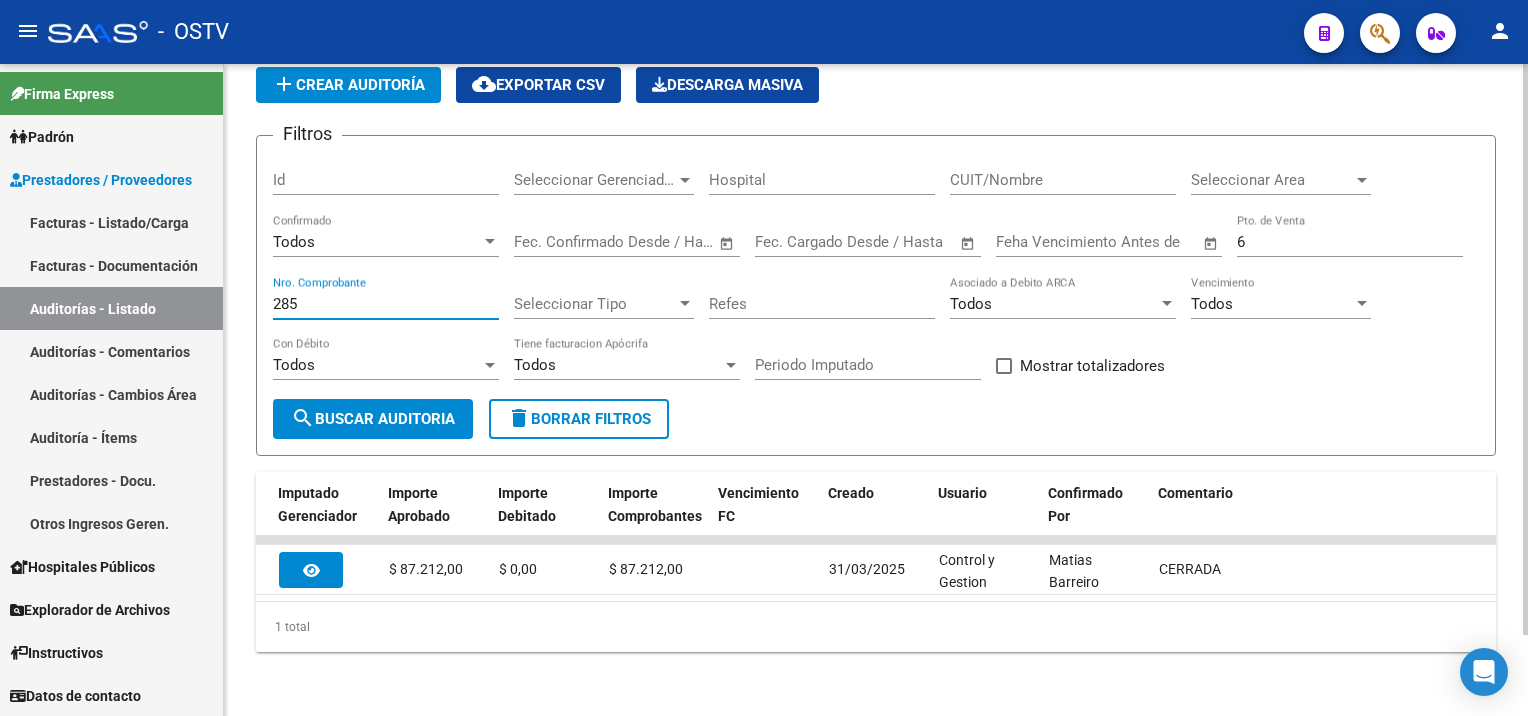 drag, startPoint x: 305, startPoint y: 288, endPoint x: 246, endPoint y: 282, distance: 59.3043 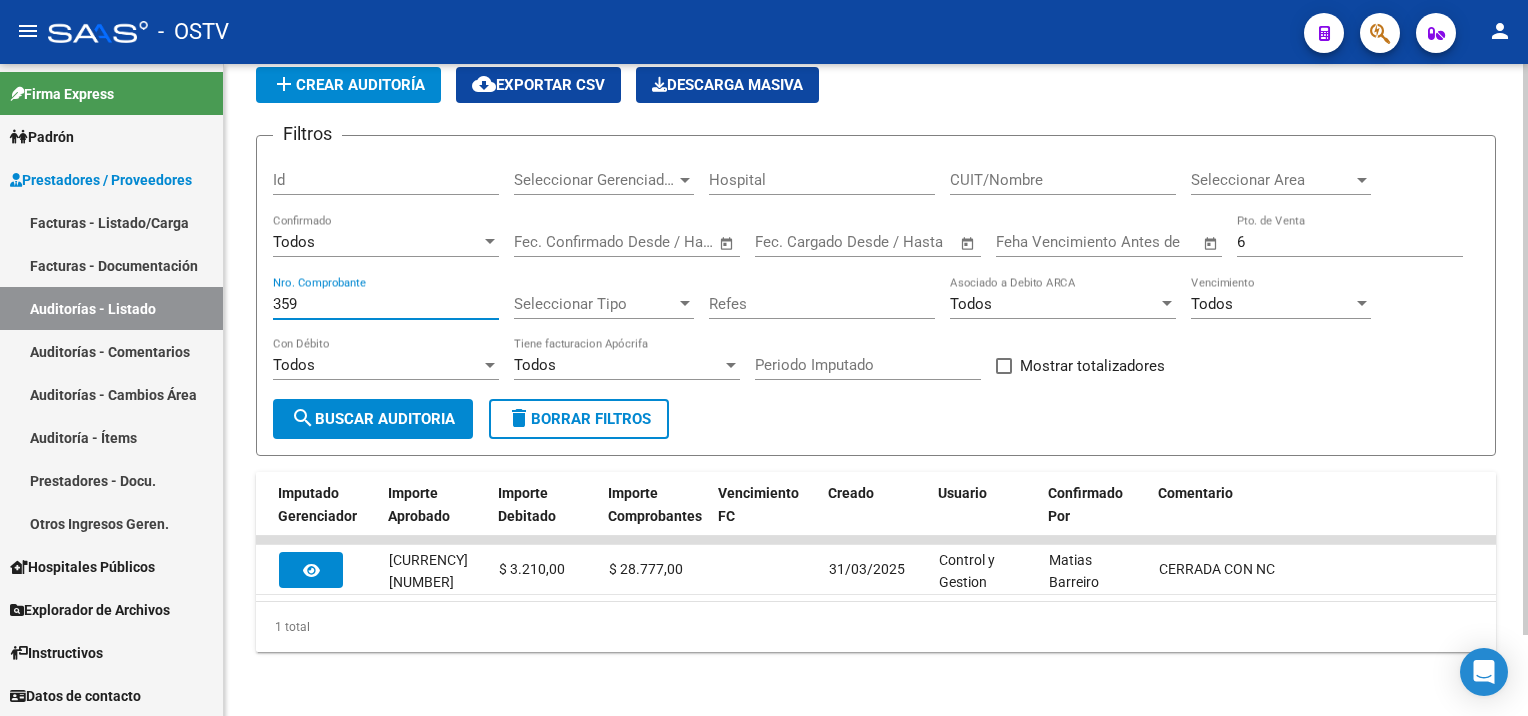 drag, startPoint x: 299, startPoint y: 285, endPoint x: 280, endPoint y: 285, distance: 19 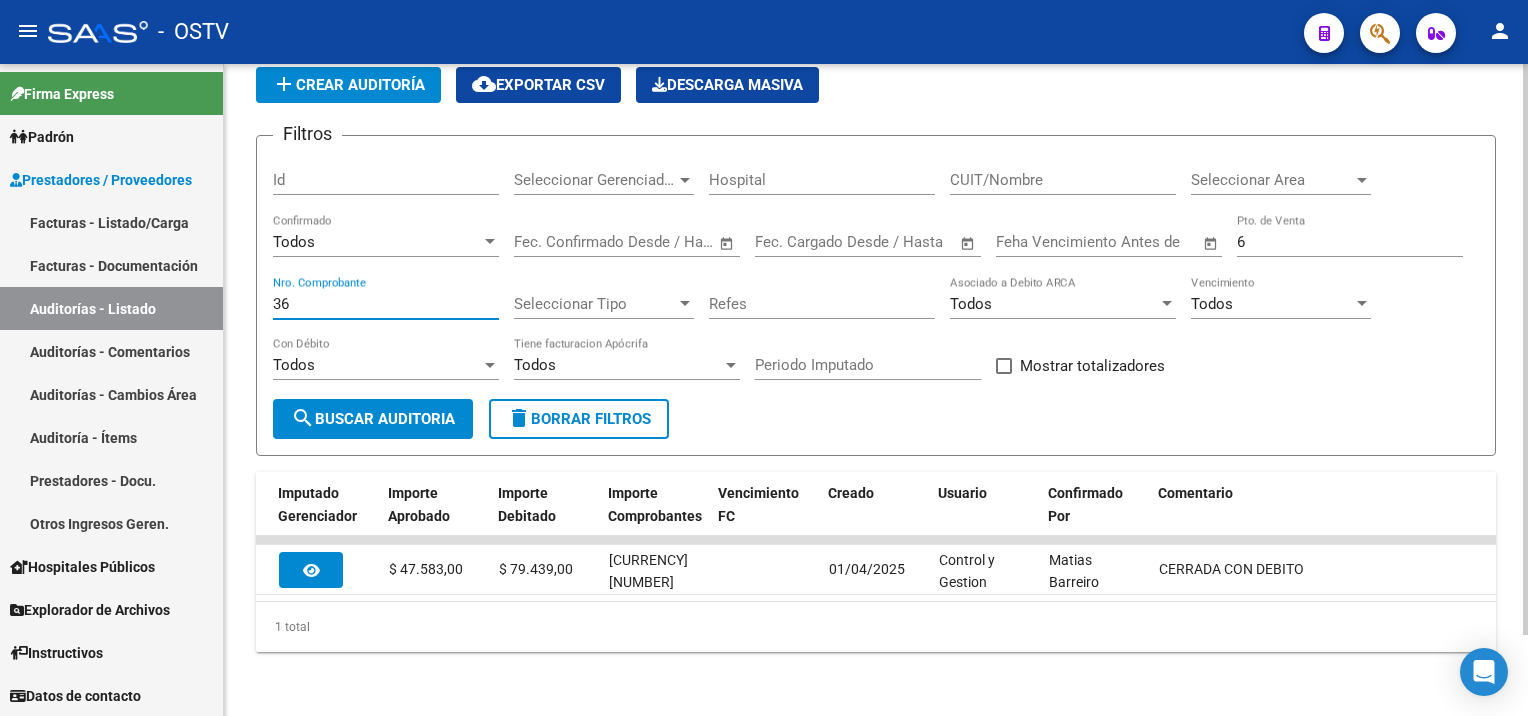 type on "3" 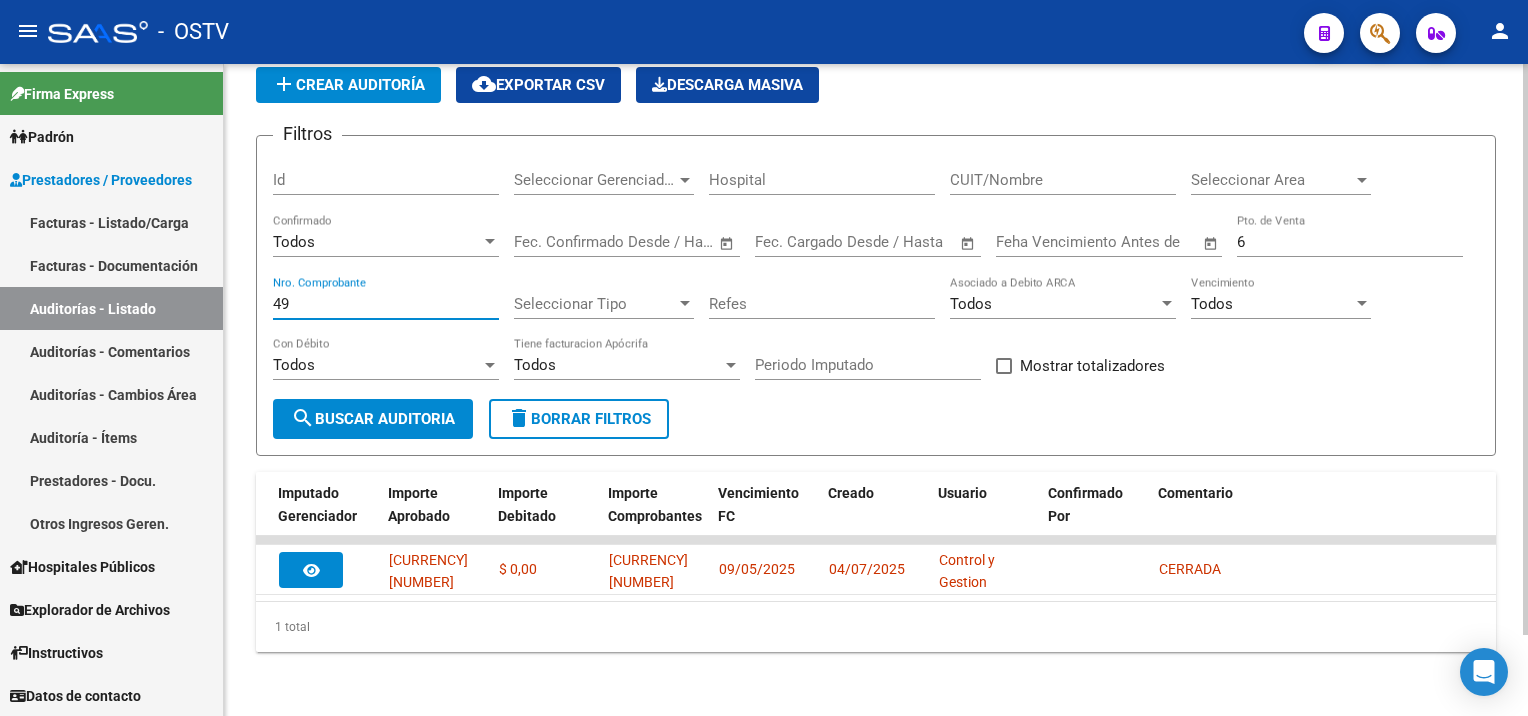 type on "4" 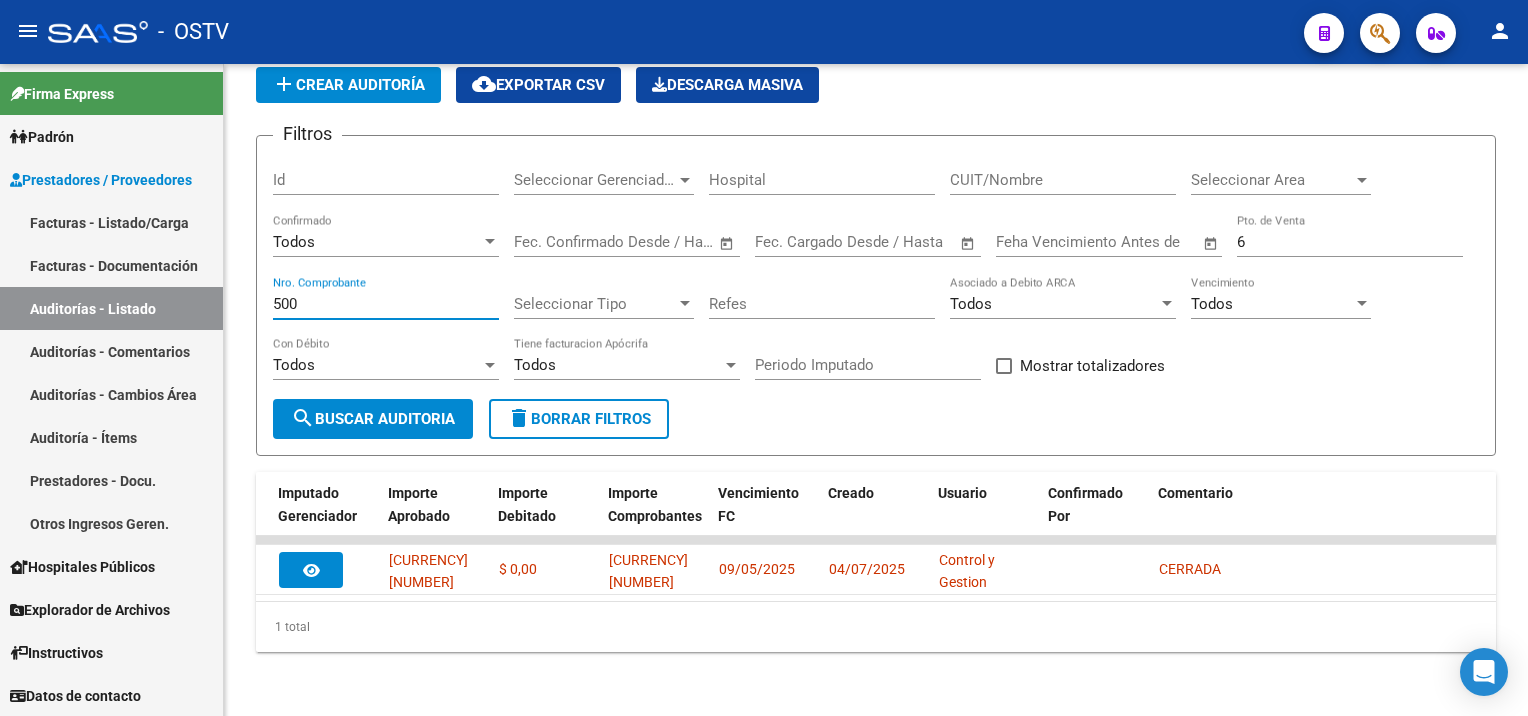type on "500" 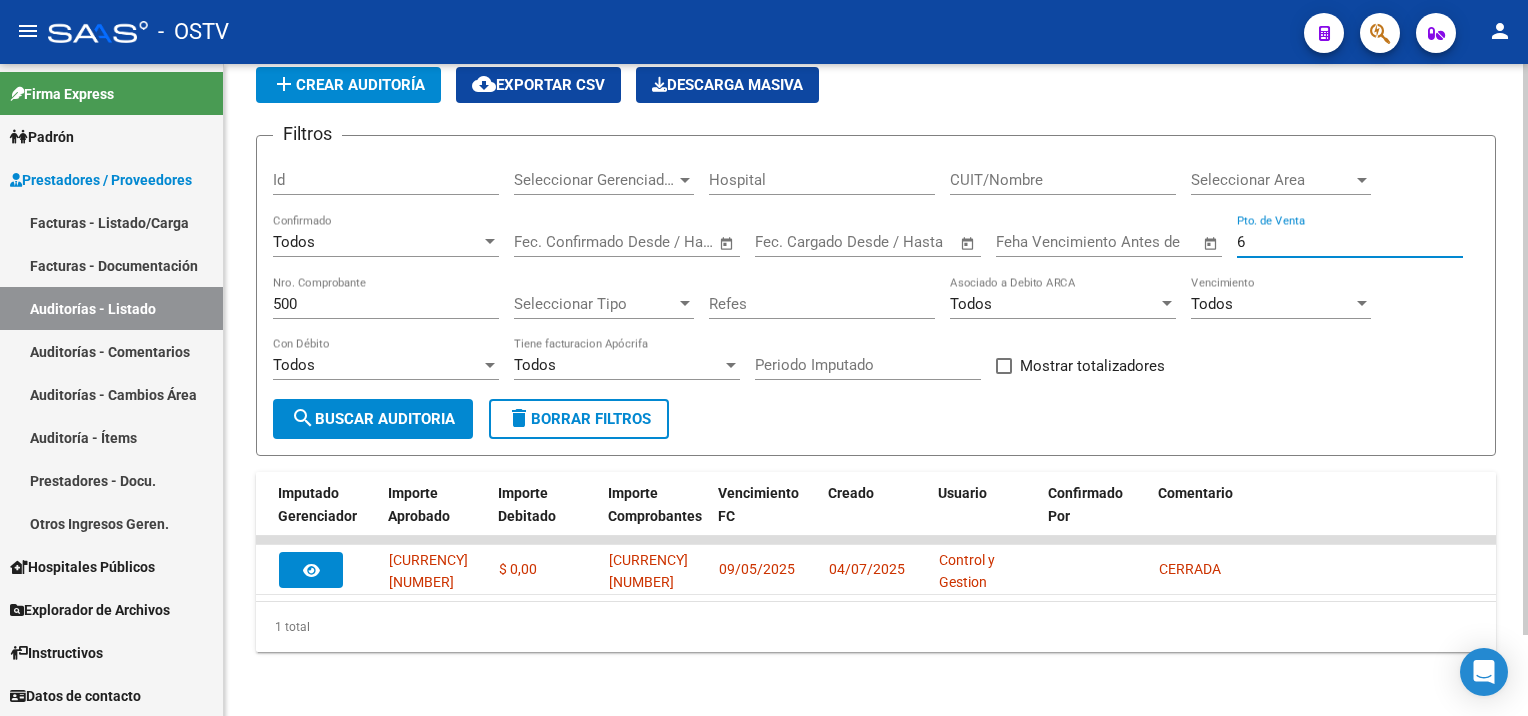 drag, startPoint x: 1250, startPoint y: 223, endPoint x: 1216, endPoint y: 222, distance: 34.0147 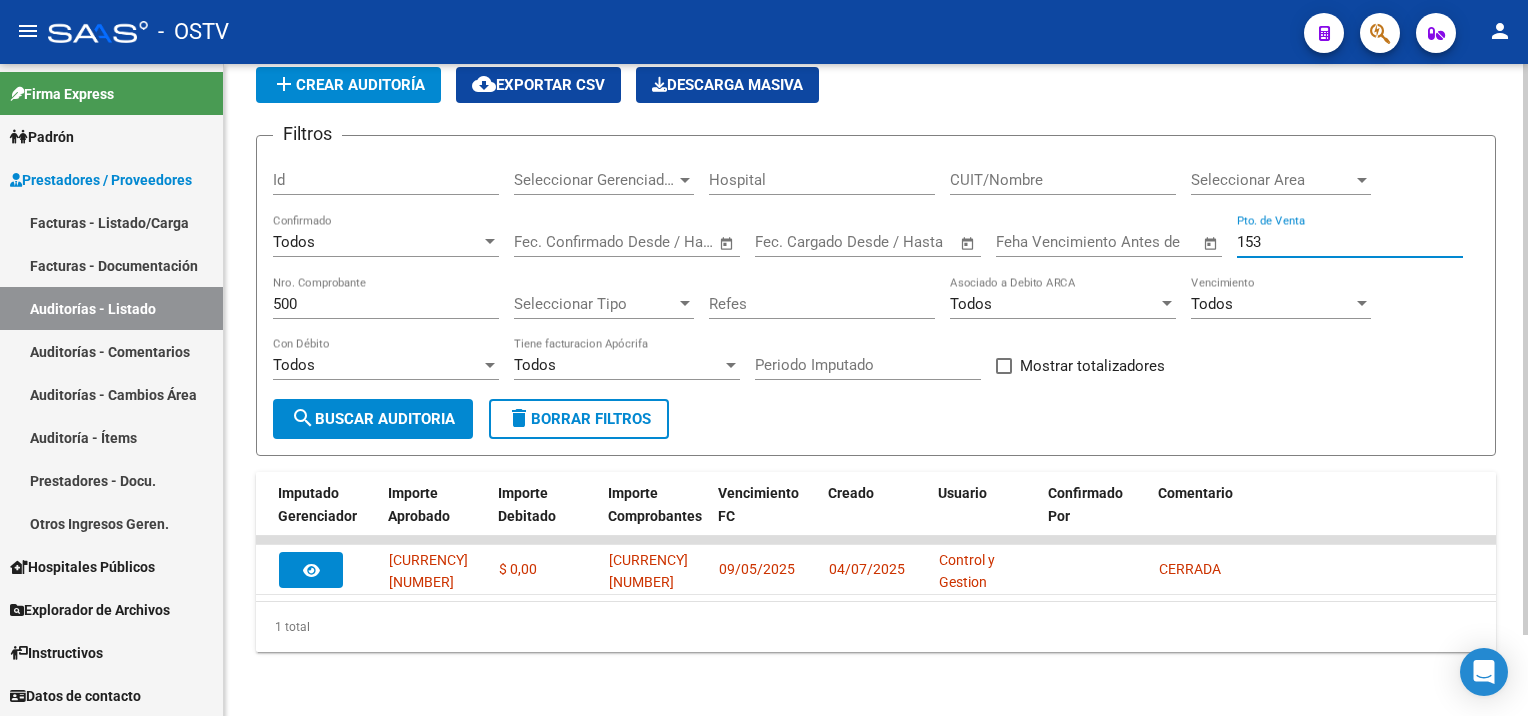 type on "153" 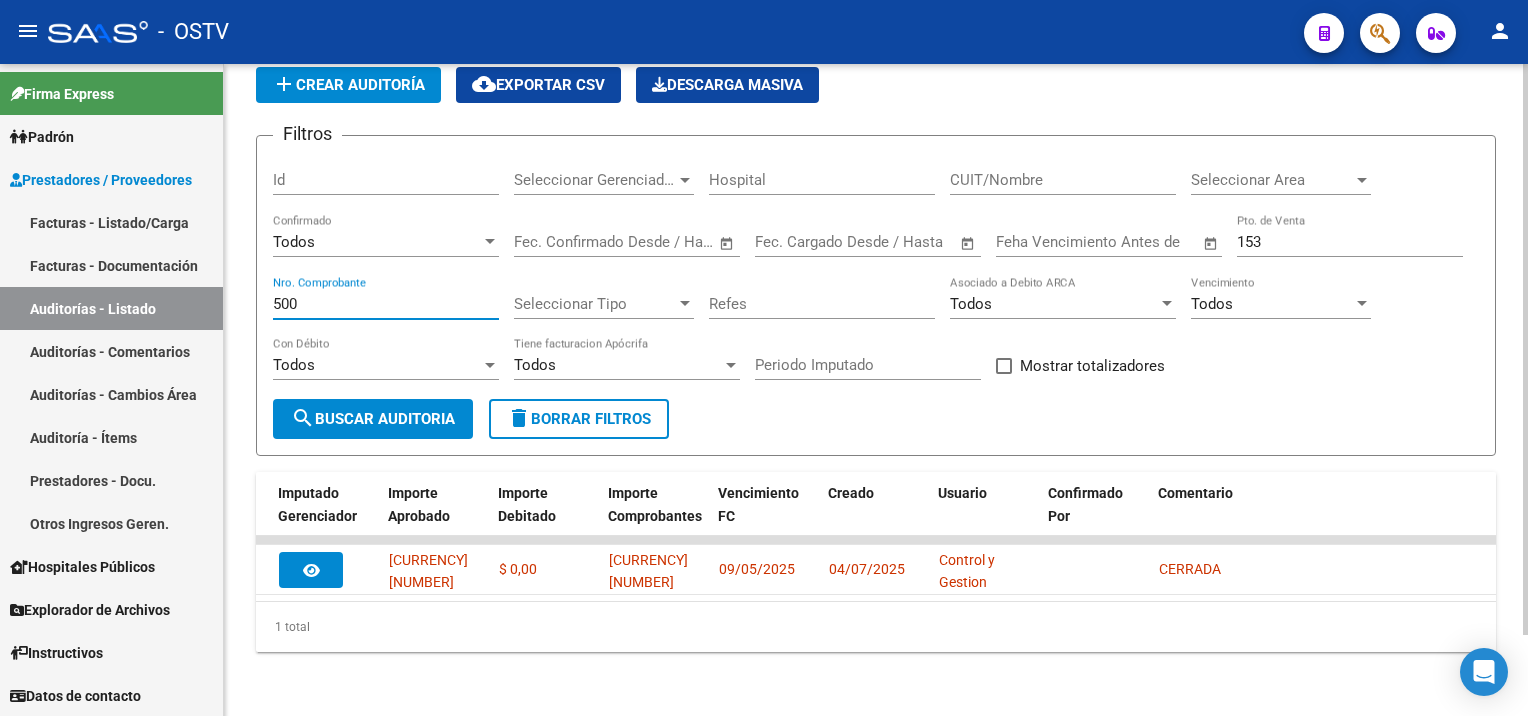 drag, startPoint x: 307, startPoint y: 289, endPoint x: 245, endPoint y: 289, distance: 62 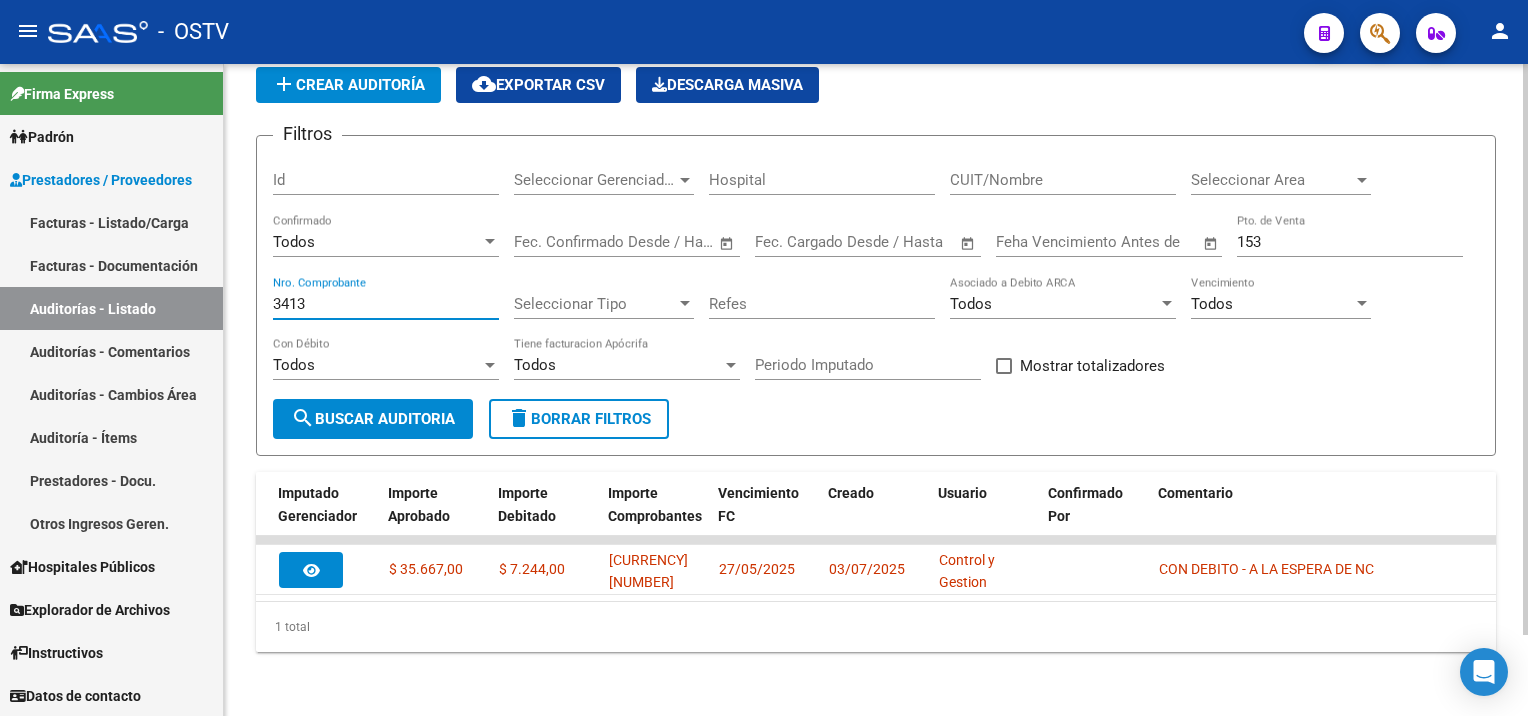 scroll, scrollTop: 0, scrollLeft: 0, axis: both 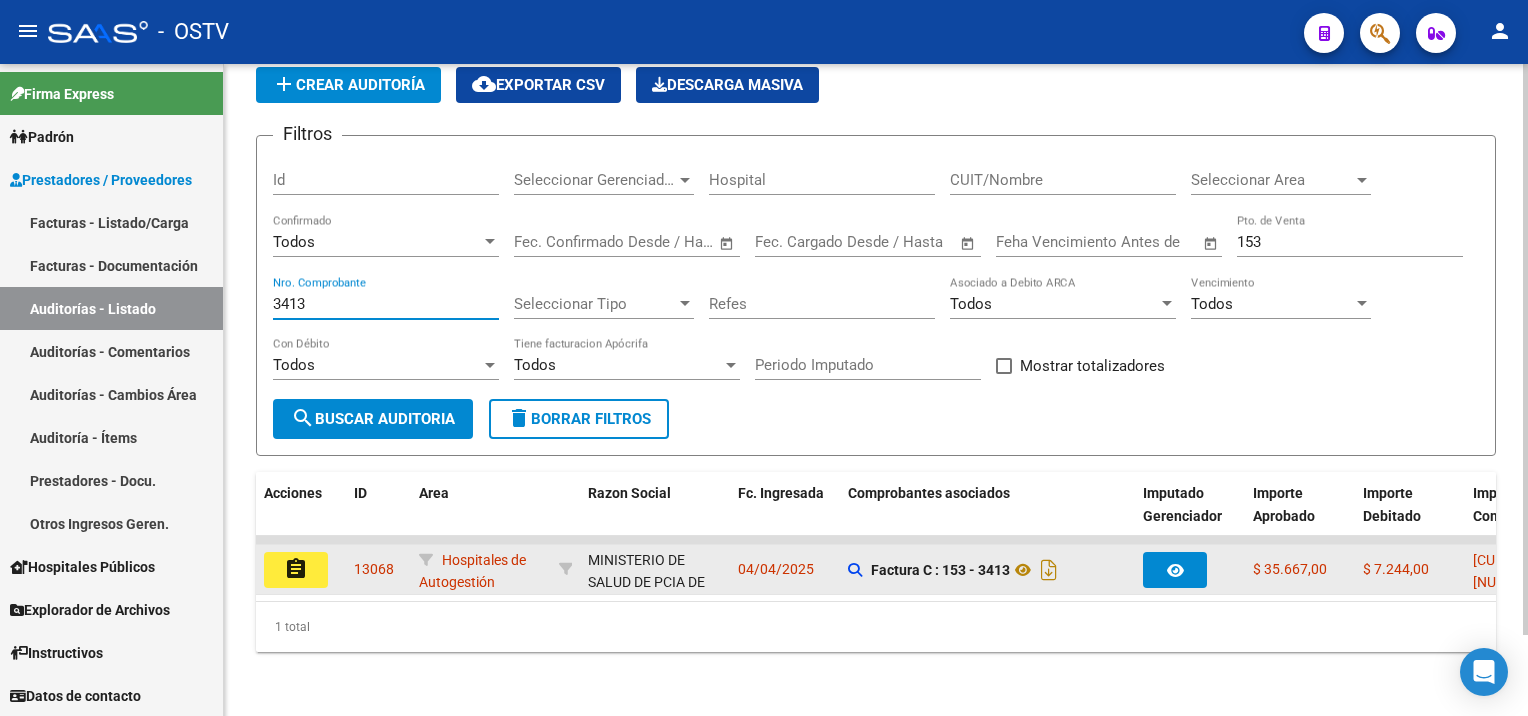 type on "3413" 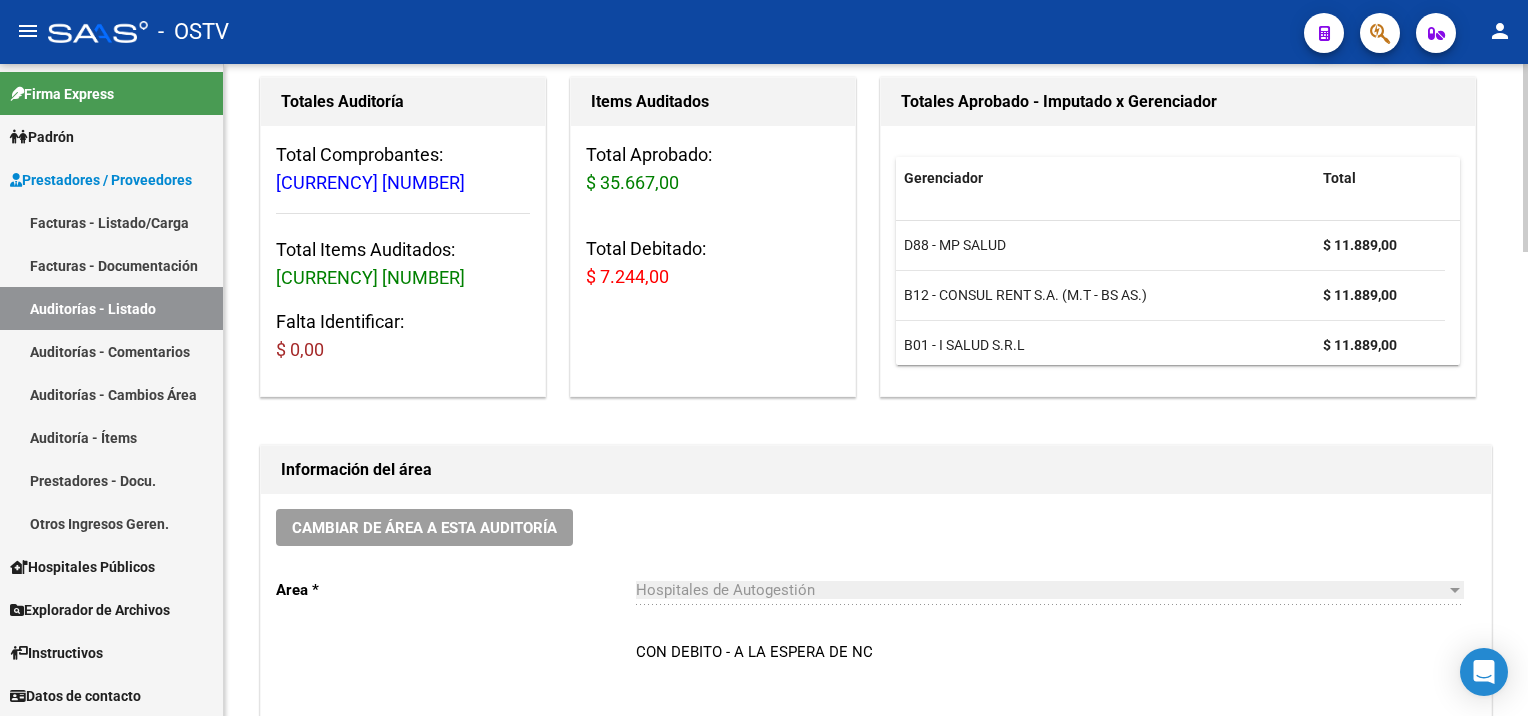 scroll, scrollTop: 400, scrollLeft: 0, axis: vertical 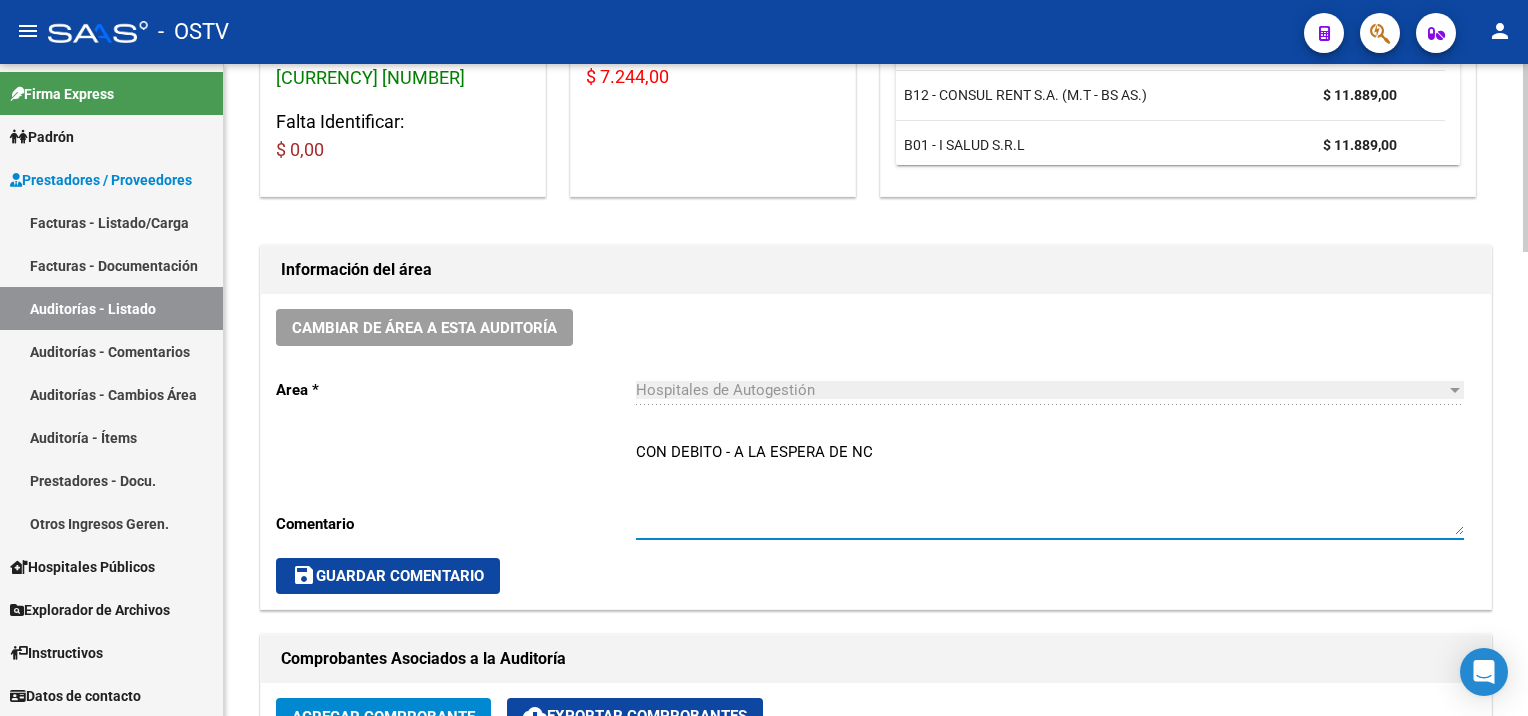 drag, startPoint x: 888, startPoint y: 446, endPoint x: 533, endPoint y: 456, distance: 355.1408 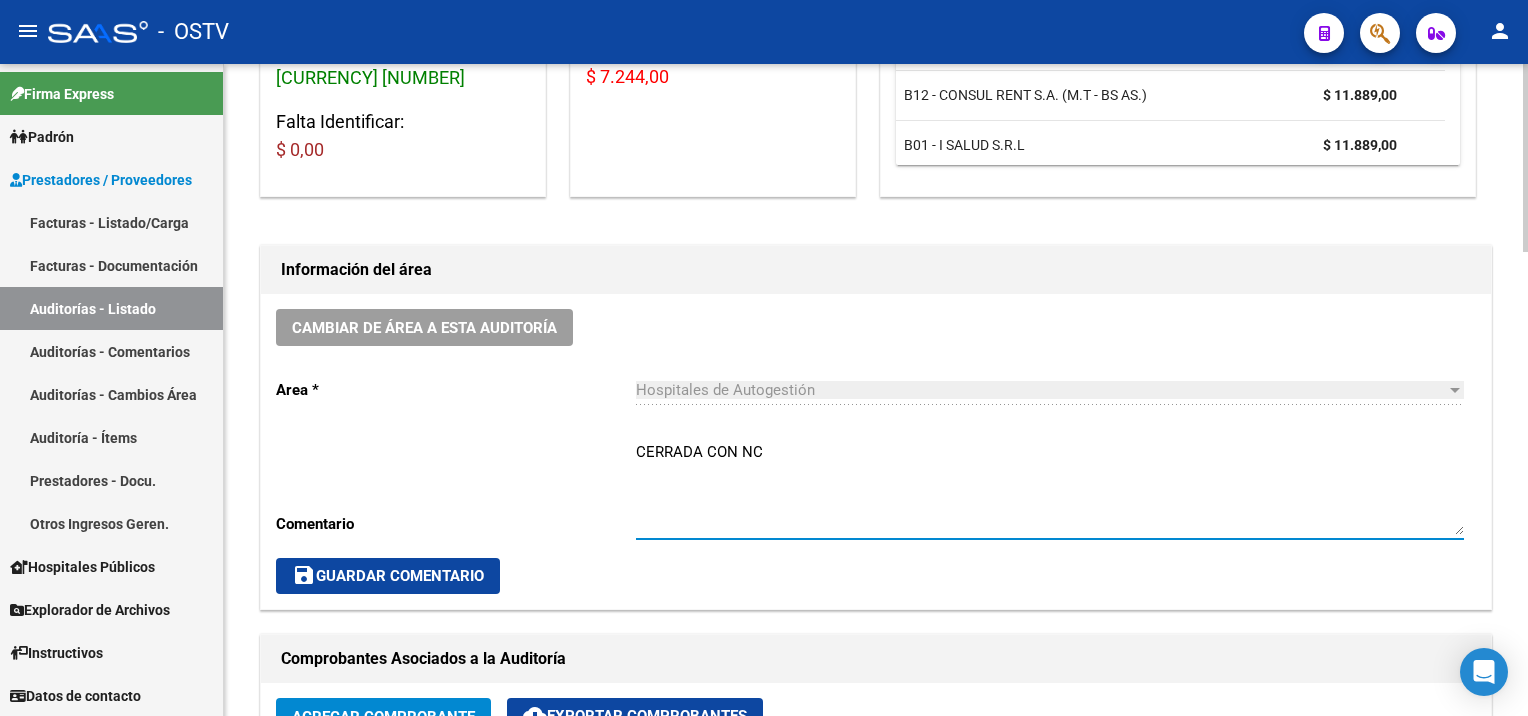type on "CERRADA CON NC" 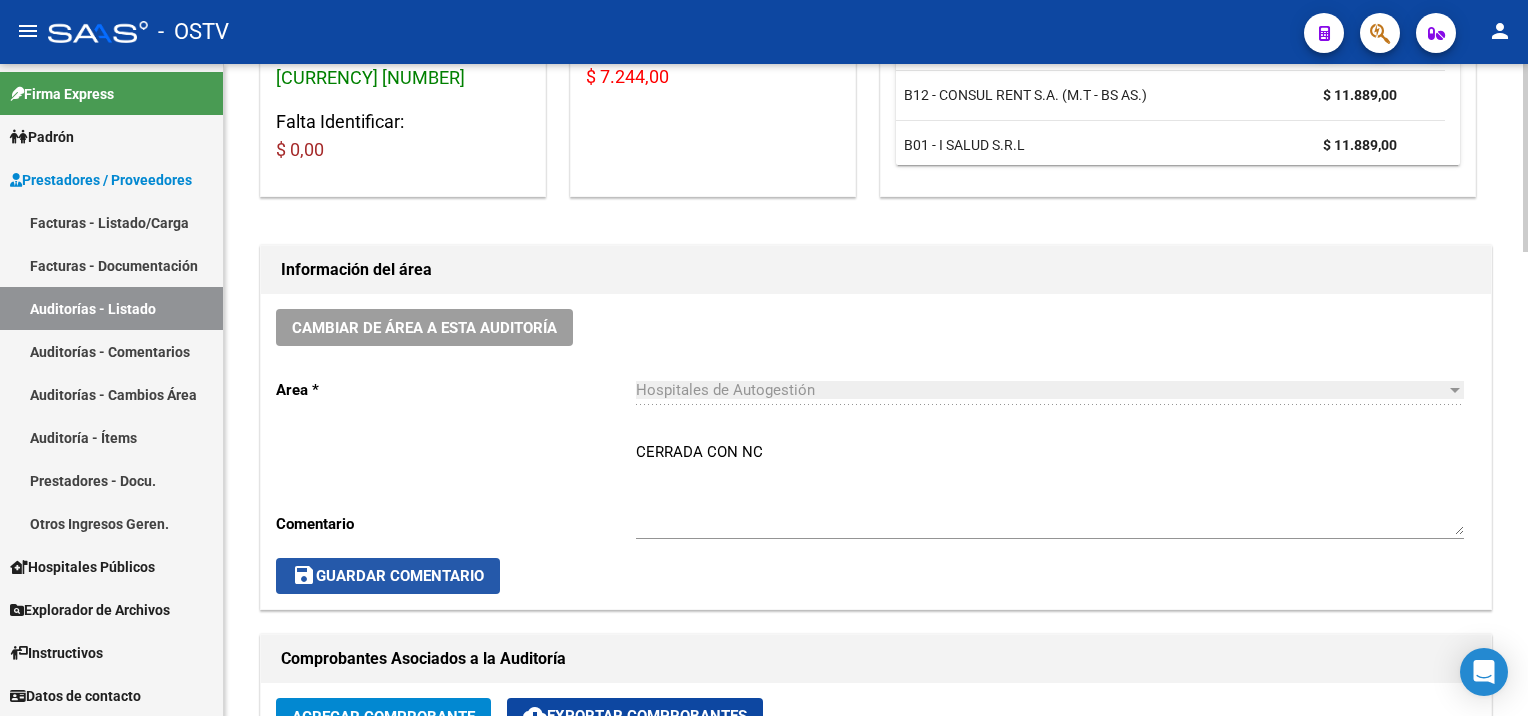 click on "save  Guardar Comentario" 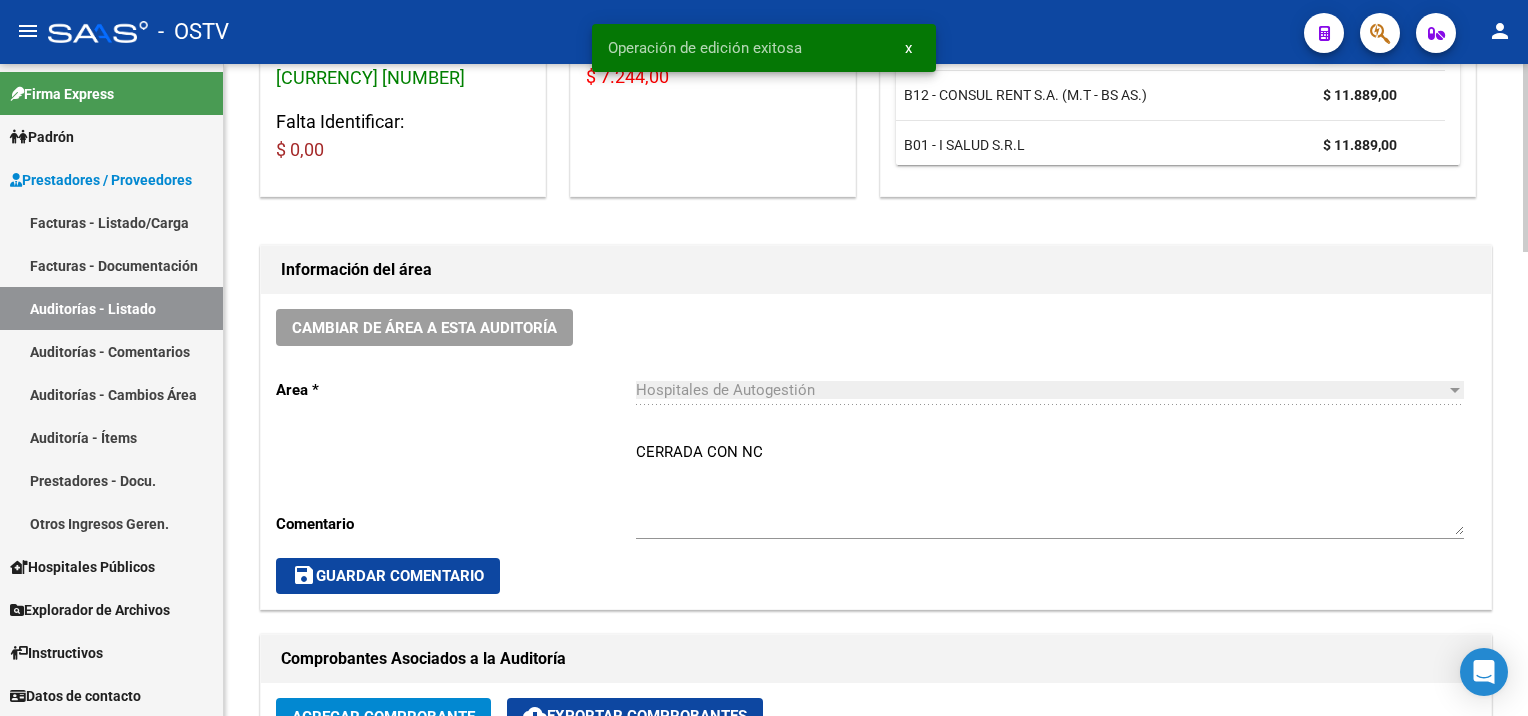 scroll, scrollTop: 700, scrollLeft: 0, axis: vertical 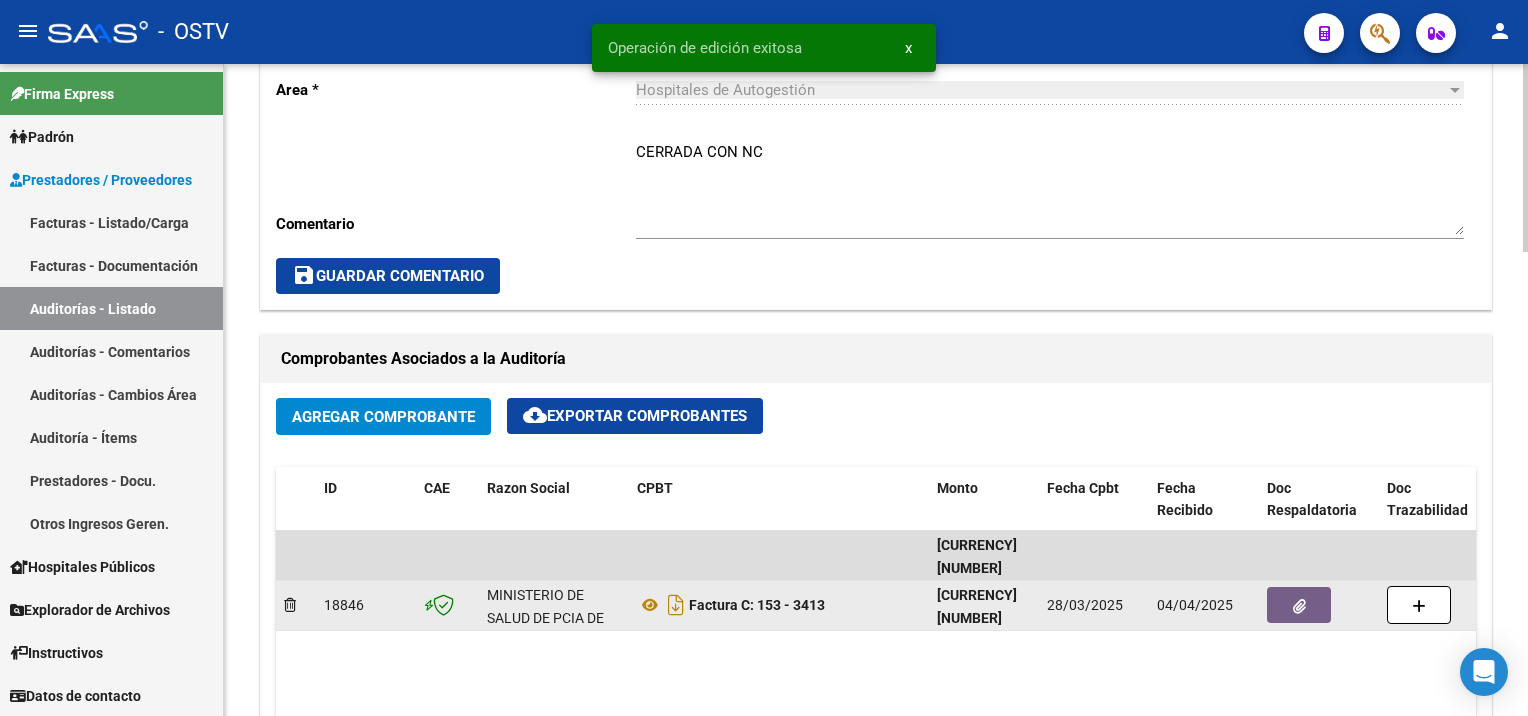 click 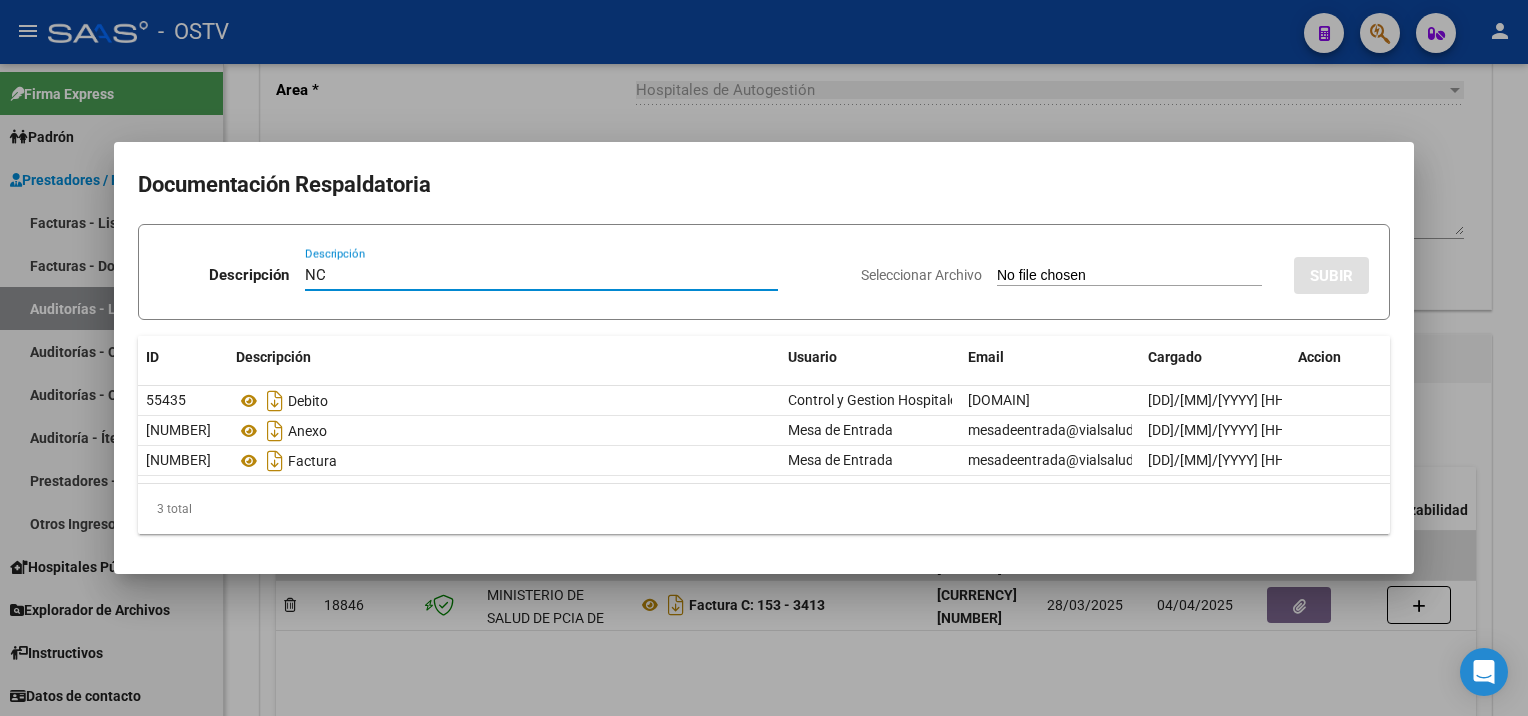 type on "NC" 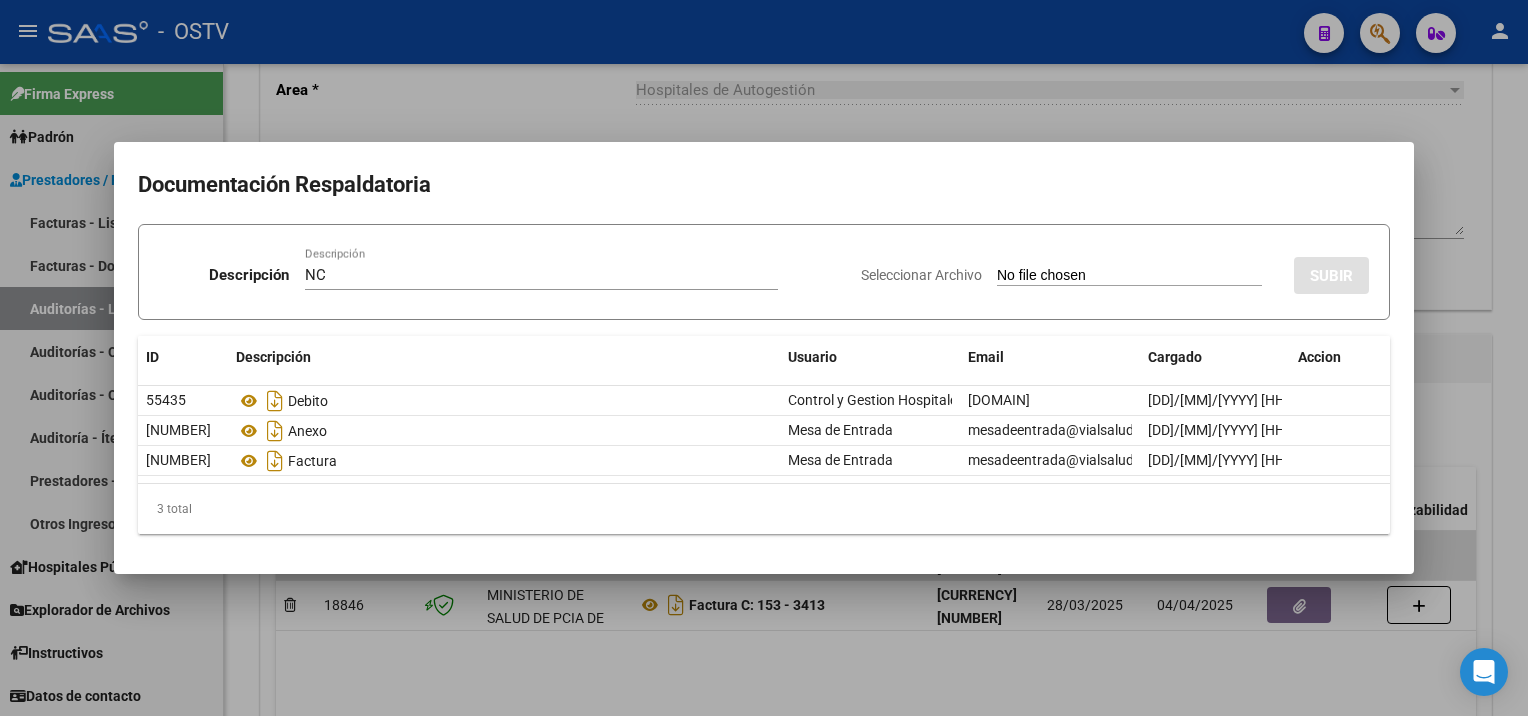 click on "Seleccionar Archivo" at bounding box center (1129, 276) 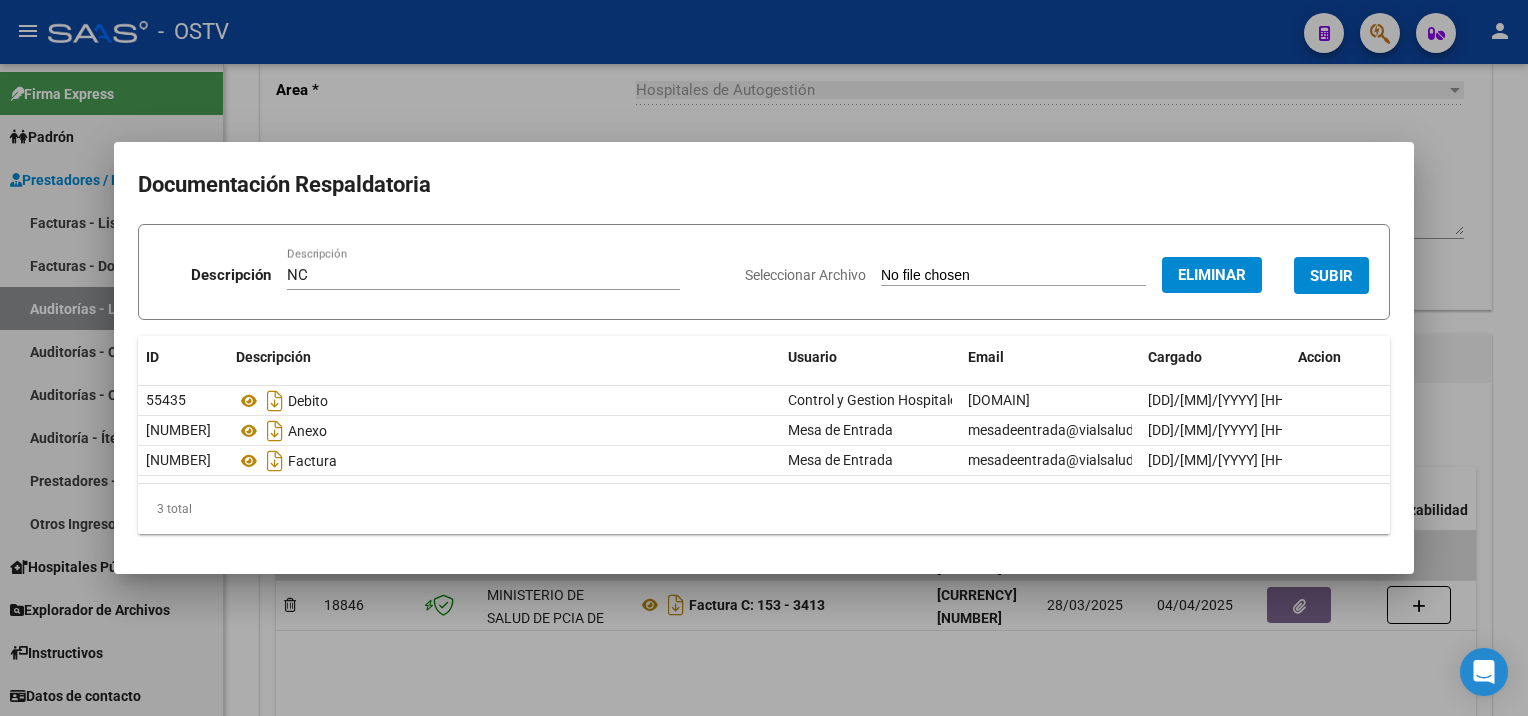click on "SUBIR" at bounding box center [1331, 275] 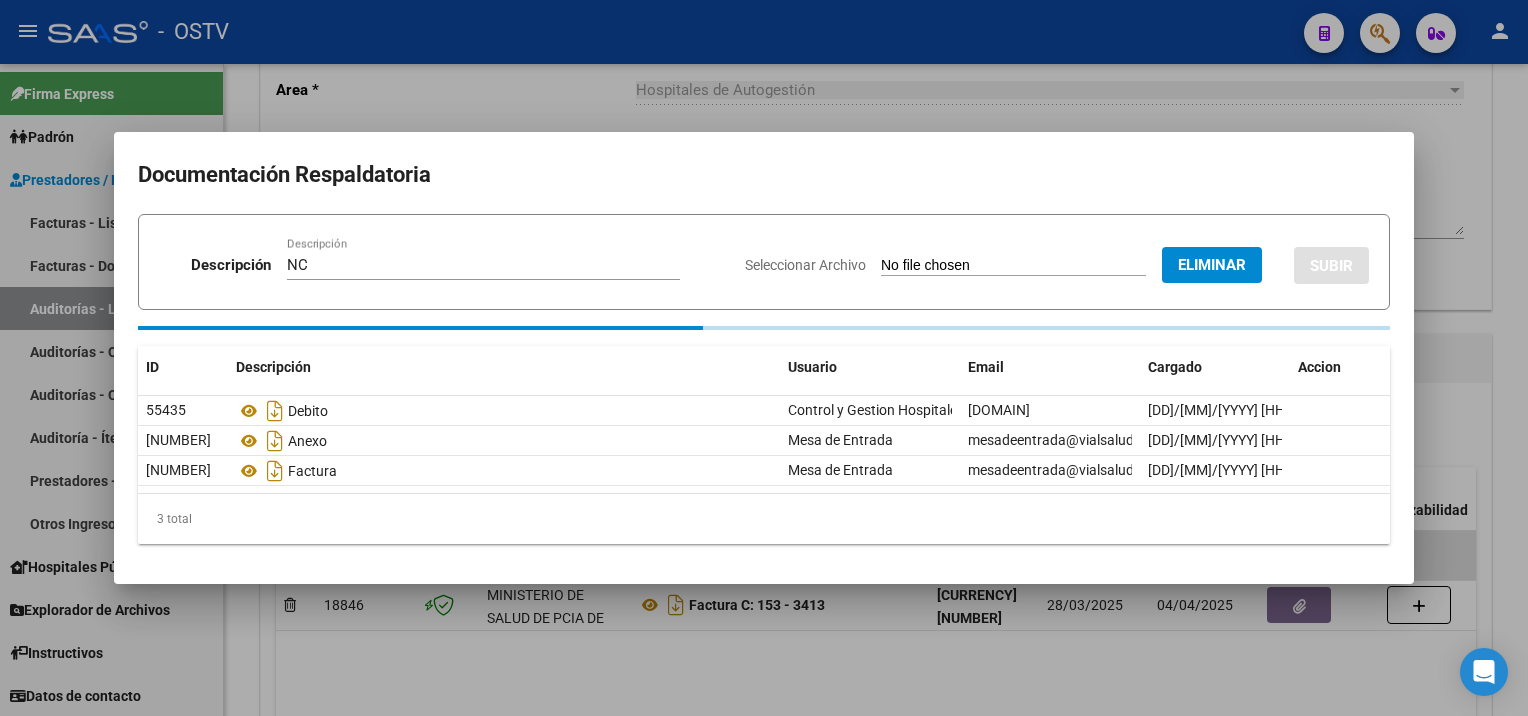 type 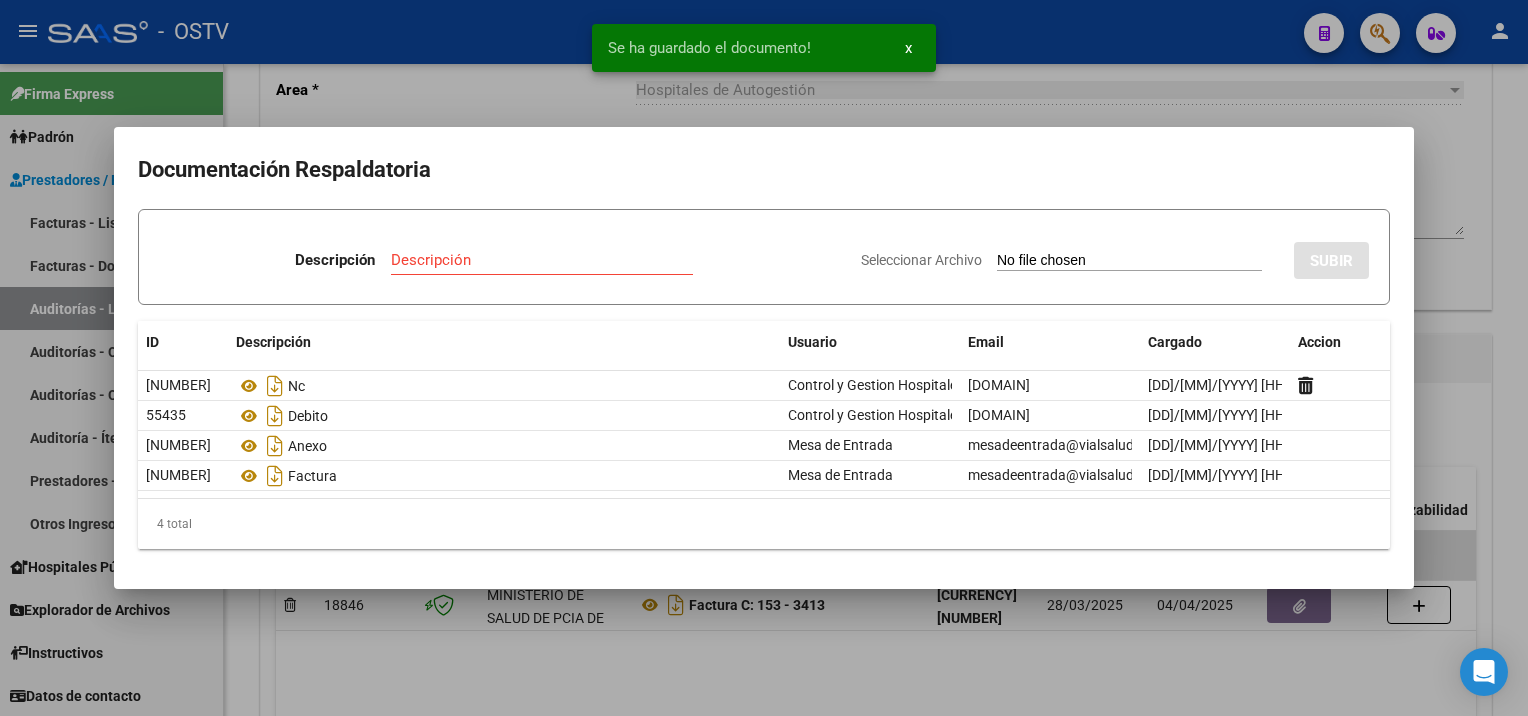 click at bounding box center [764, 358] 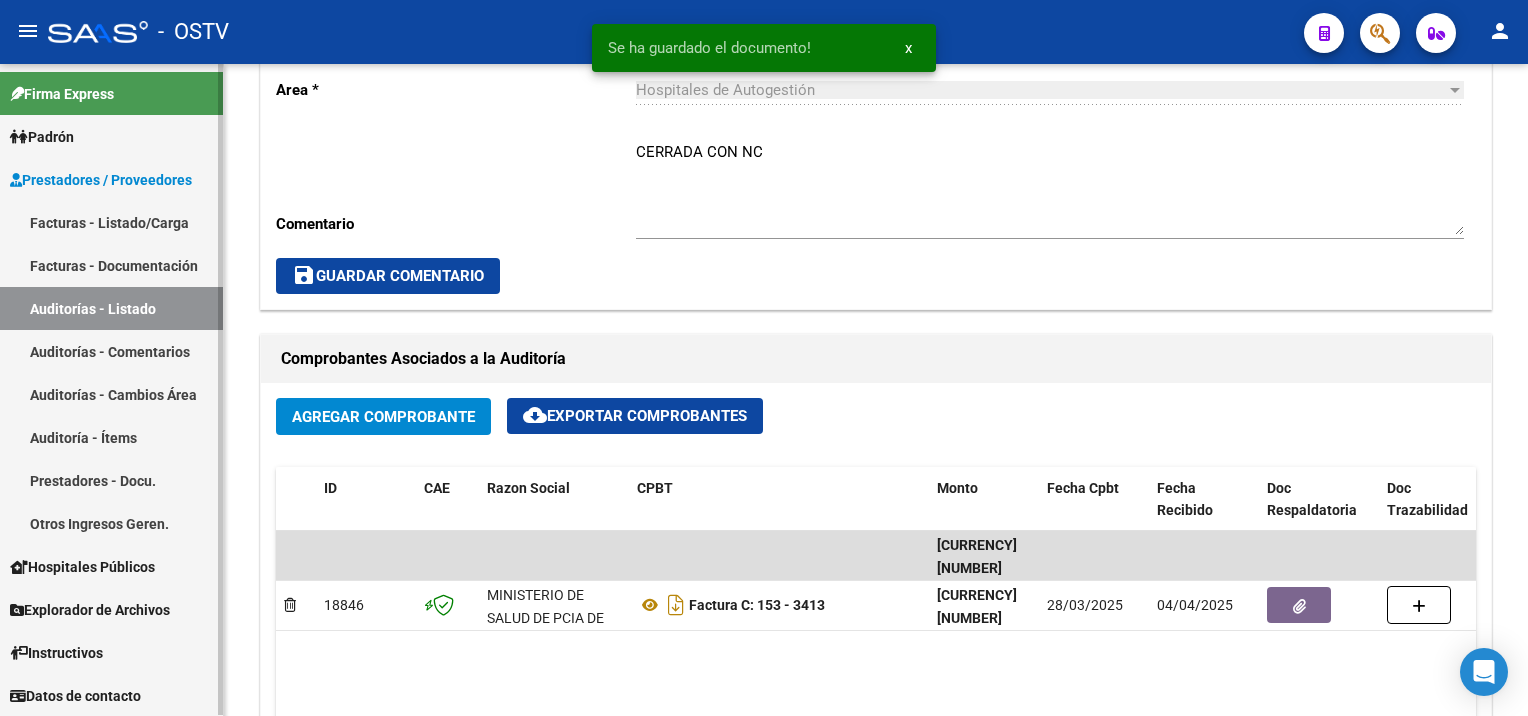 click on "Auditorías - Listado" at bounding box center (111, 308) 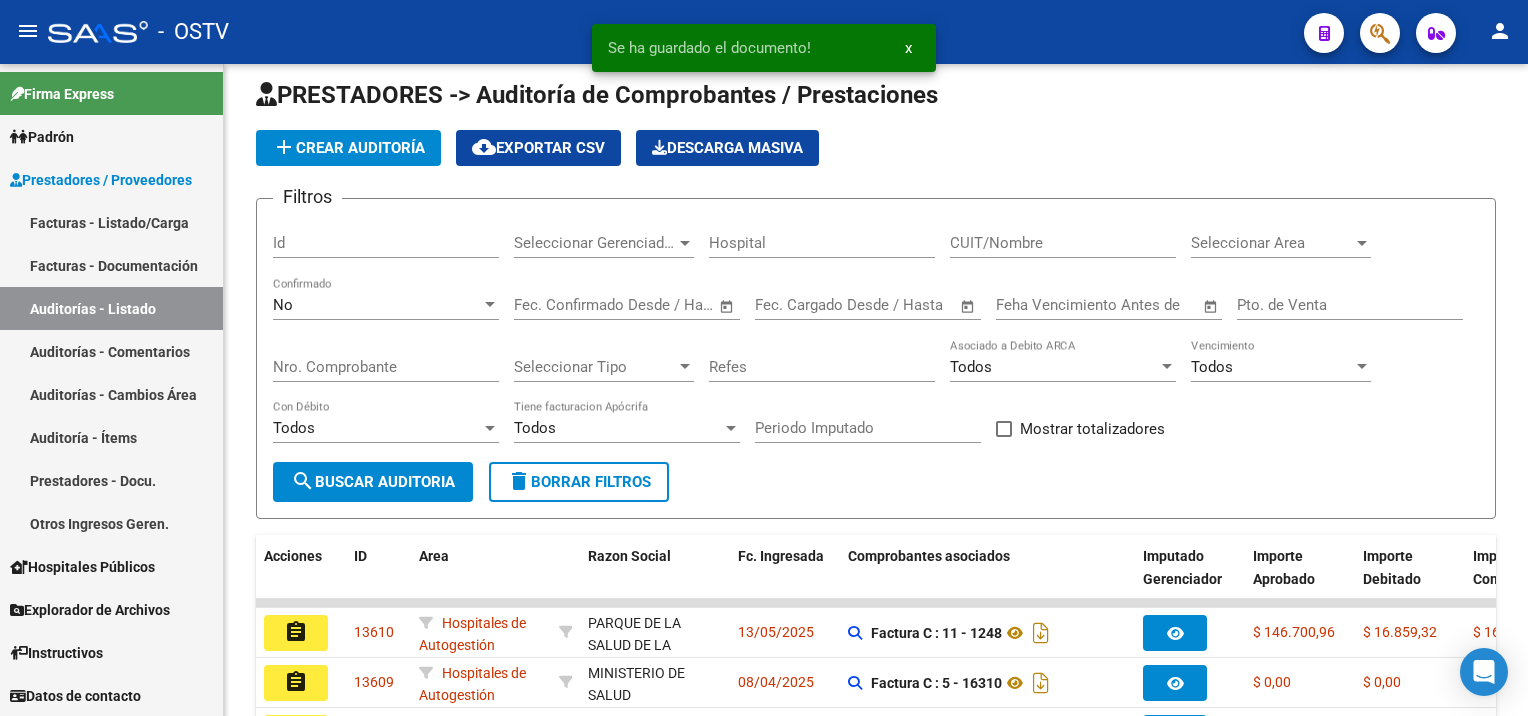 scroll, scrollTop: 542, scrollLeft: 0, axis: vertical 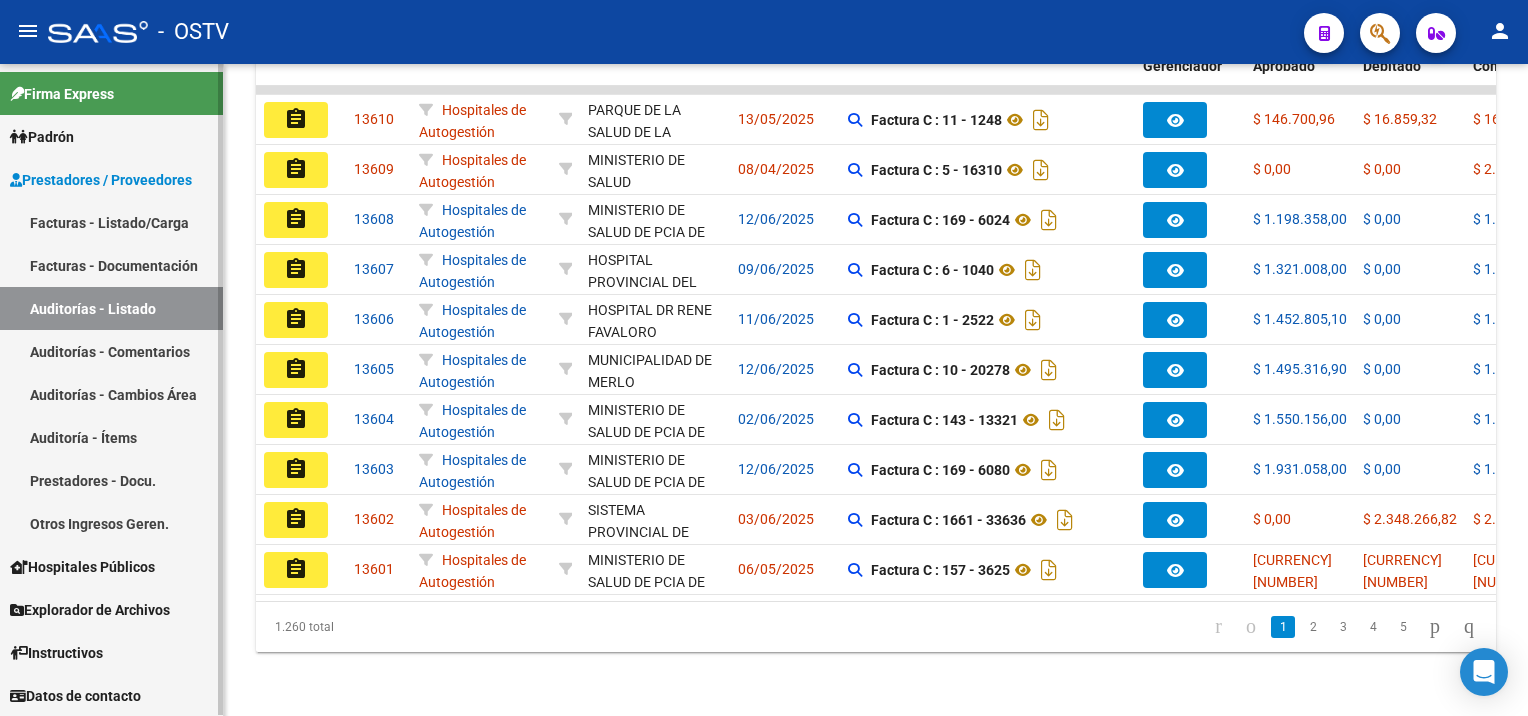 click on "Auditorías - Listado" at bounding box center [111, 308] 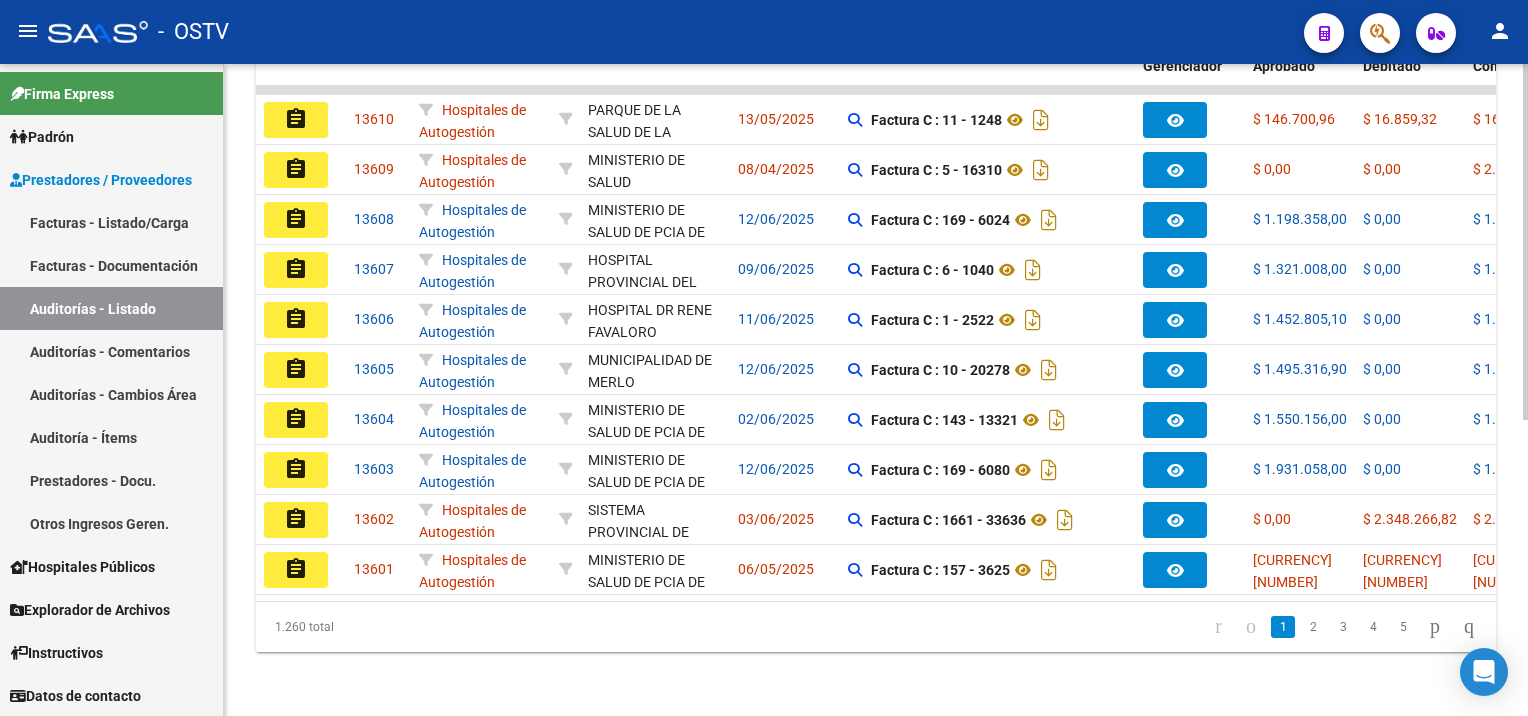 scroll, scrollTop: 0, scrollLeft: 0, axis: both 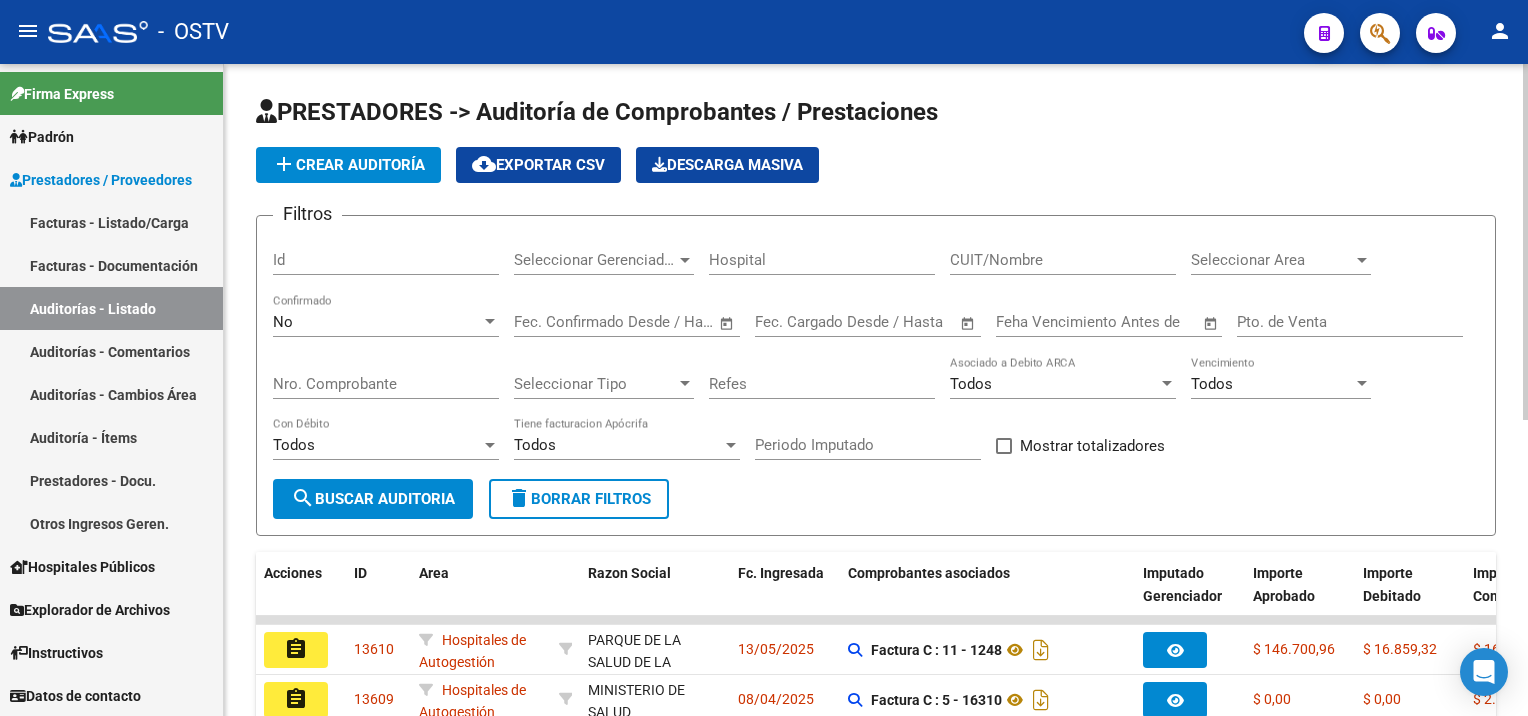click on "delete  Borrar Filtros" 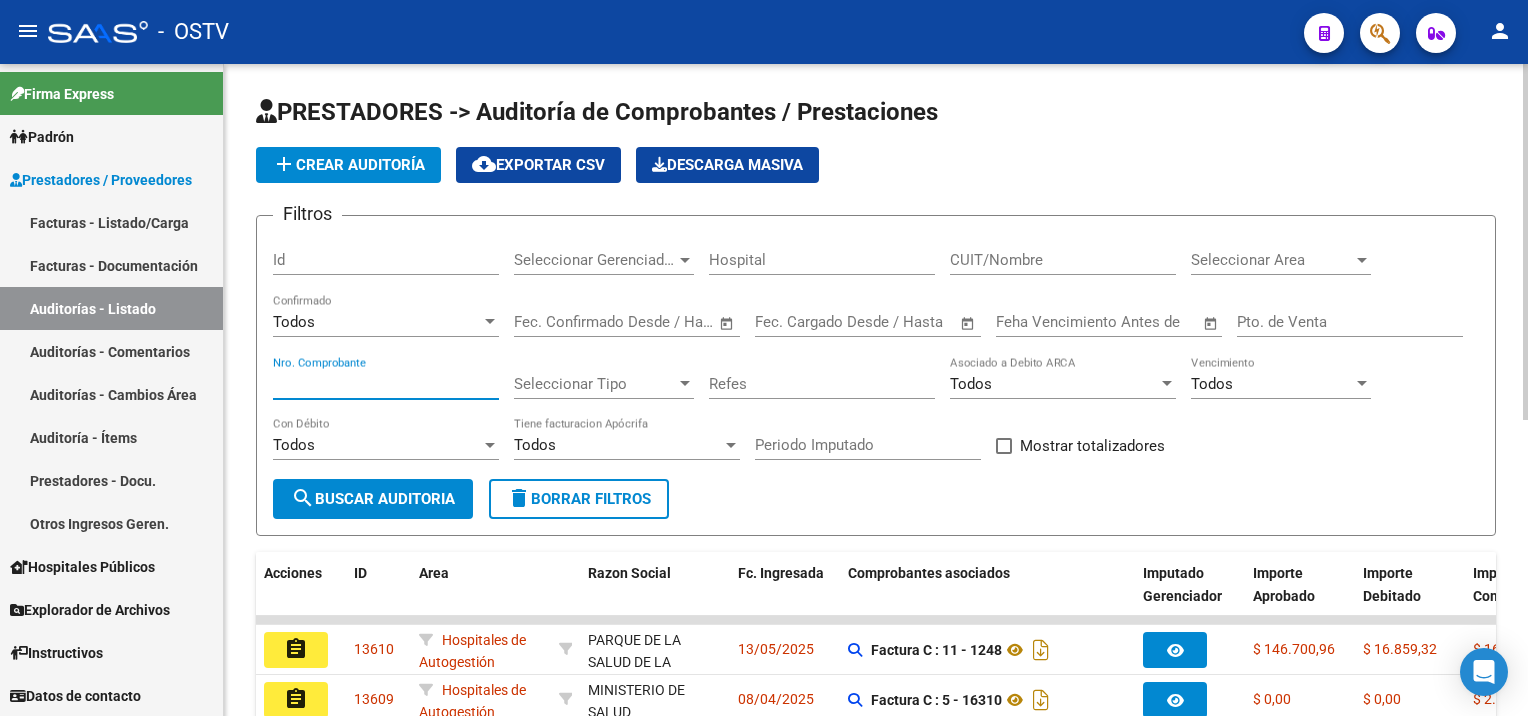 click on "Nro. Comprobante" at bounding box center (386, 384) 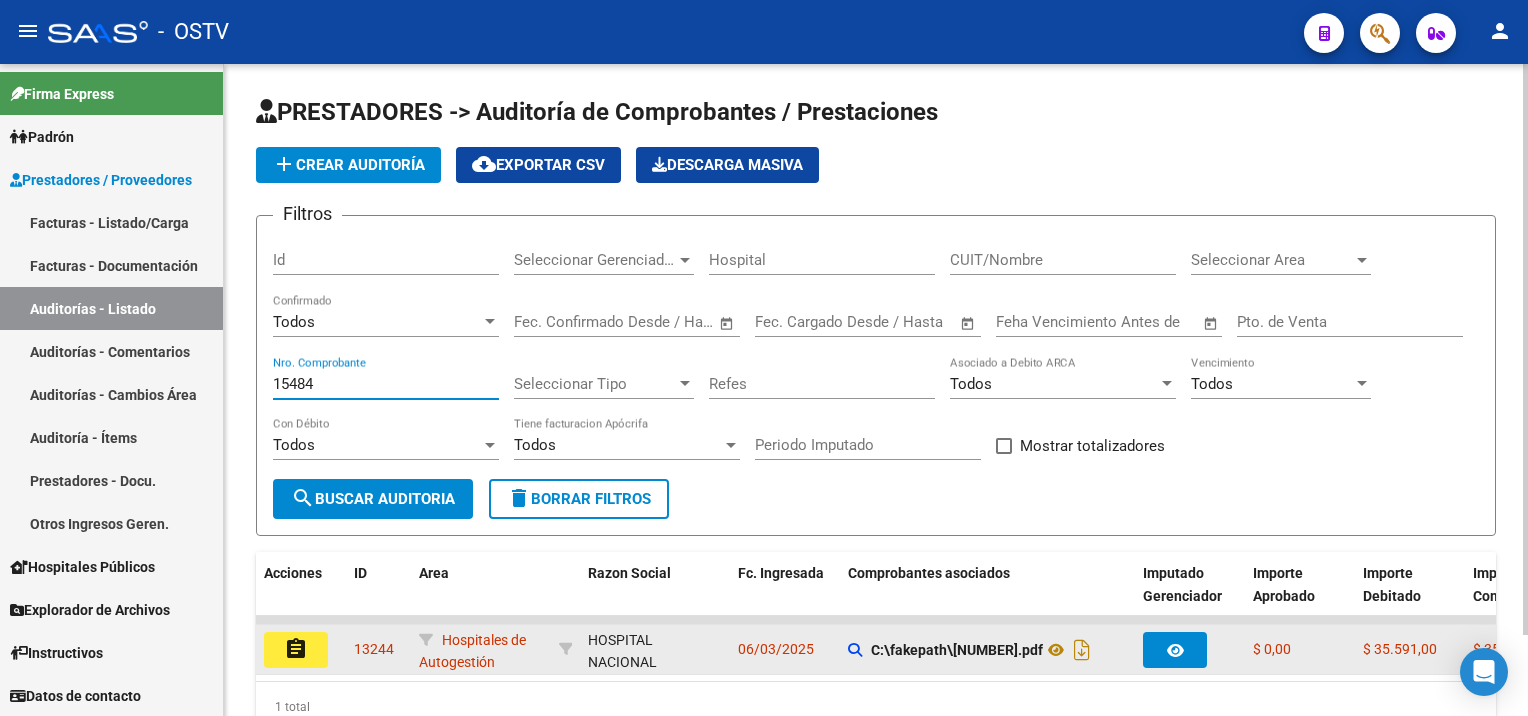 type on "15484" 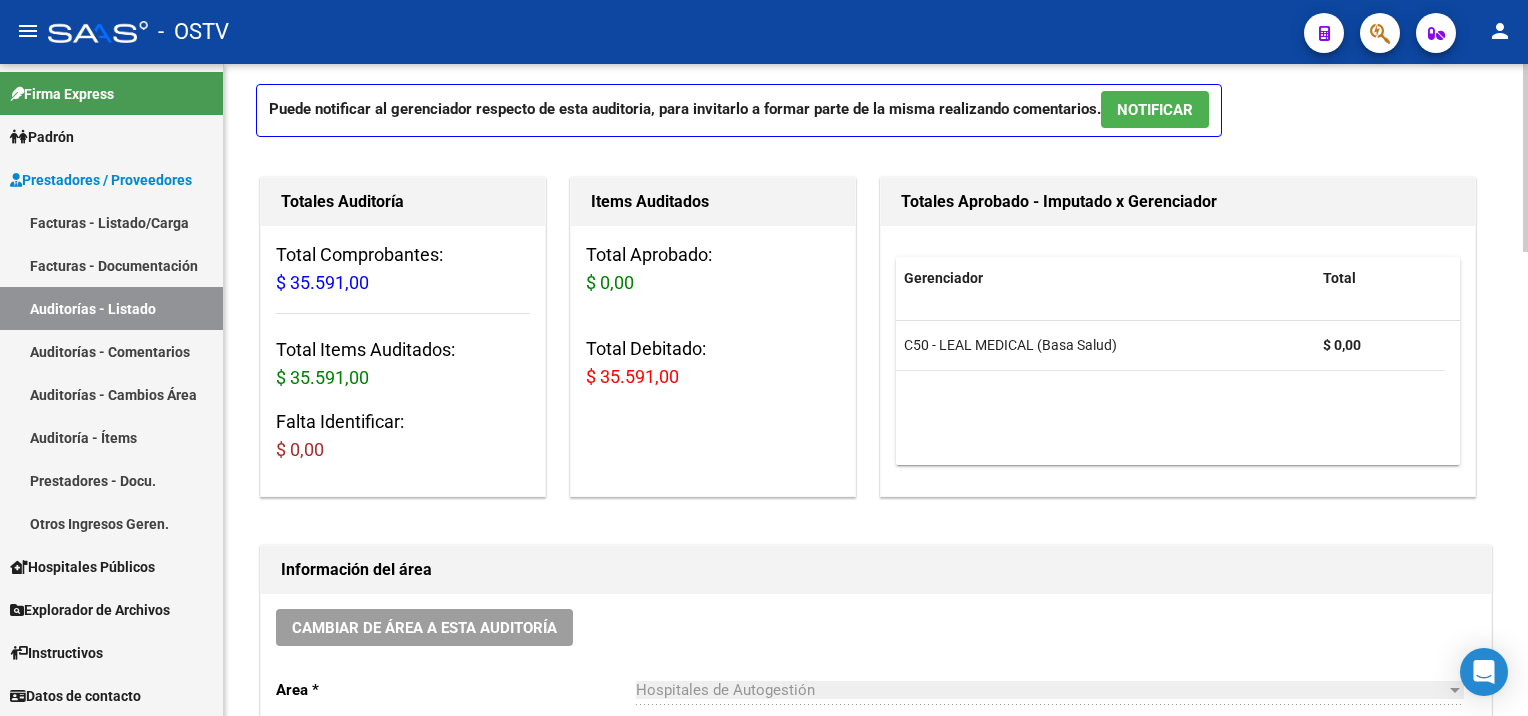 scroll, scrollTop: 400, scrollLeft: 0, axis: vertical 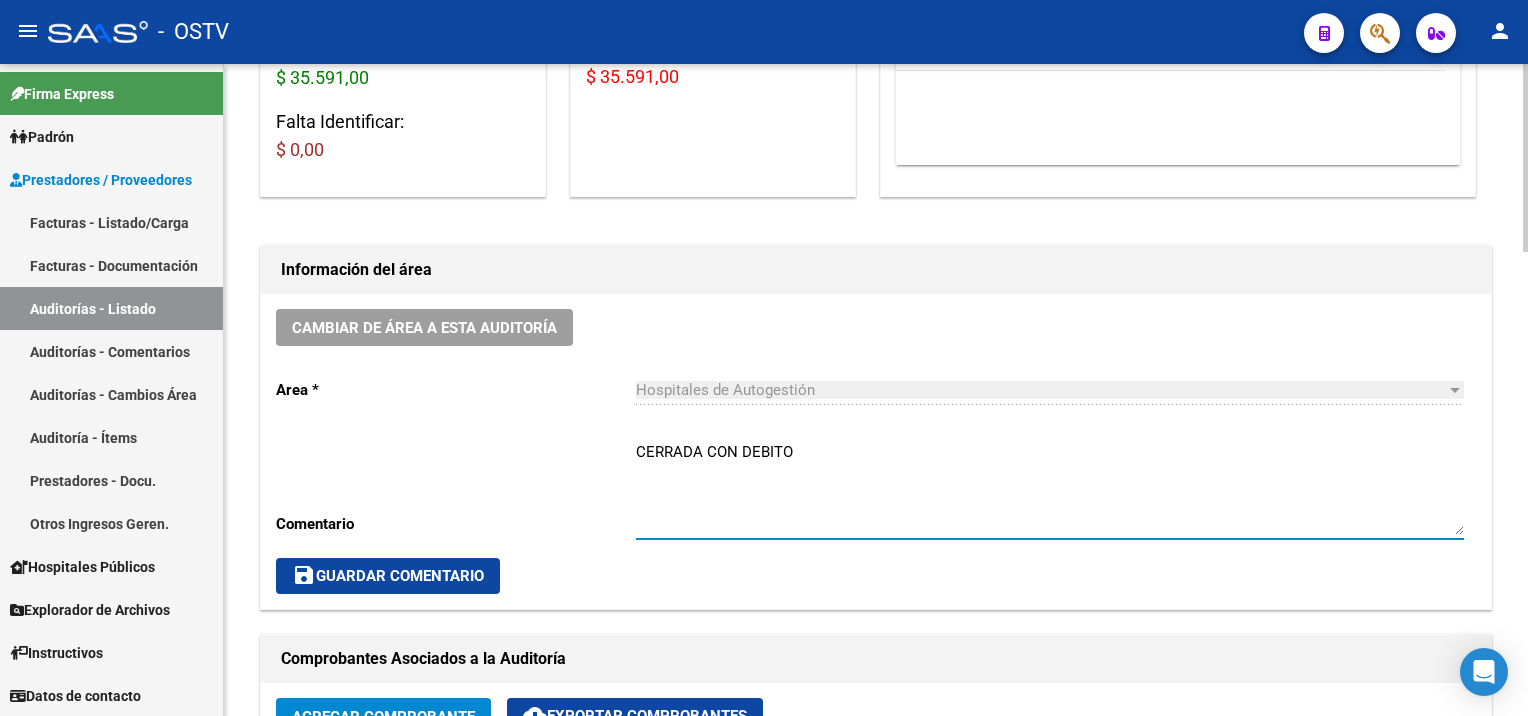 drag, startPoint x: 824, startPoint y: 445, endPoint x: 740, endPoint y: 442, distance: 84.05355 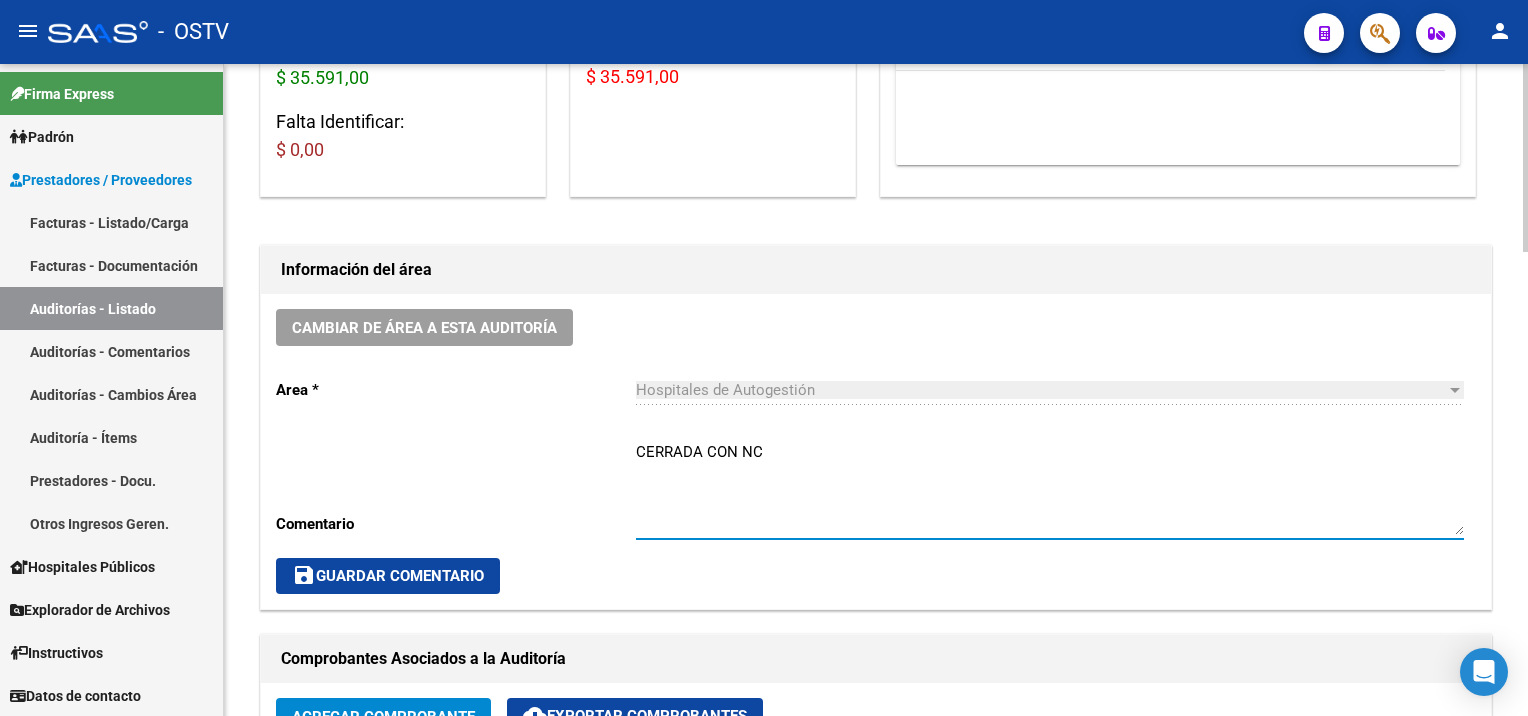 type on "CERRADA CON NC" 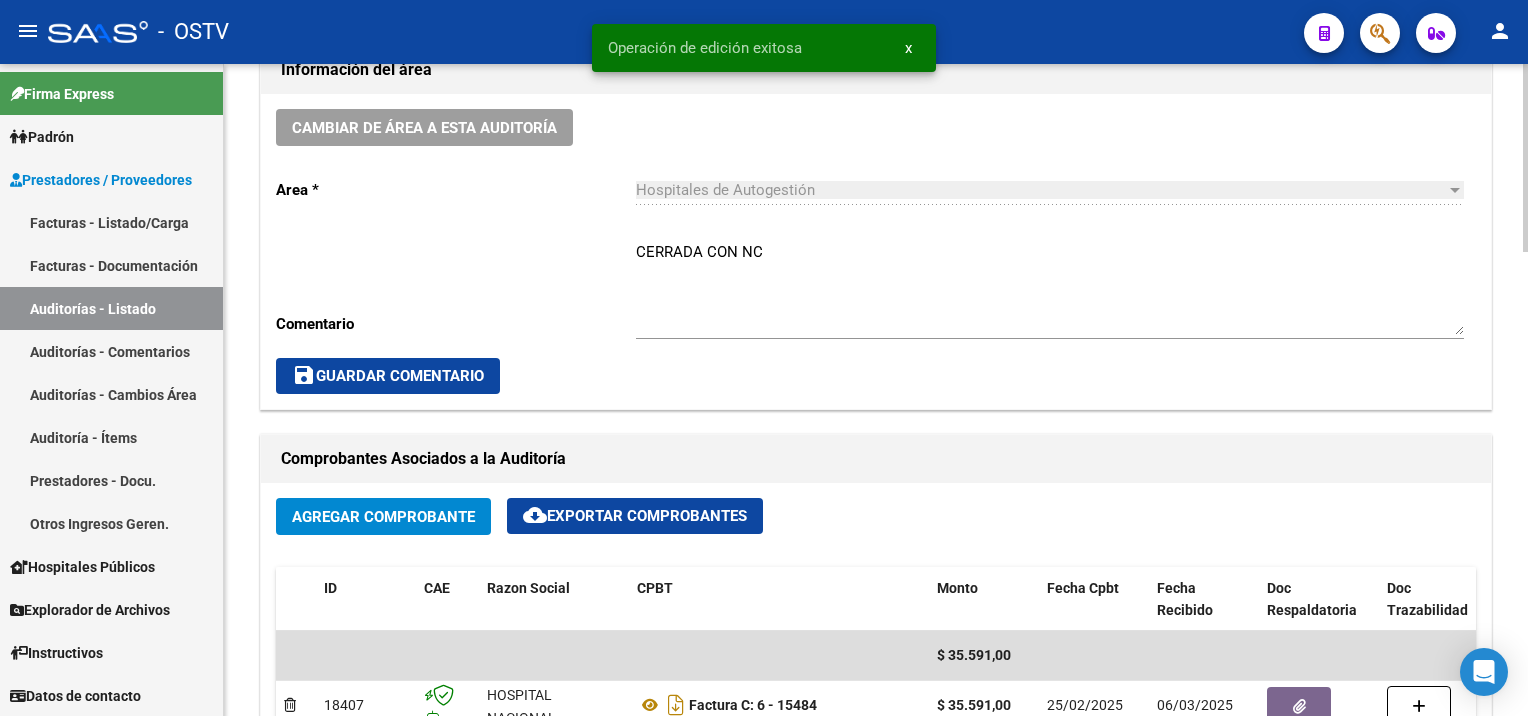 scroll, scrollTop: 800, scrollLeft: 0, axis: vertical 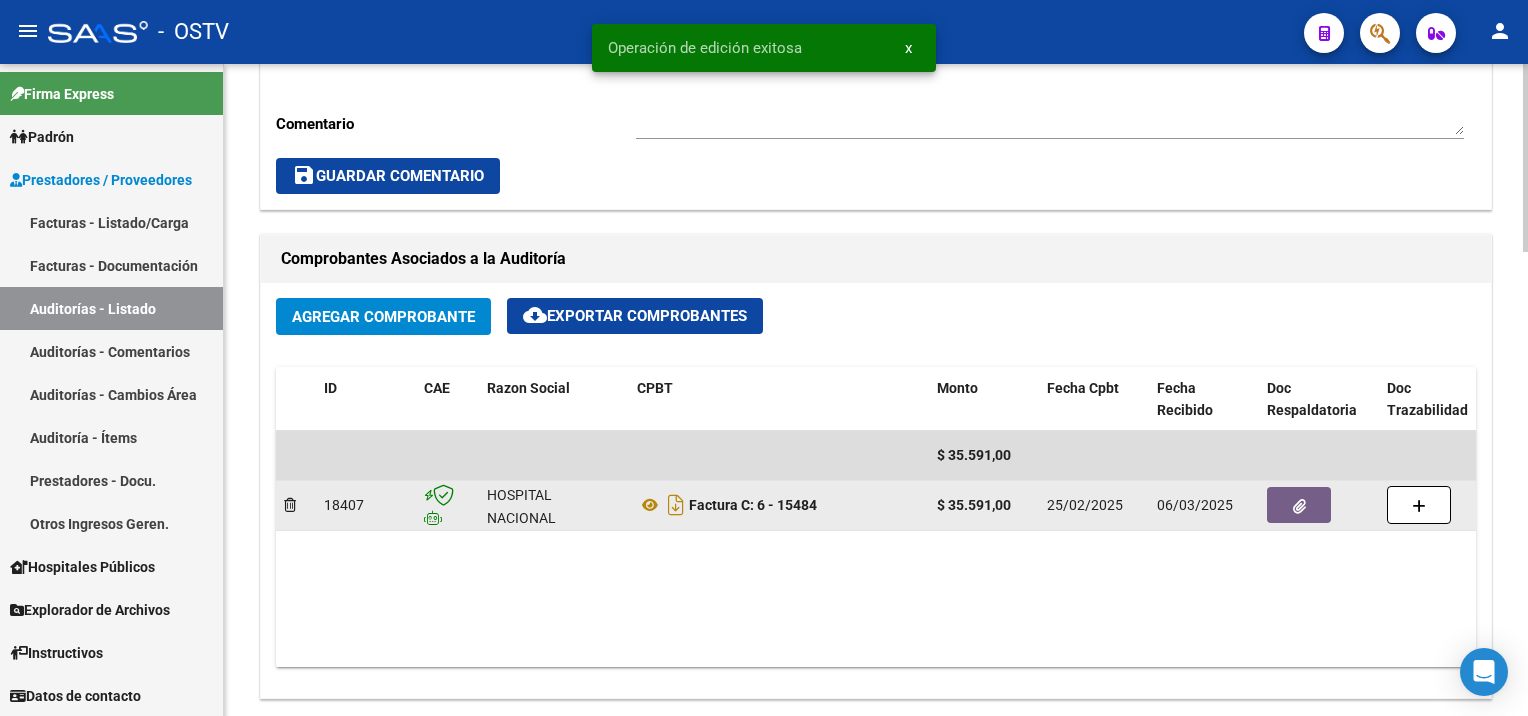click 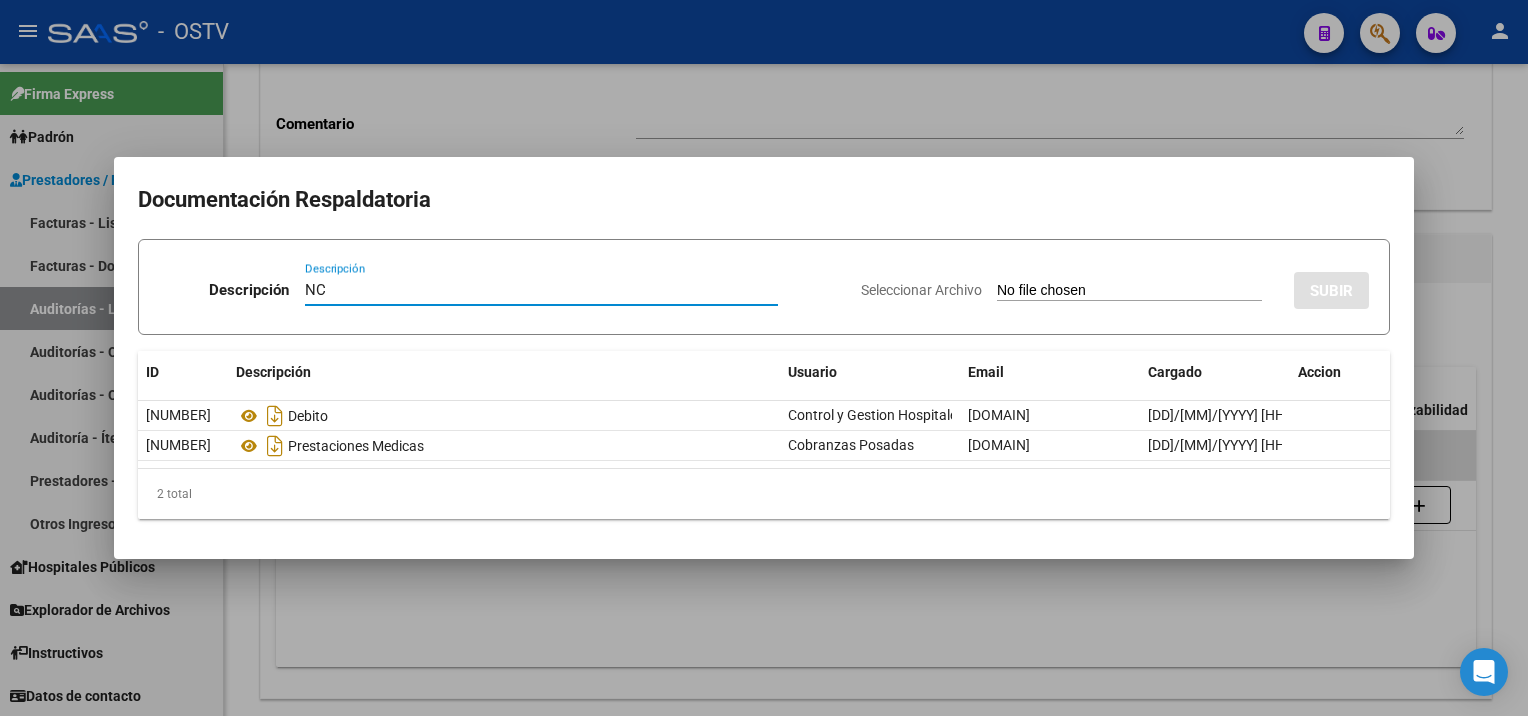 type on "NC" 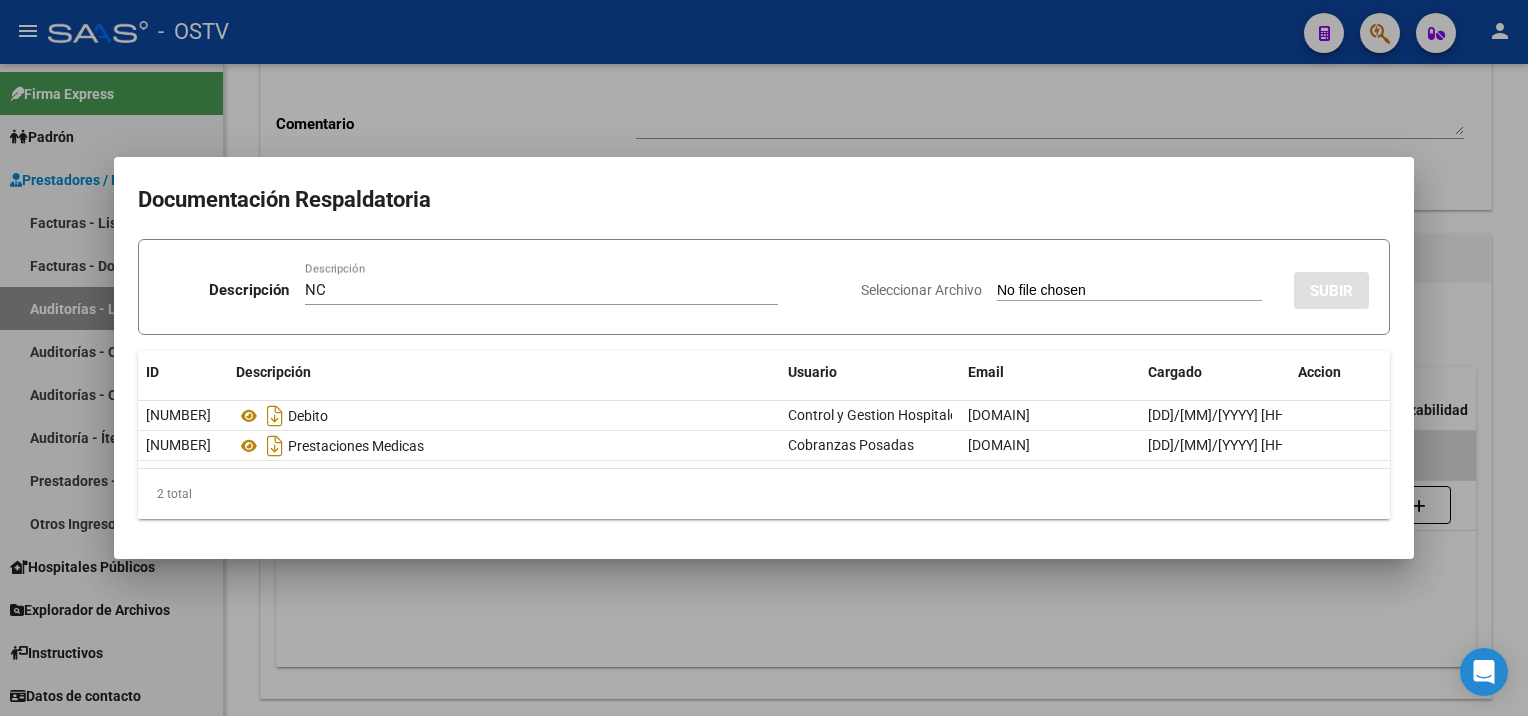 click on "Seleccionar Archivo" at bounding box center [1129, 291] 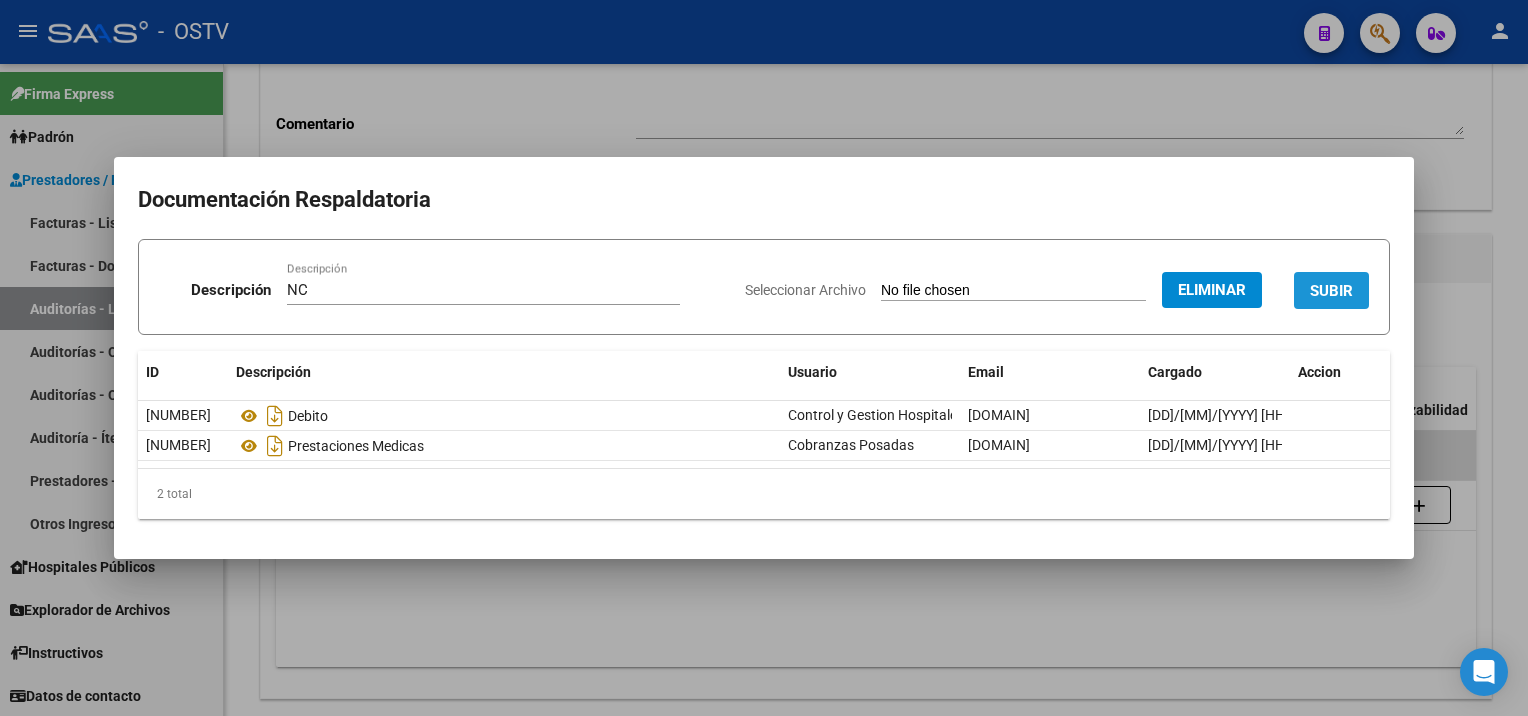 click on "SUBIR" at bounding box center [1331, 291] 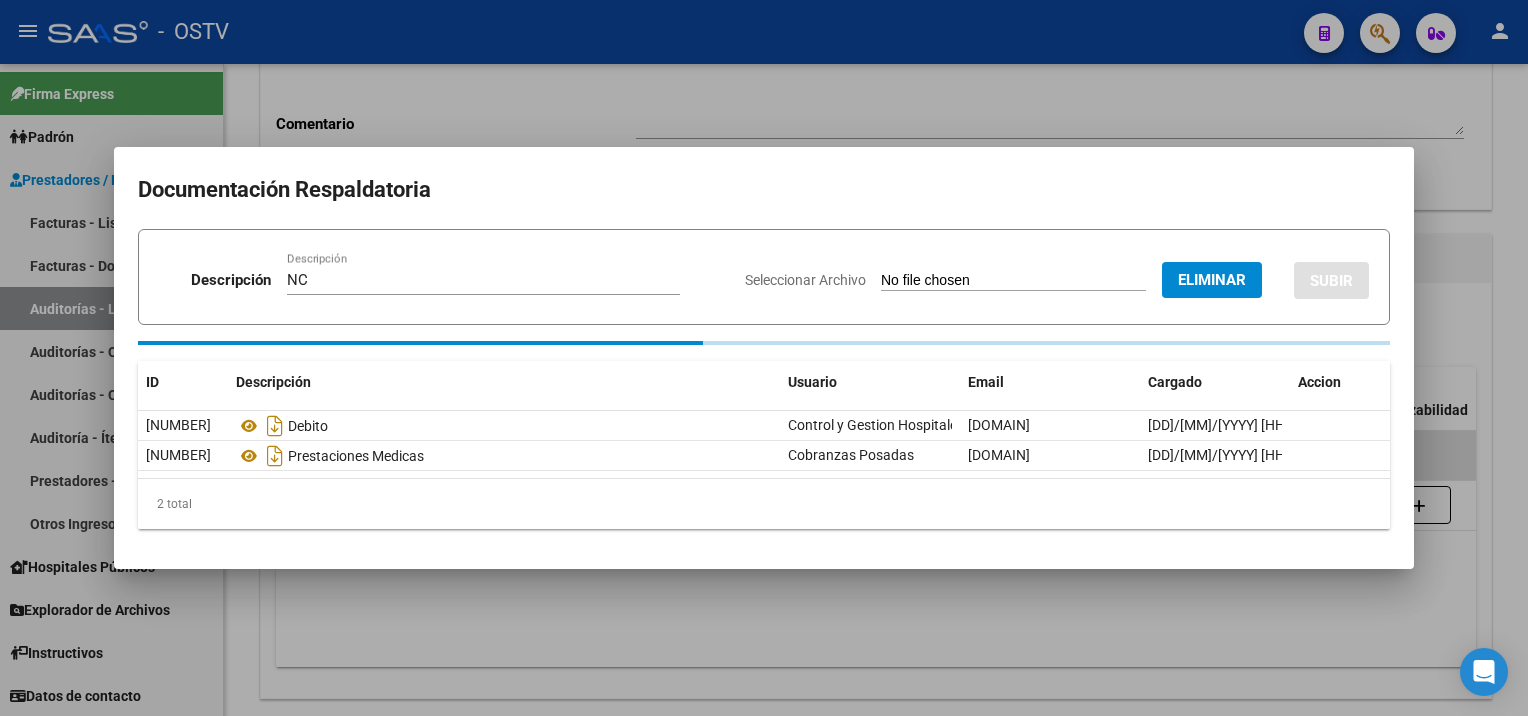 type 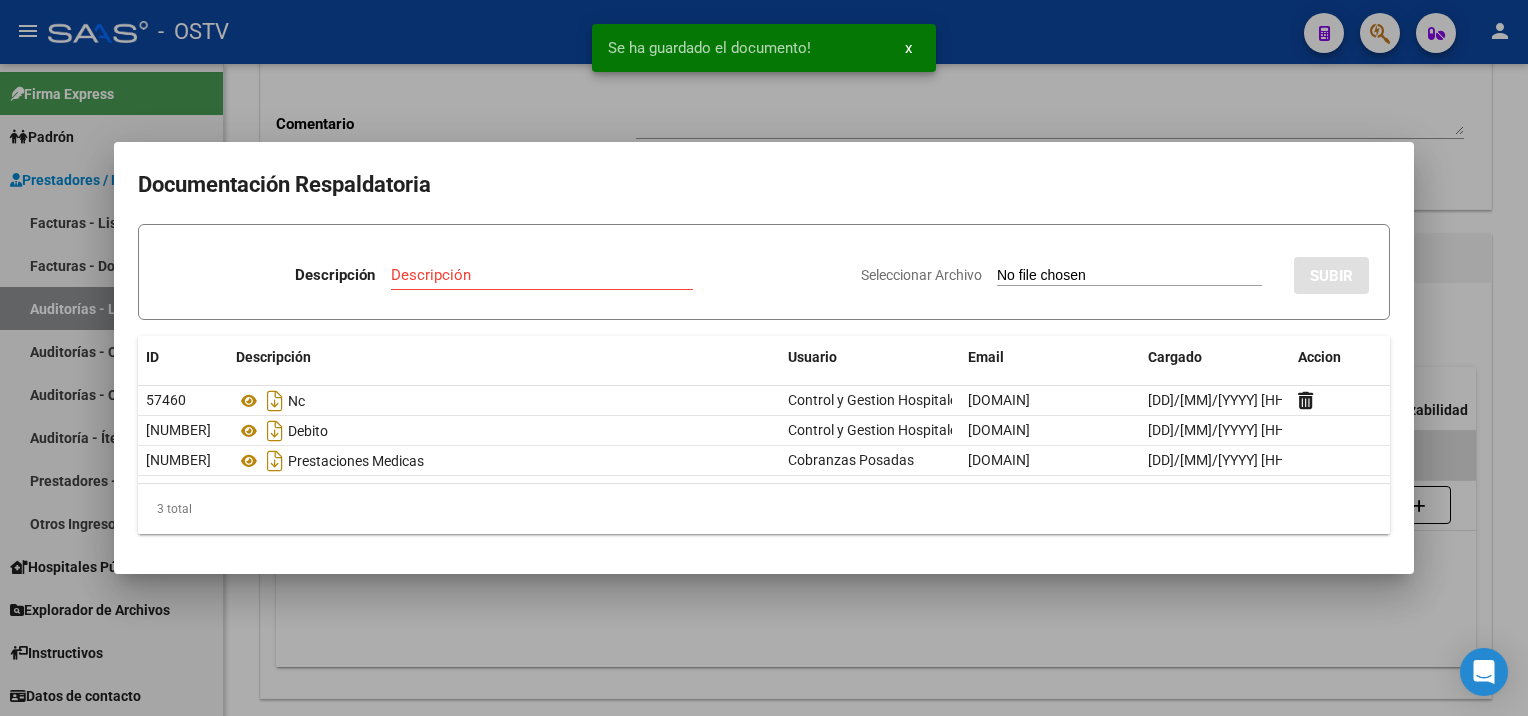 click at bounding box center (764, 358) 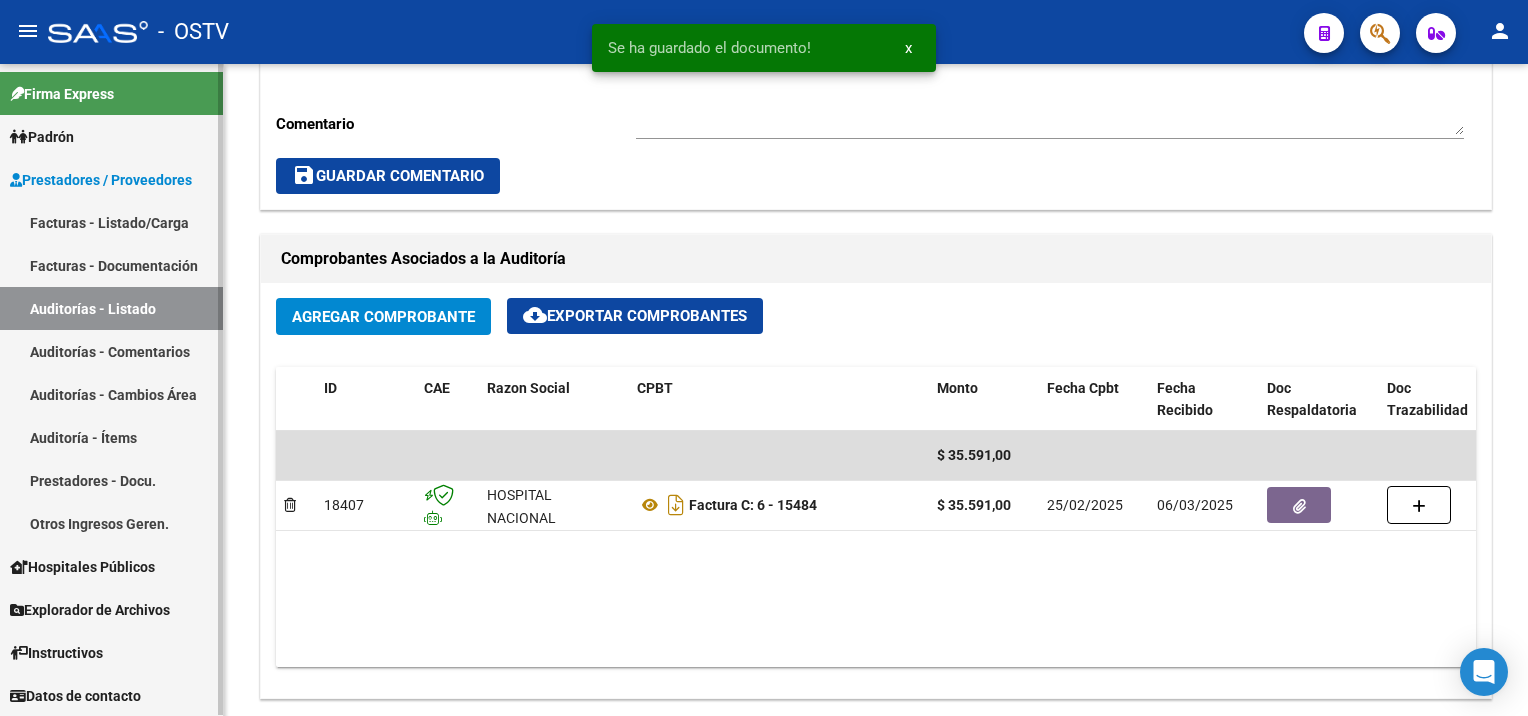 click on "Auditorías - Listado" at bounding box center [111, 308] 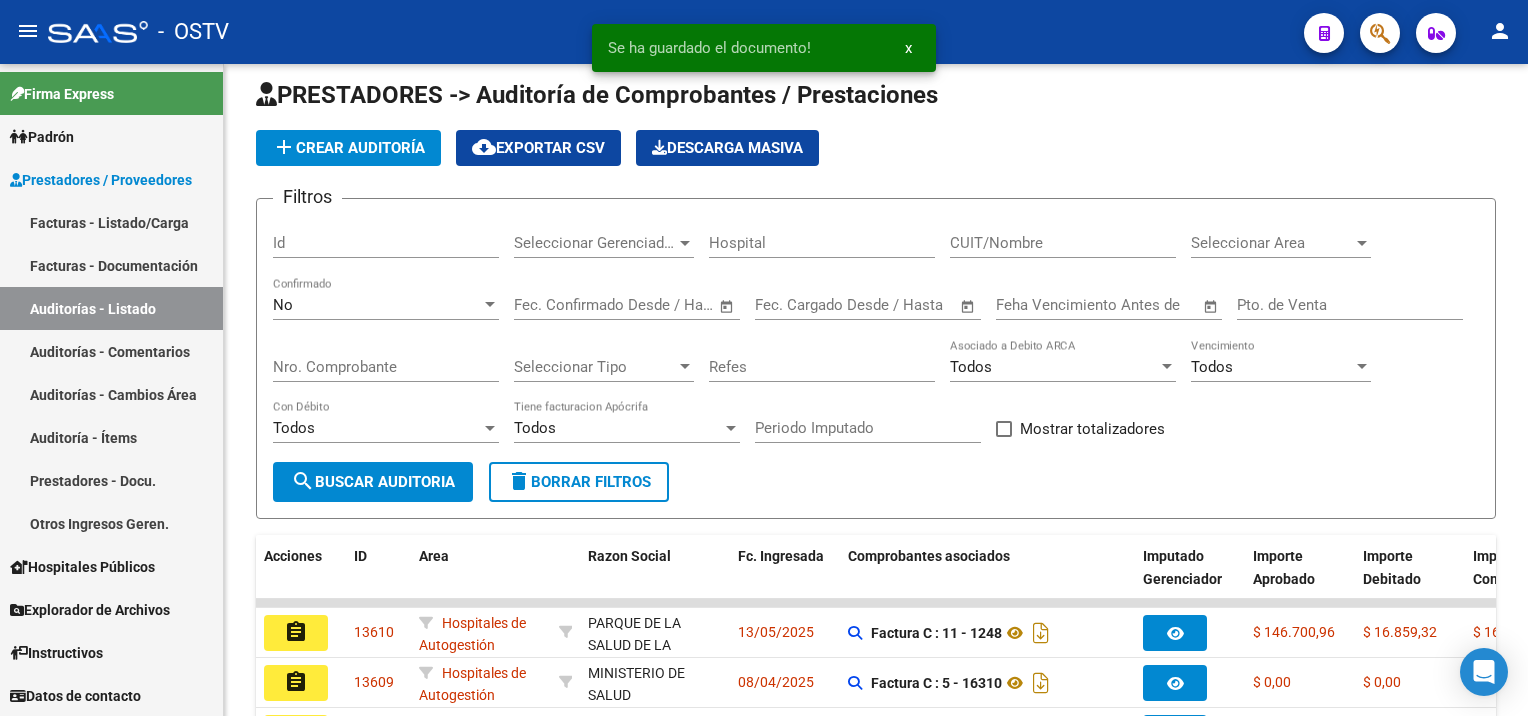 scroll, scrollTop: 542, scrollLeft: 0, axis: vertical 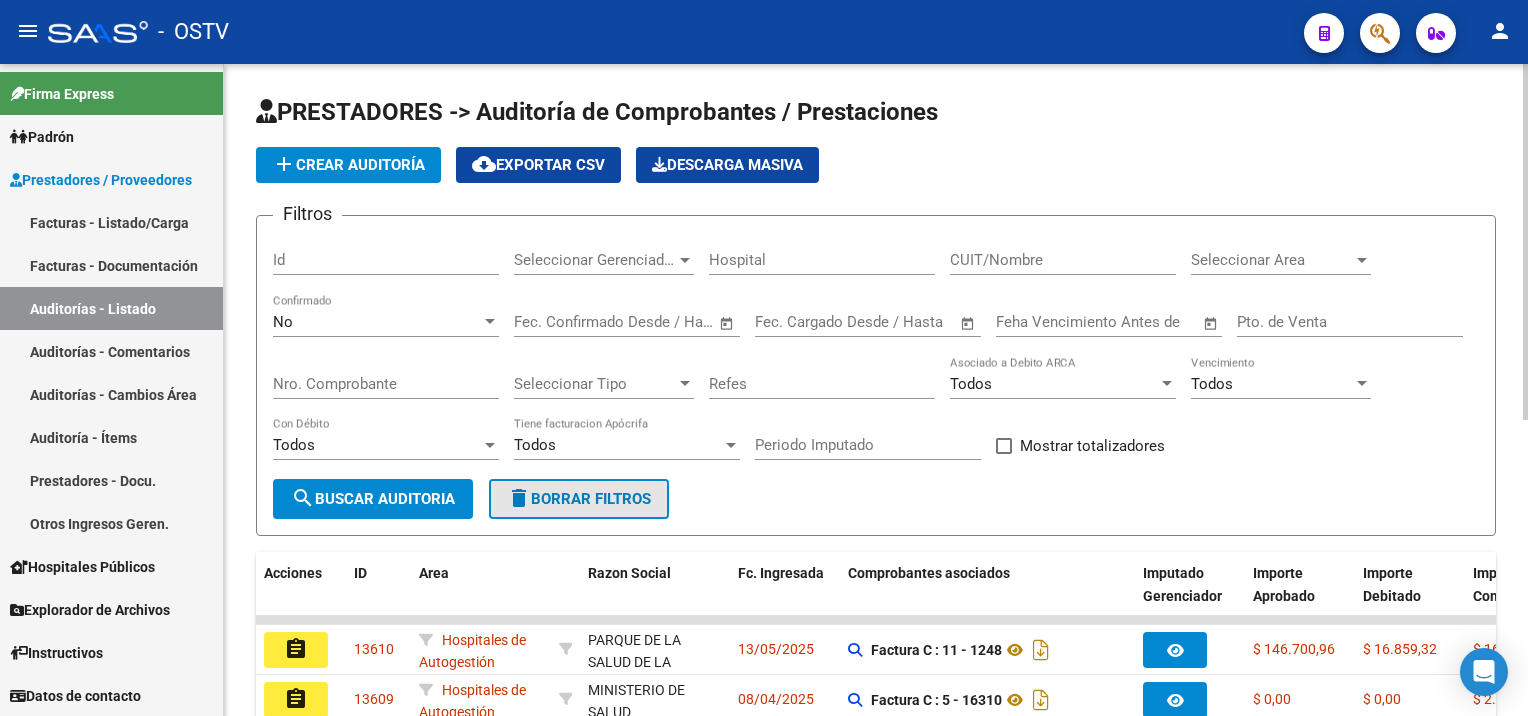 click on "delete" 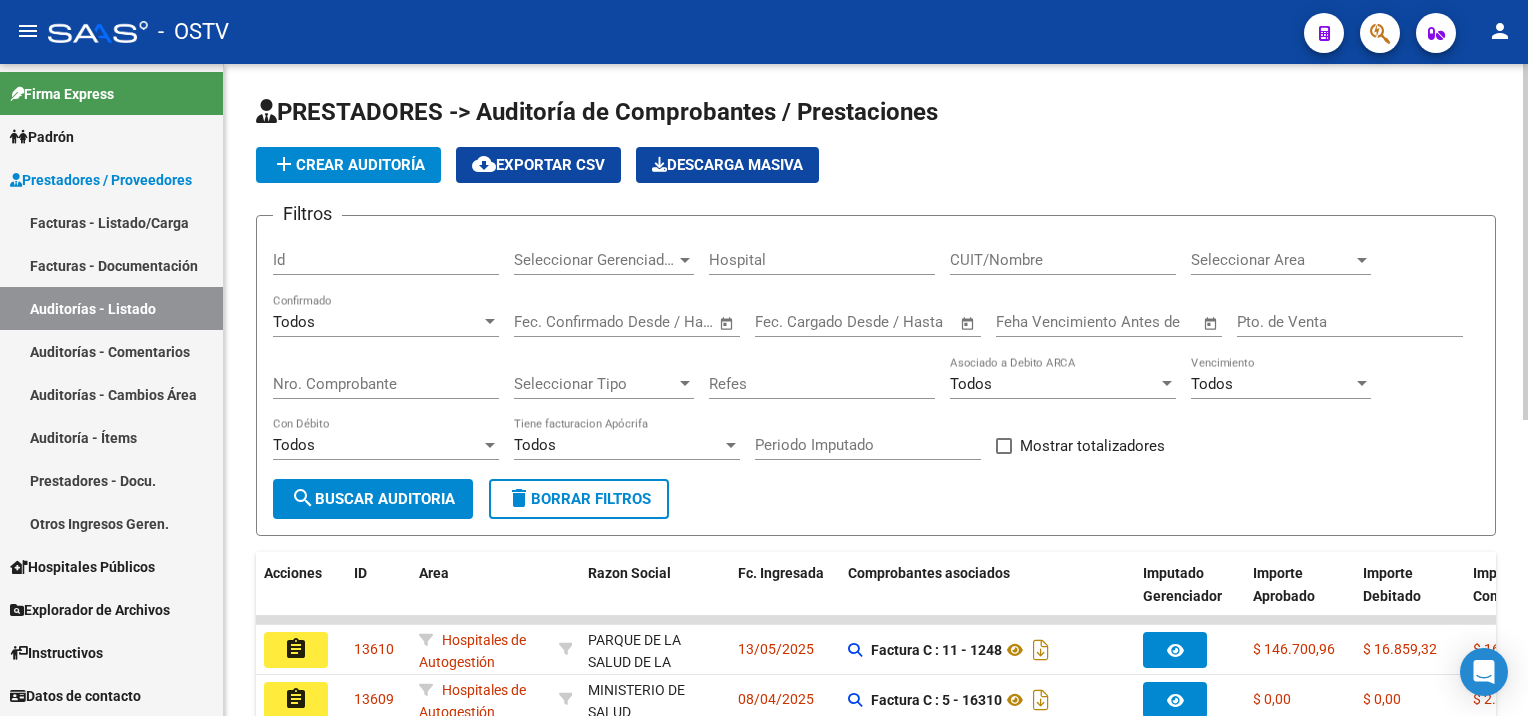 click on "Nro. Comprobante" at bounding box center (386, 384) 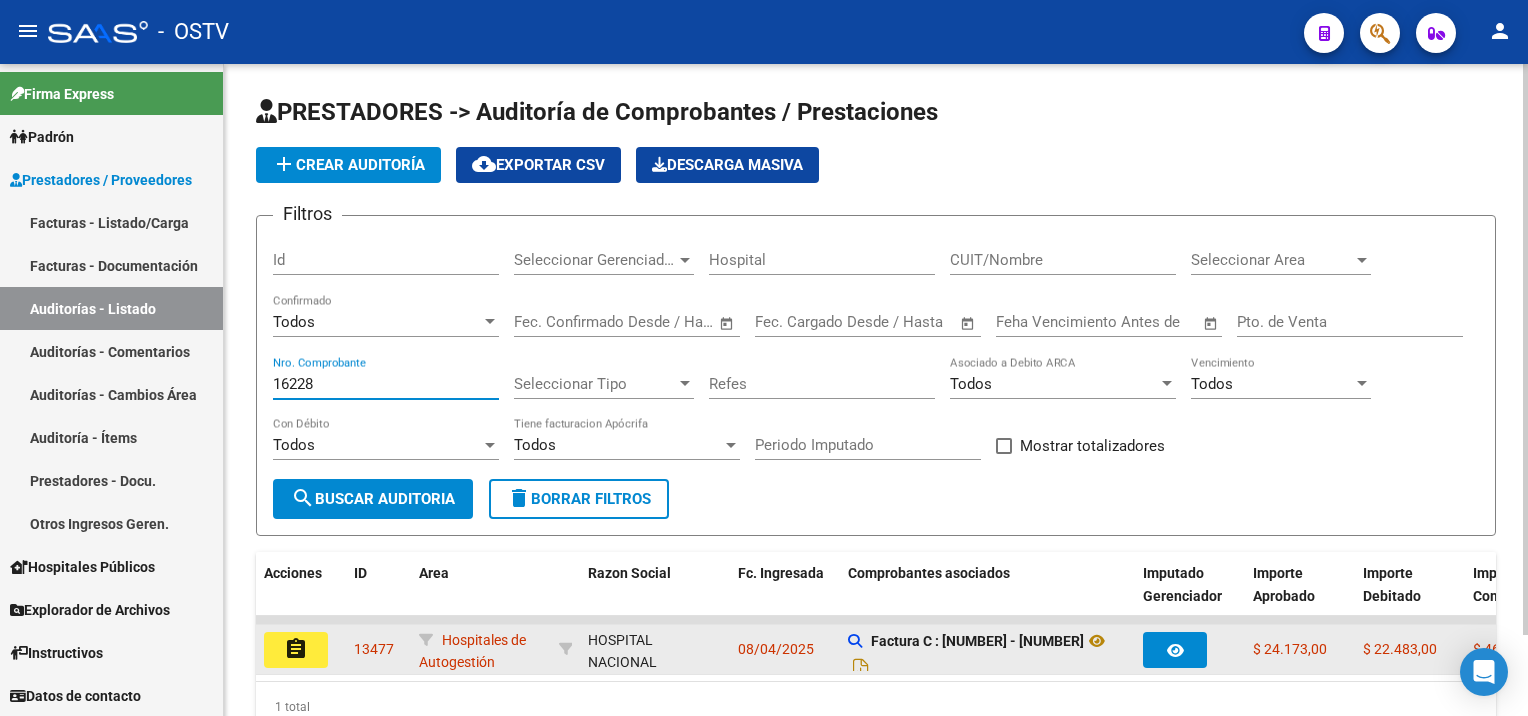 type on "16228" 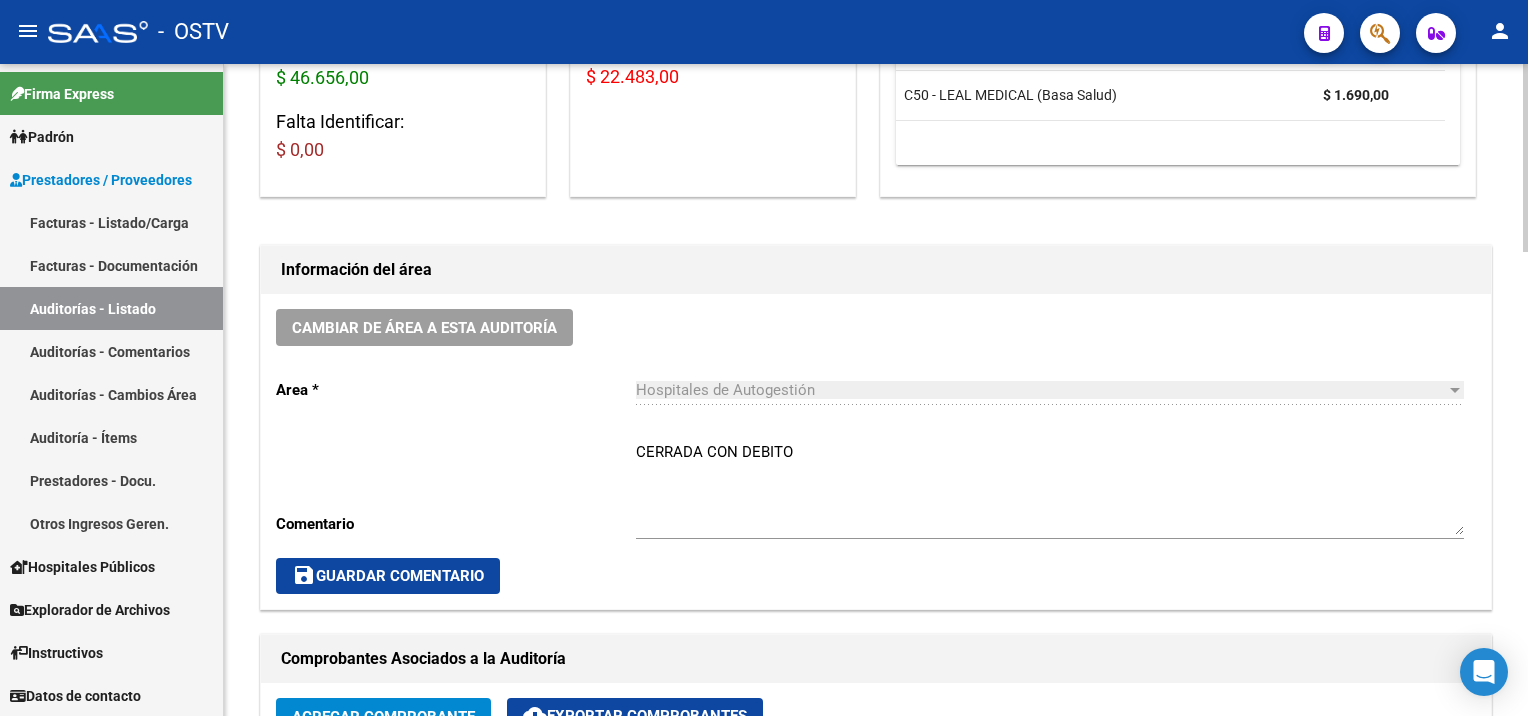 scroll, scrollTop: 500, scrollLeft: 0, axis: vertical 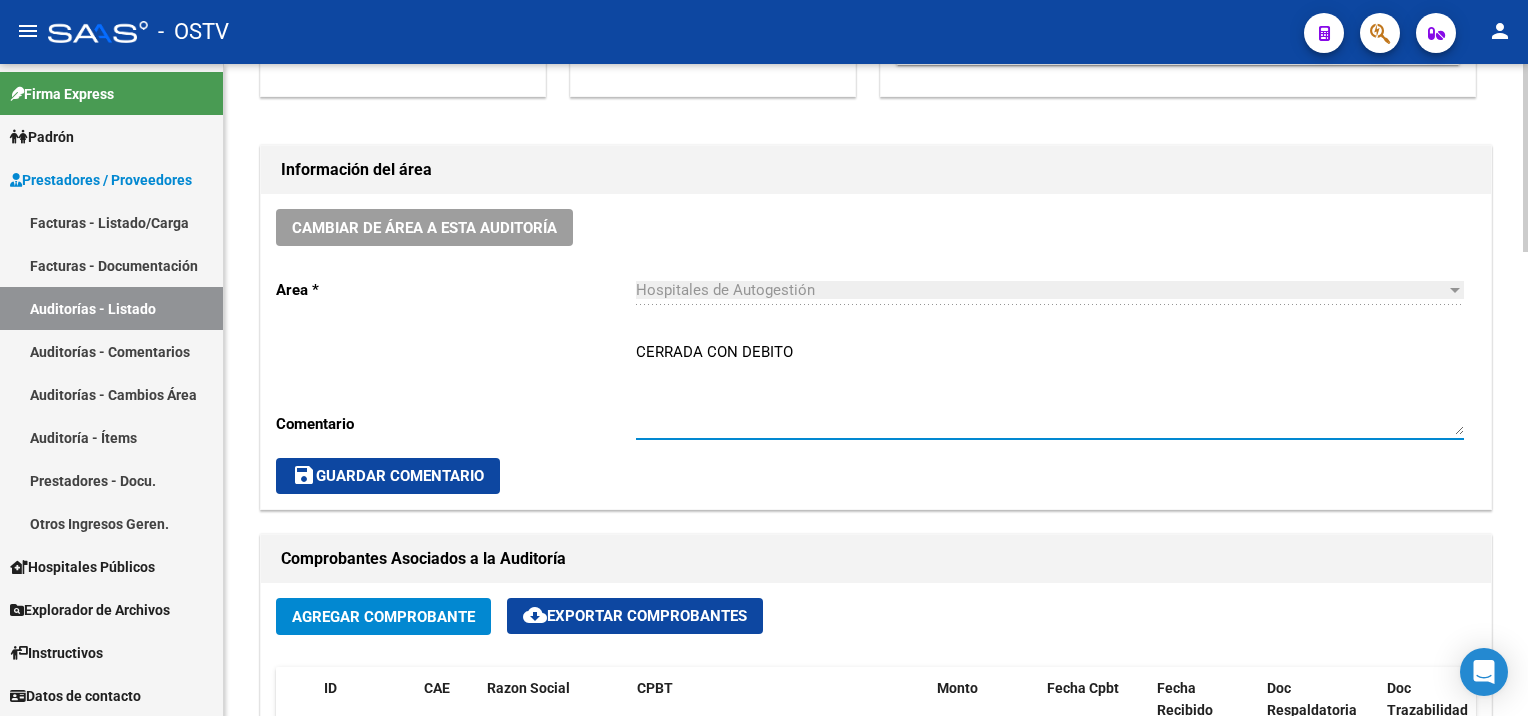 drag, startPoint x: 802, startPoint y: 350, endPoint x: 743, endPoint y: 351, distance: 59.008472 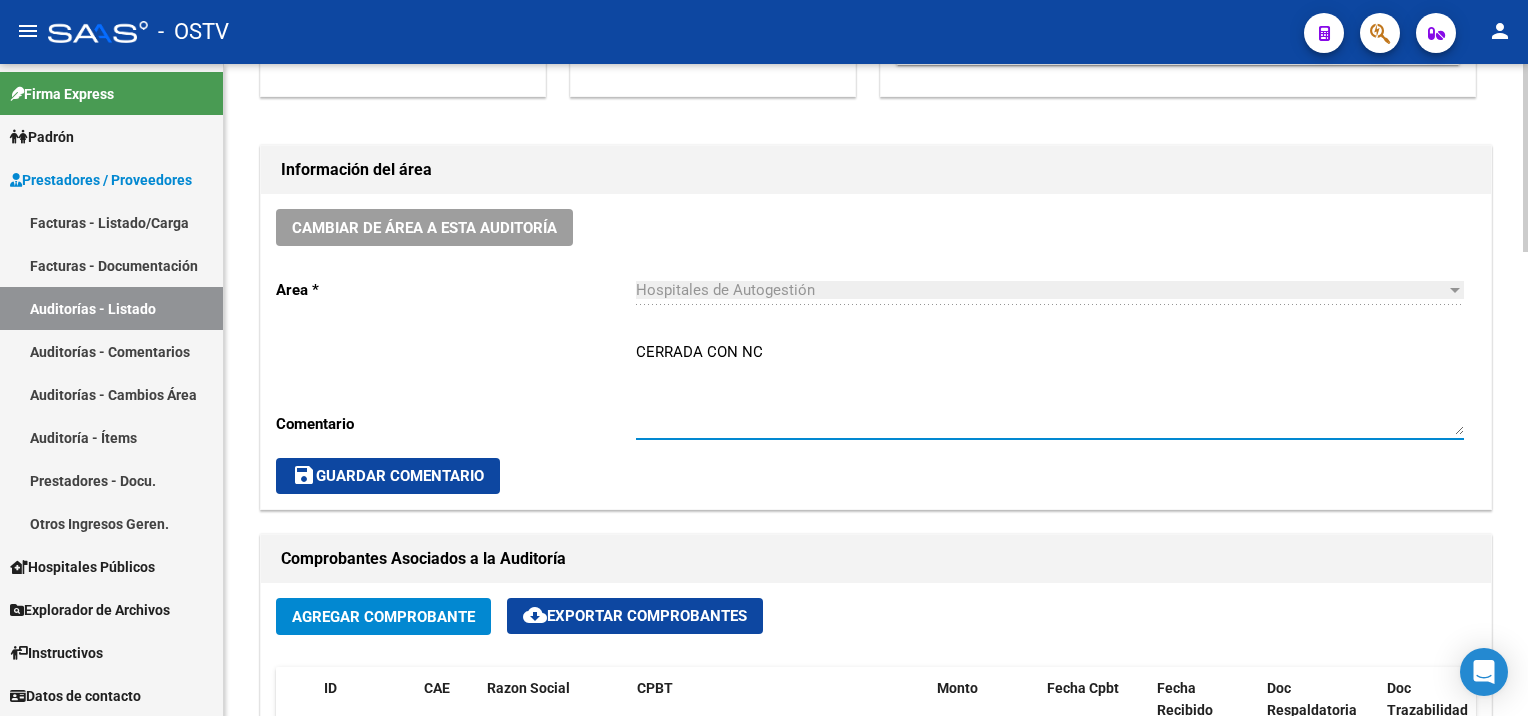 type on "CERRADA CON NC" 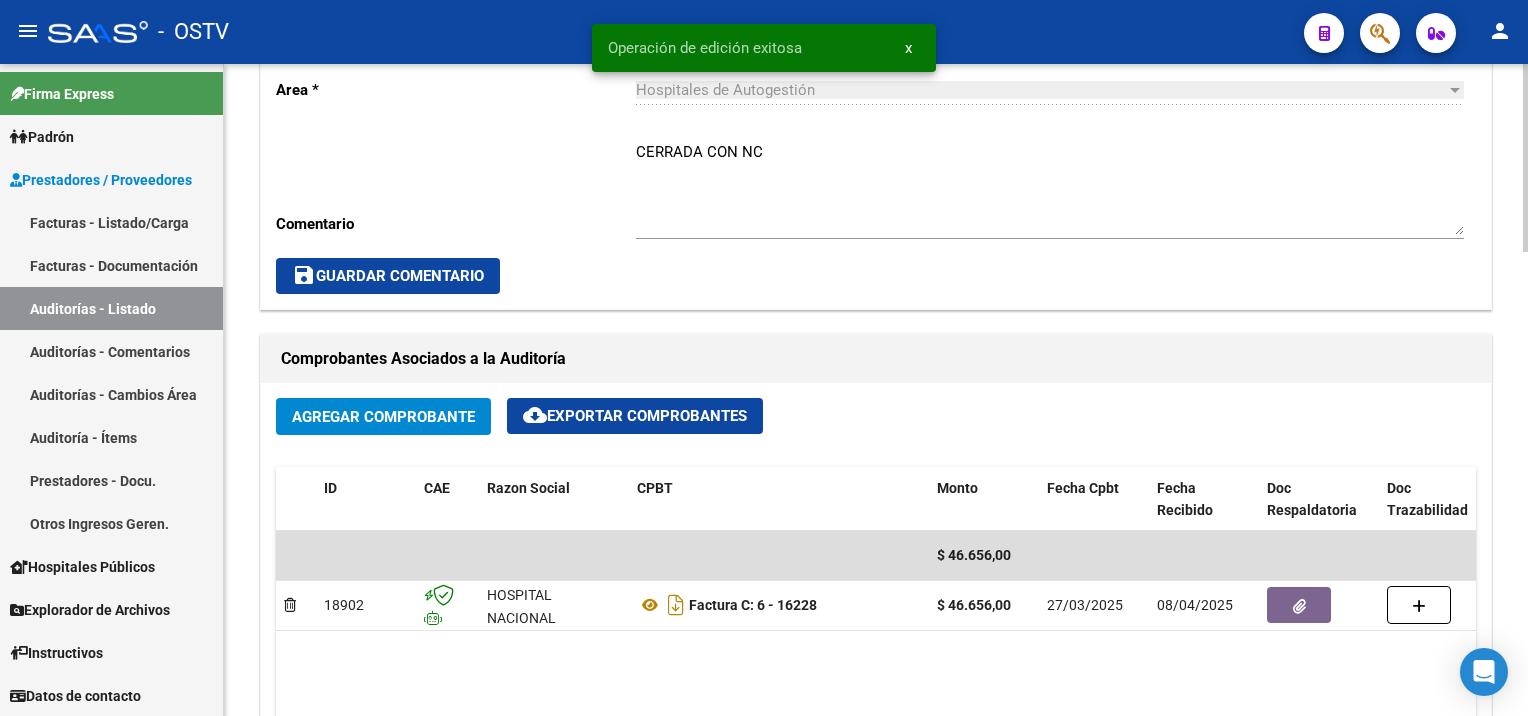 scroll, scrollTop: 800, scrollLeft: 0, axis: vertical 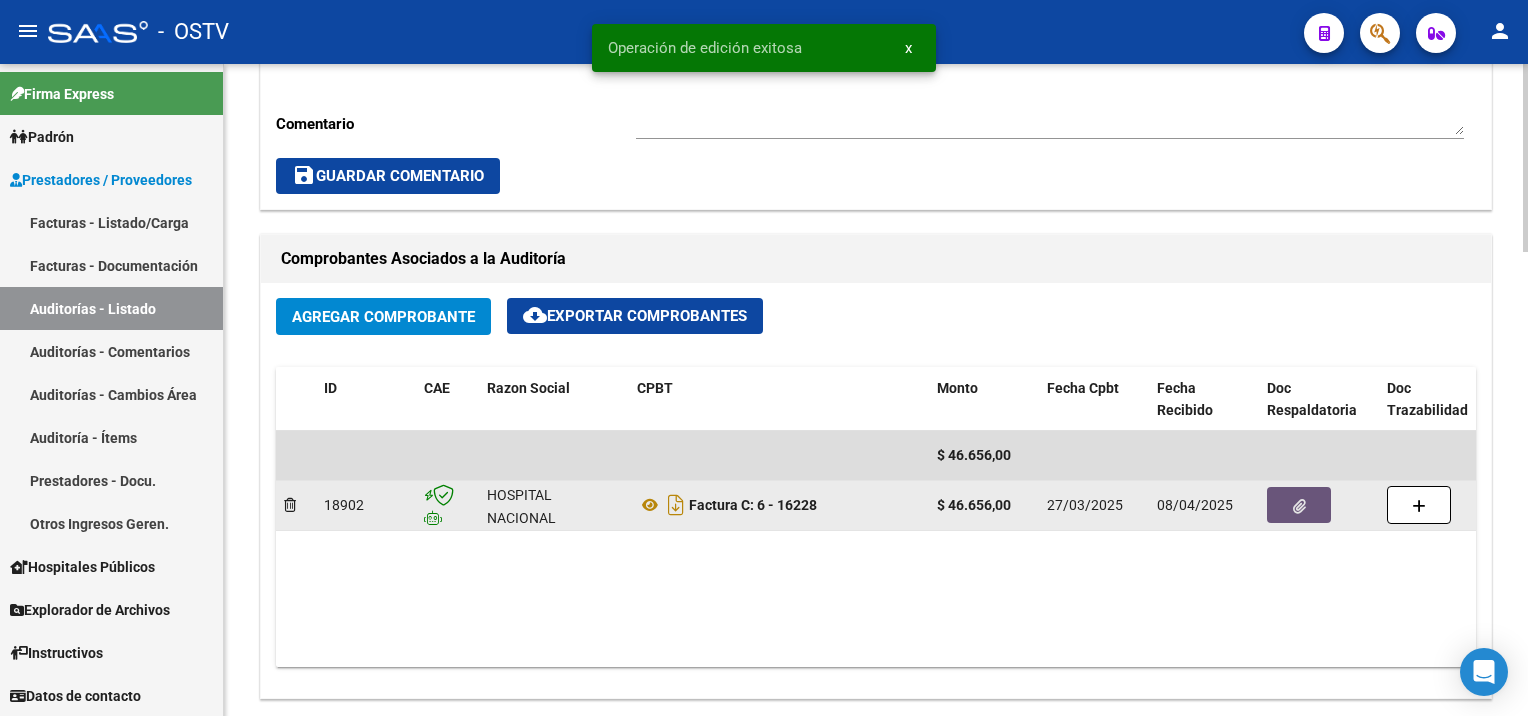click 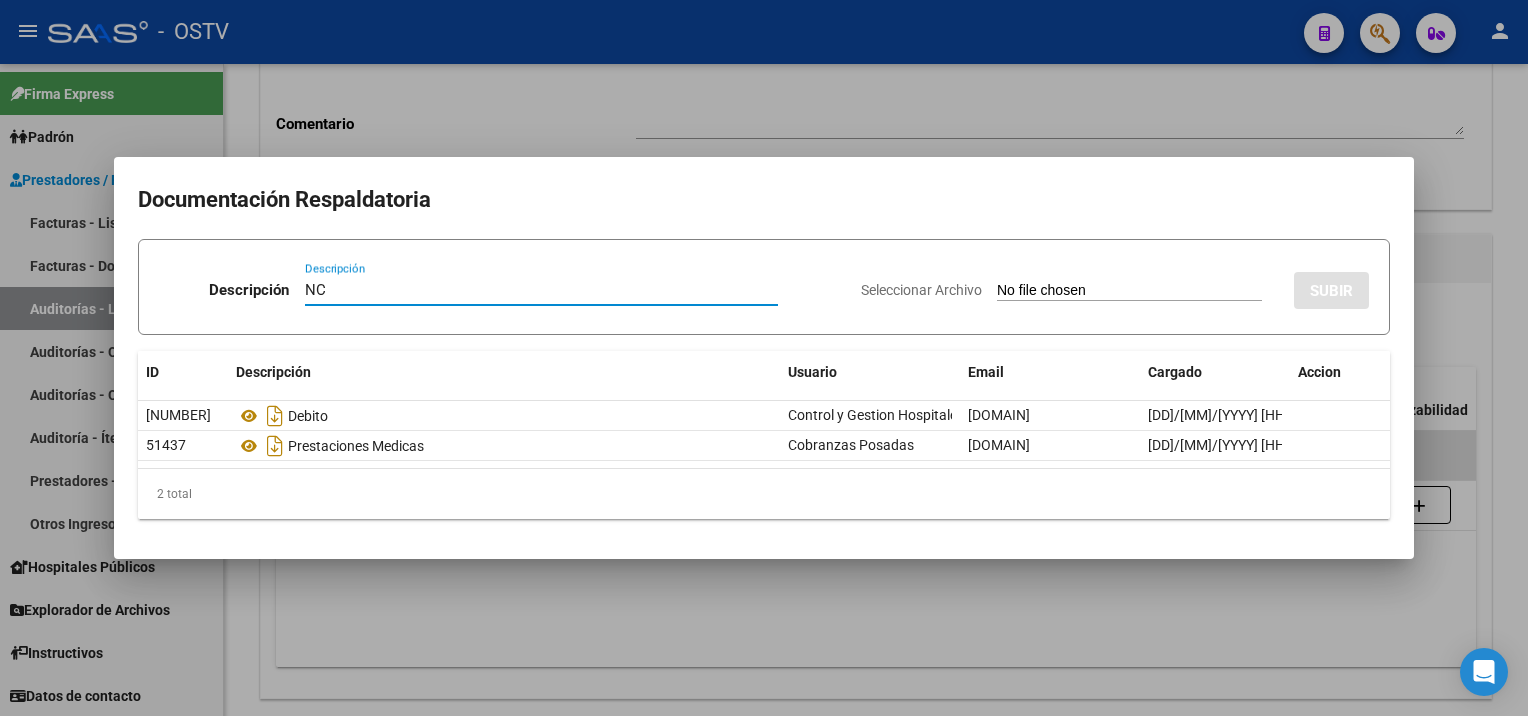 type on "NC" 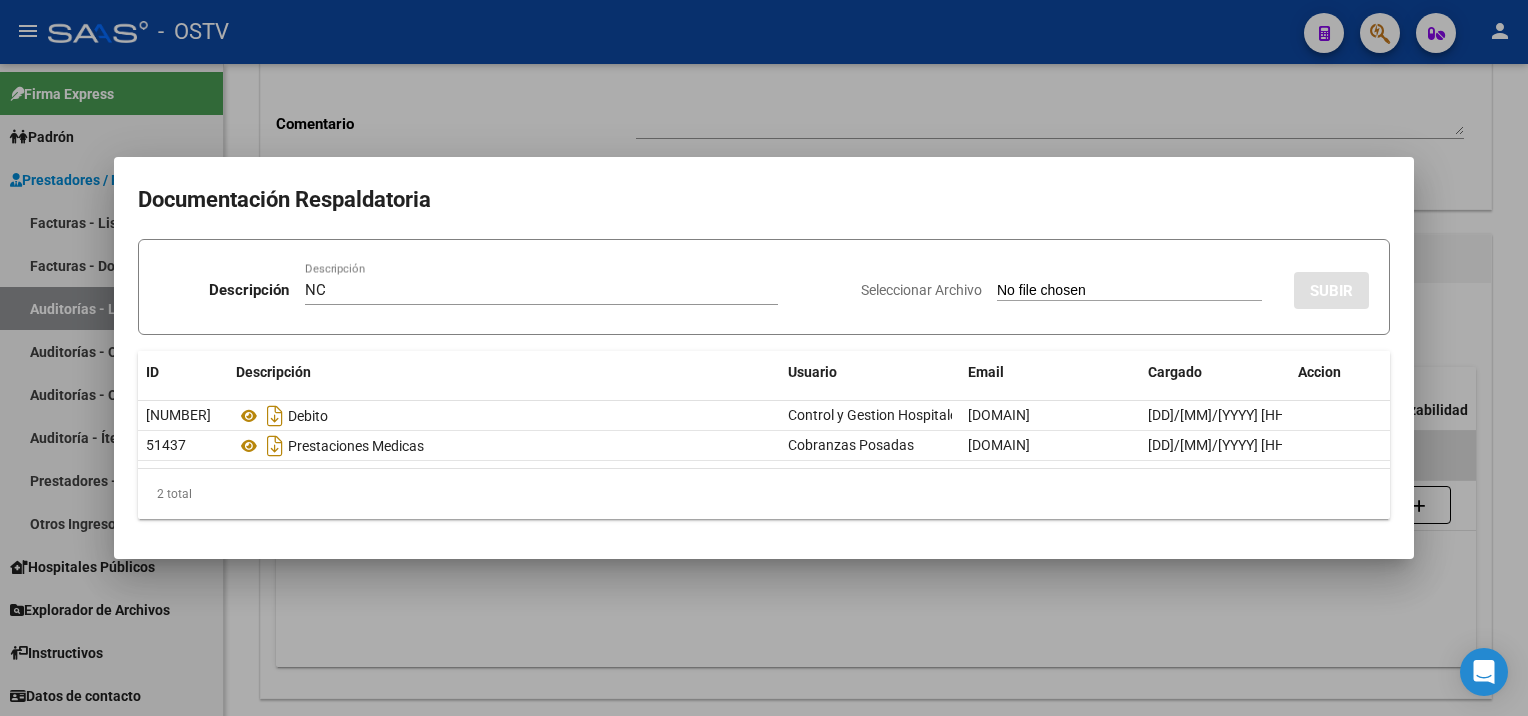 click on "Seleccionar Archivo" at bounding box center (1129, 291) 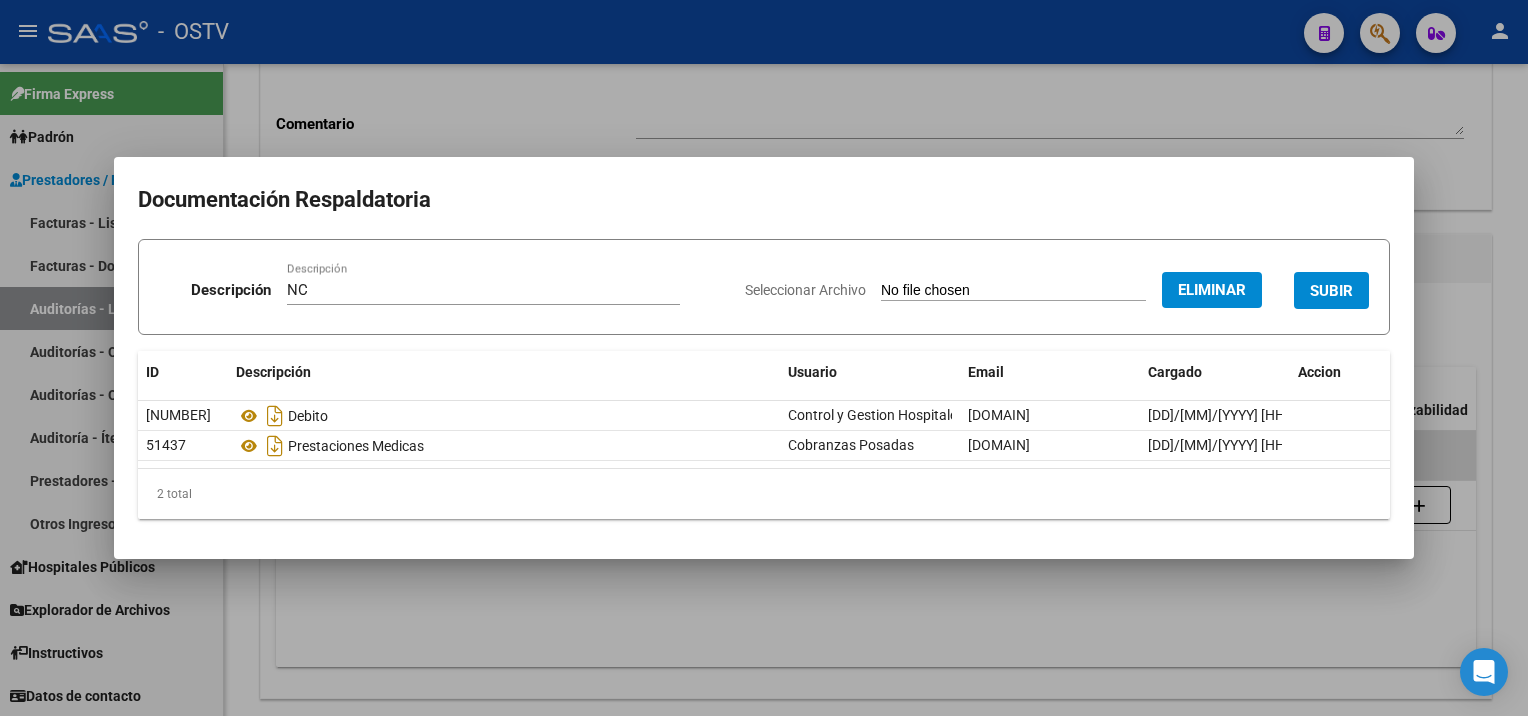 click on "SUBIR" at bounding box center [1331, 291] 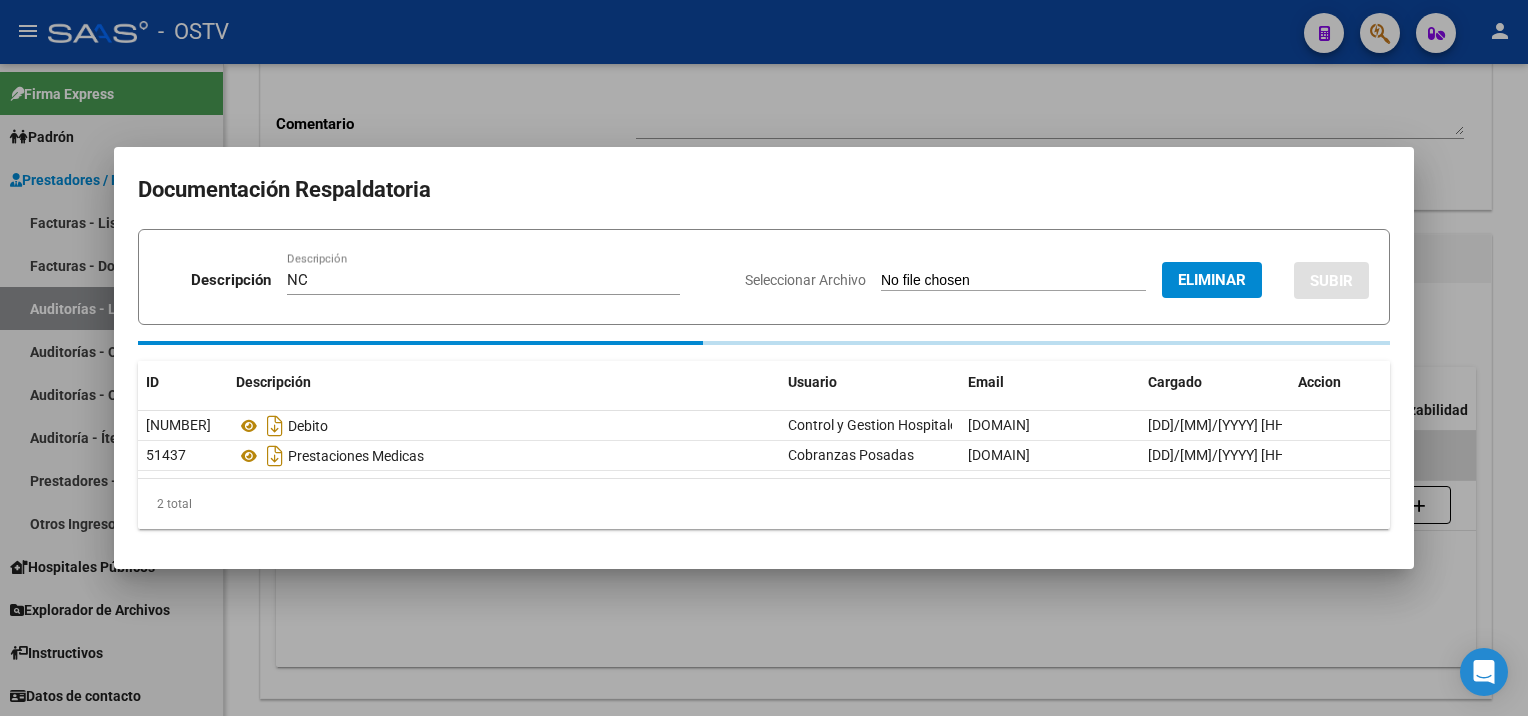 type 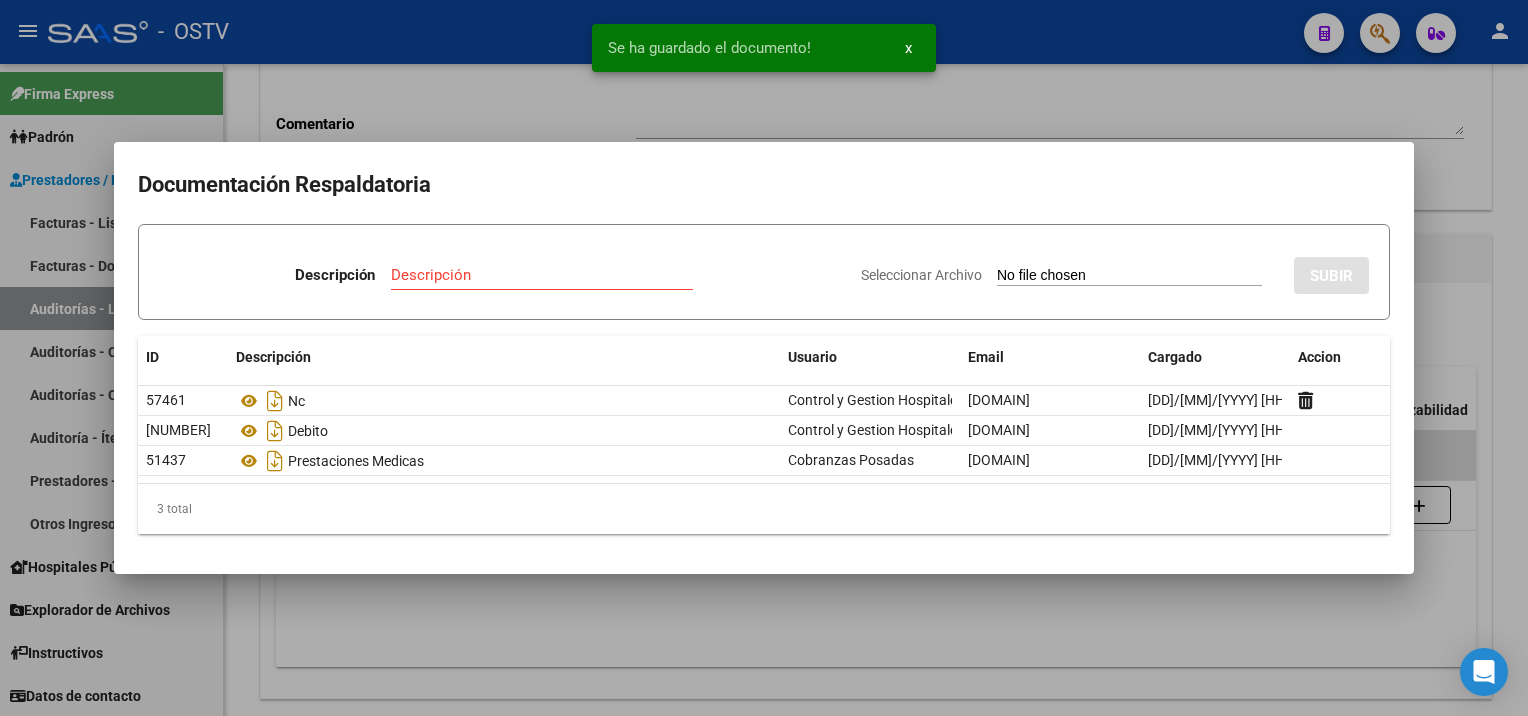 click at bounding box center [764, 358] 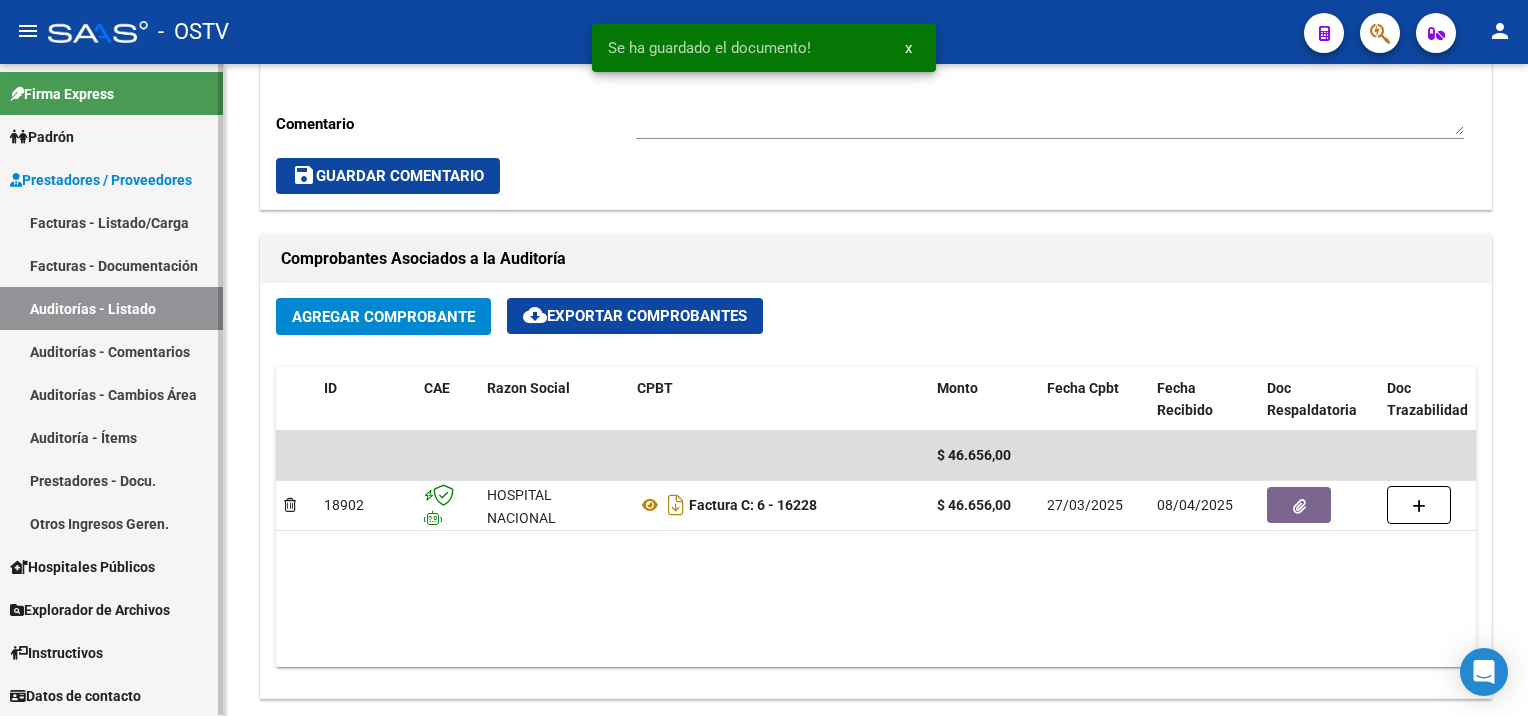 click on "Auditorías - Listado" at bounding box center [111, 308] 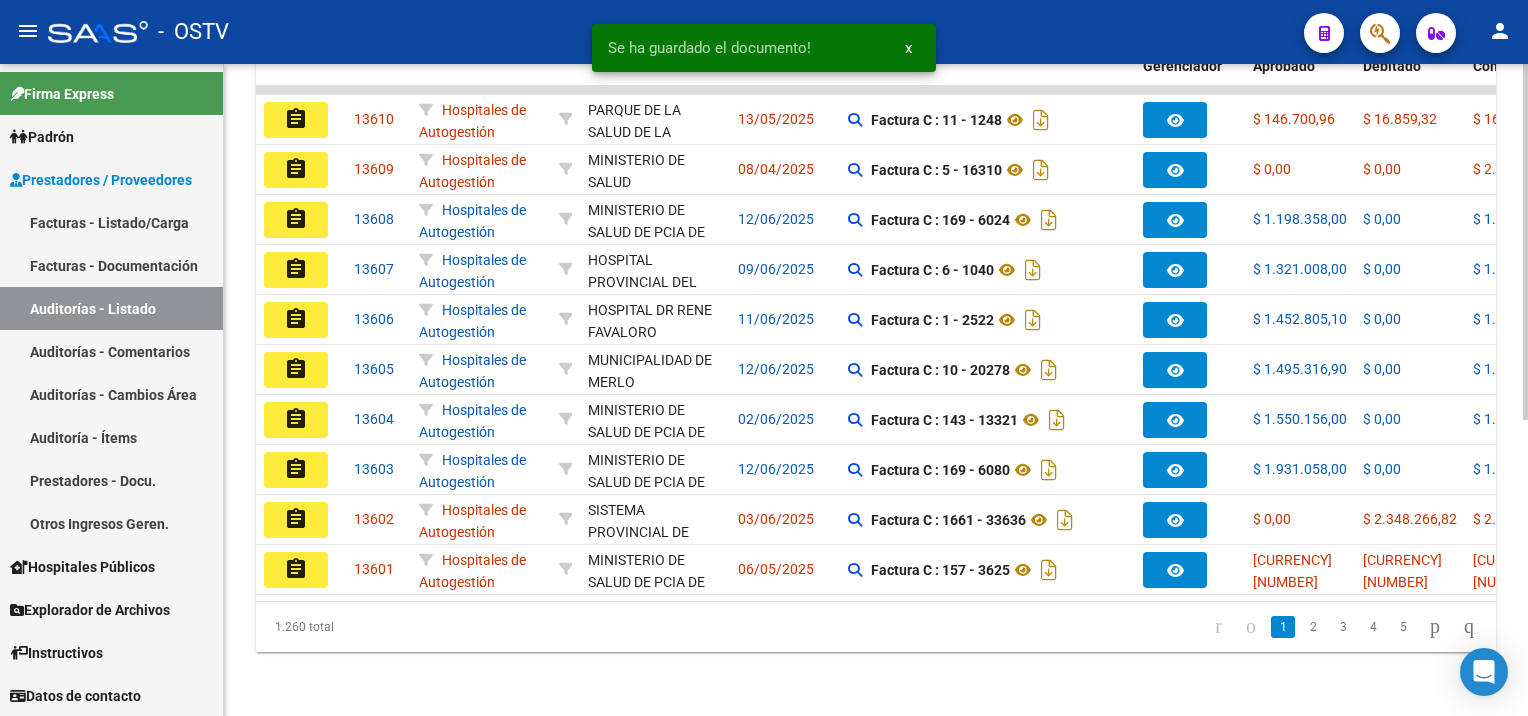 scroll, scrollTop: 0, scrollLeft: 0, axis: both 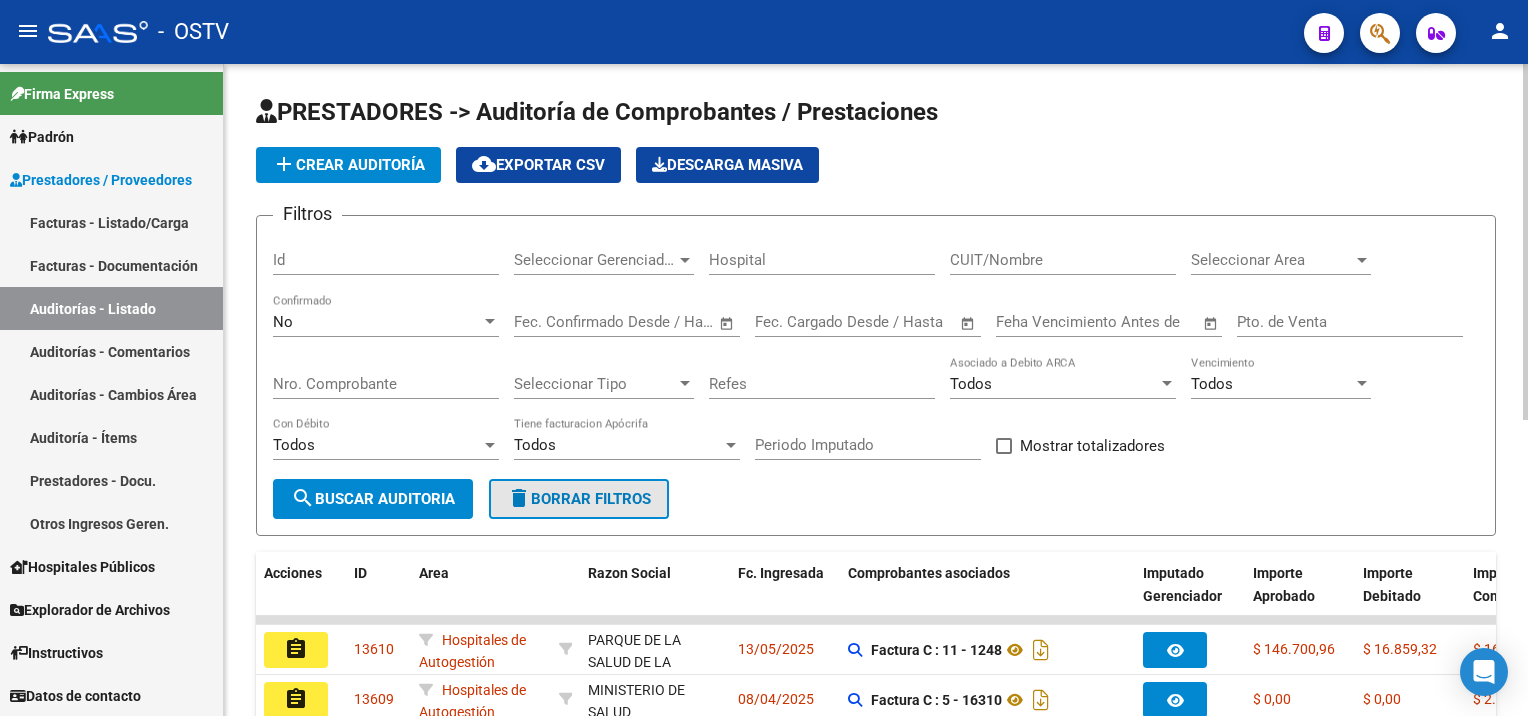 click on "delete  Borrar Filtros" 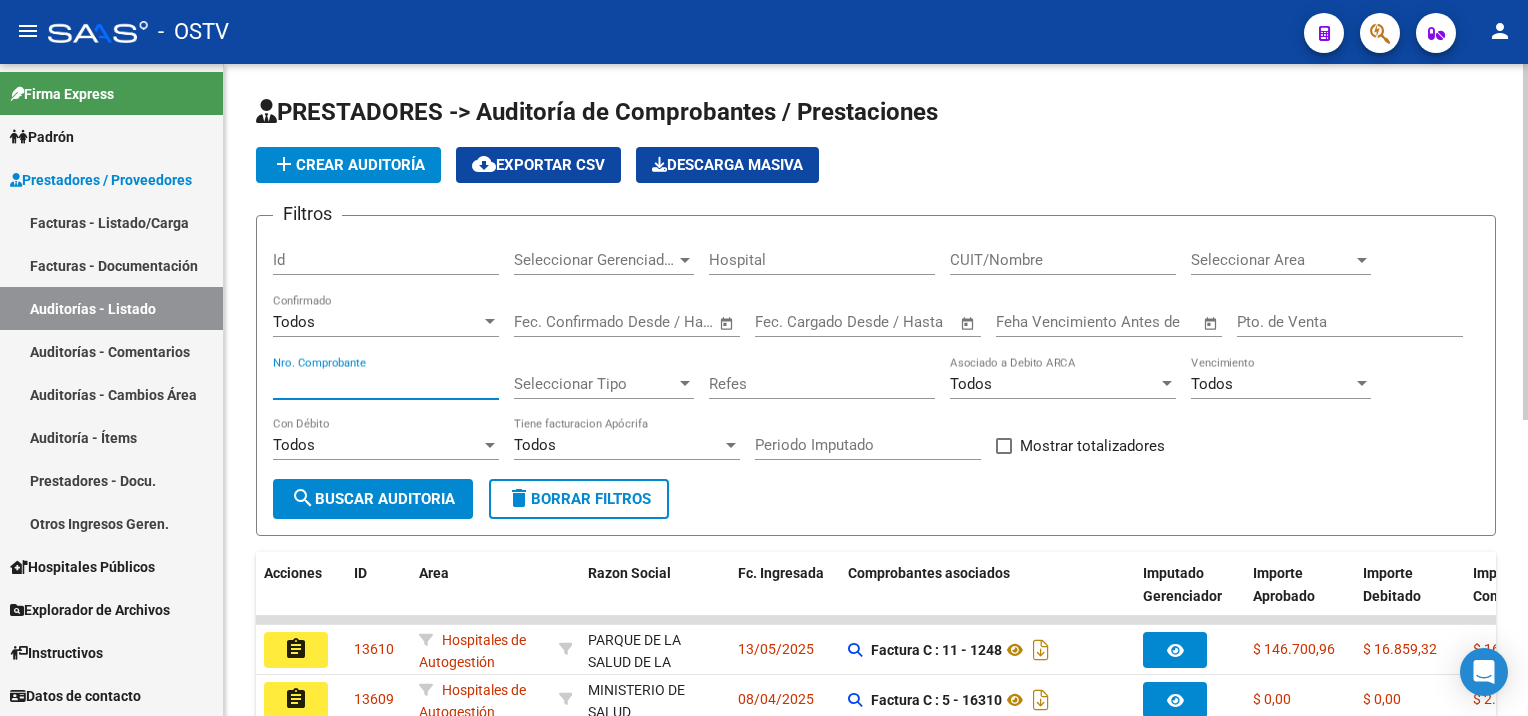 click on "Nro. Comprobante" at bounding box center [386, 384] 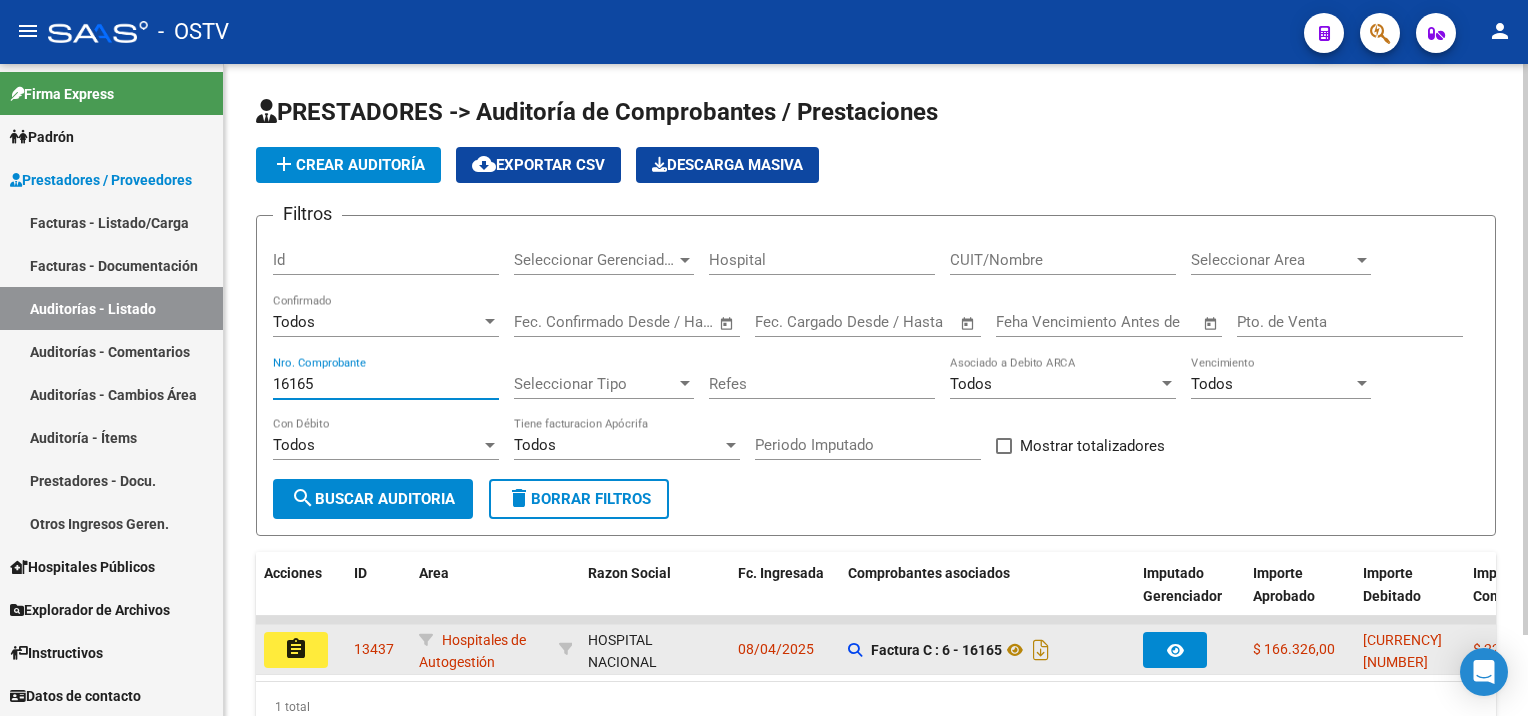 type on "16165" 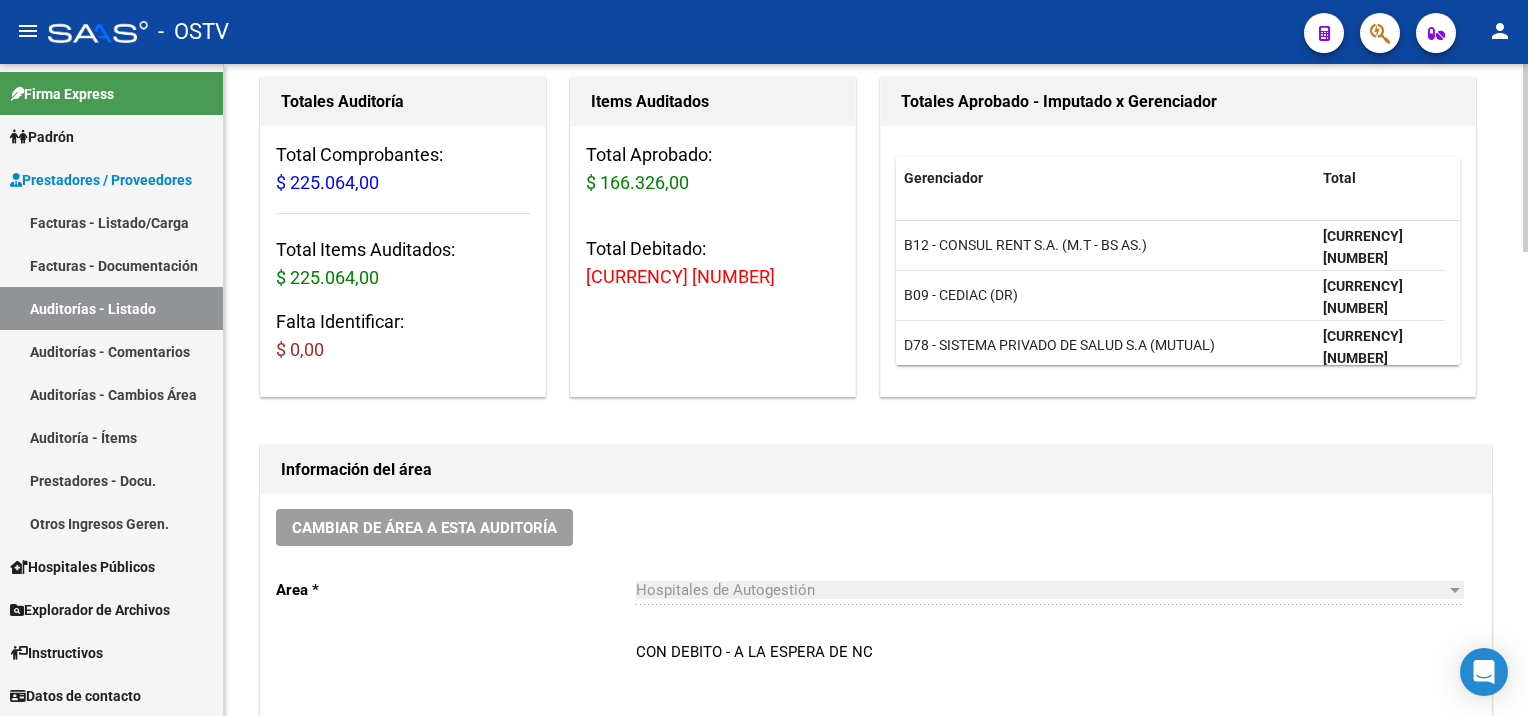 scroll, scrollTop: 300, scrollLeft: 0, axis: vertical 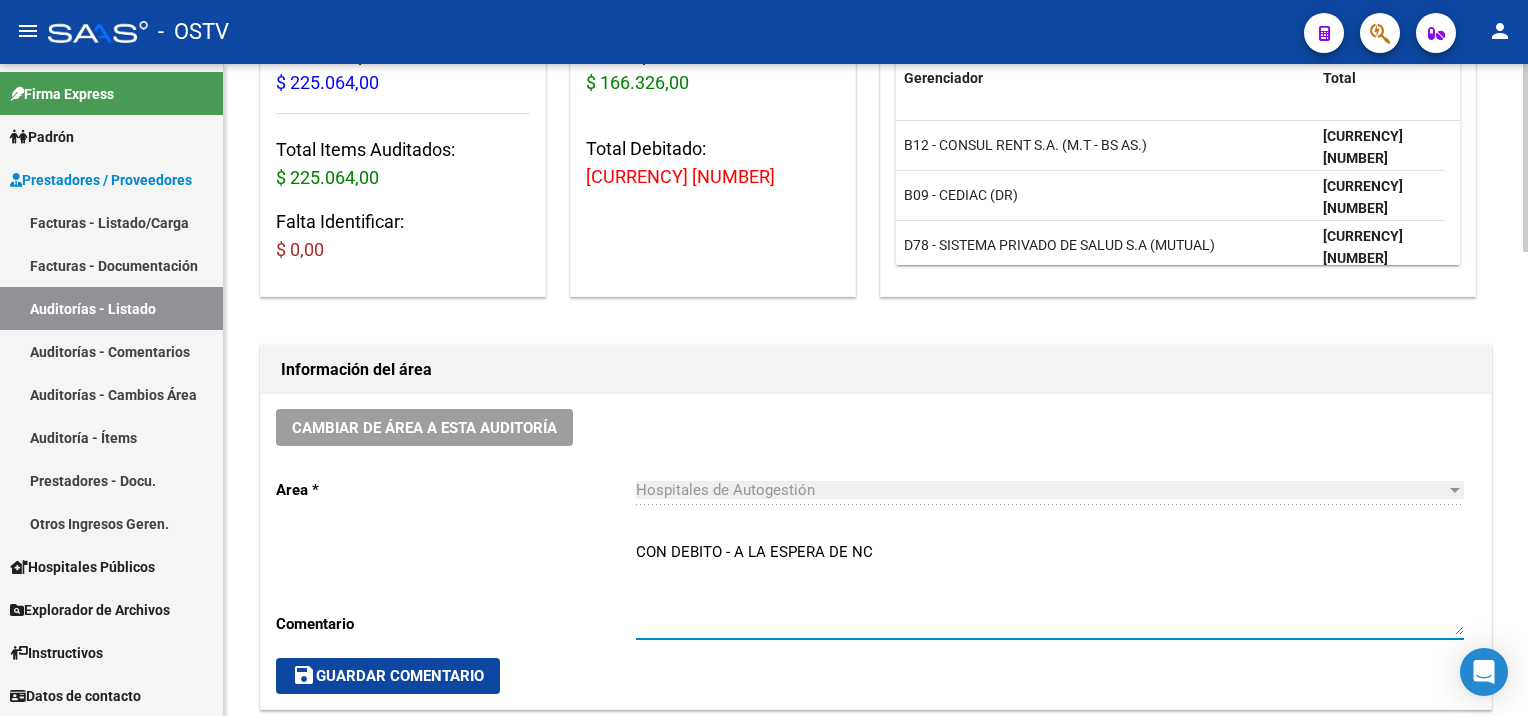 drag, startPoint x: 908, startPoint y: 545, endPoint x: 580, endPoint y: 554, distance: 328.12344 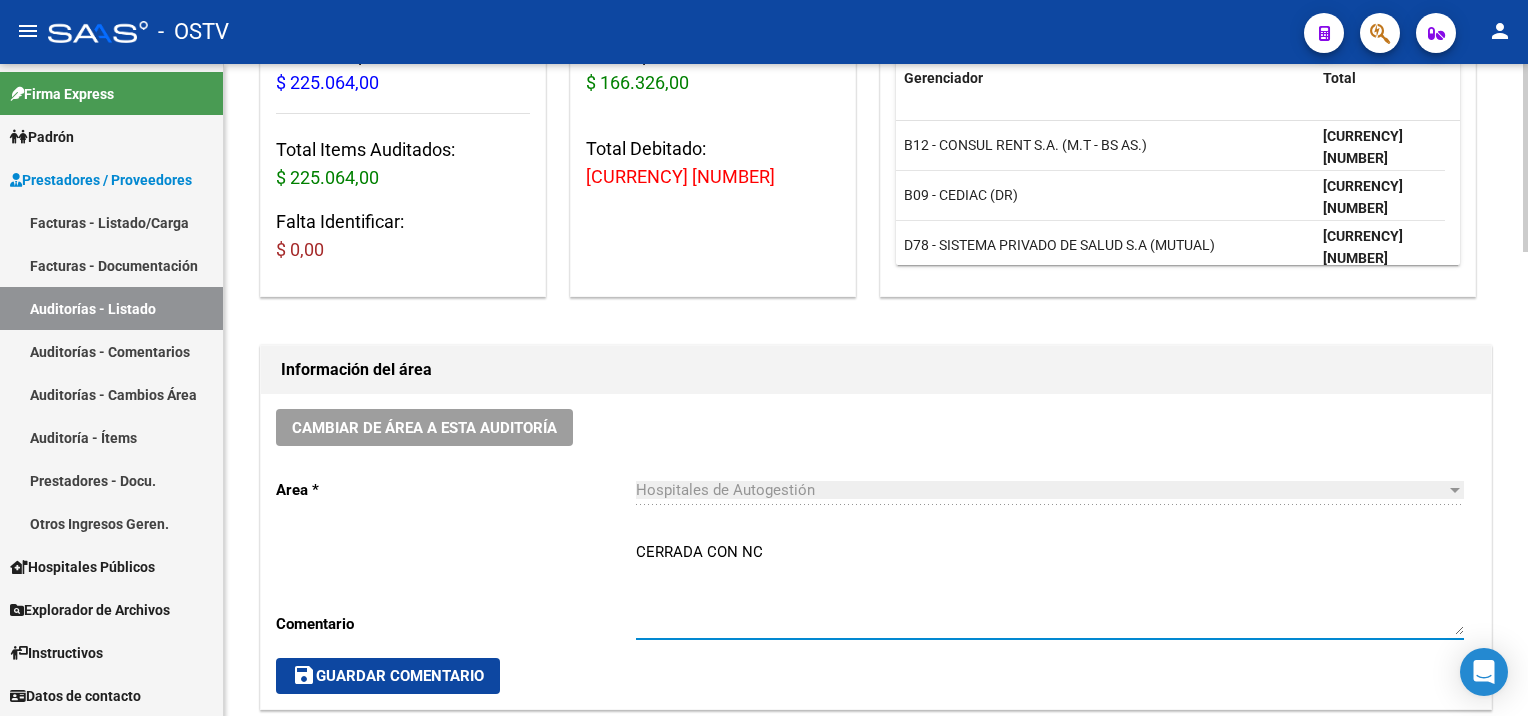 scroll, scrollTop: 400, scrollLeft: 0, axis: vertical 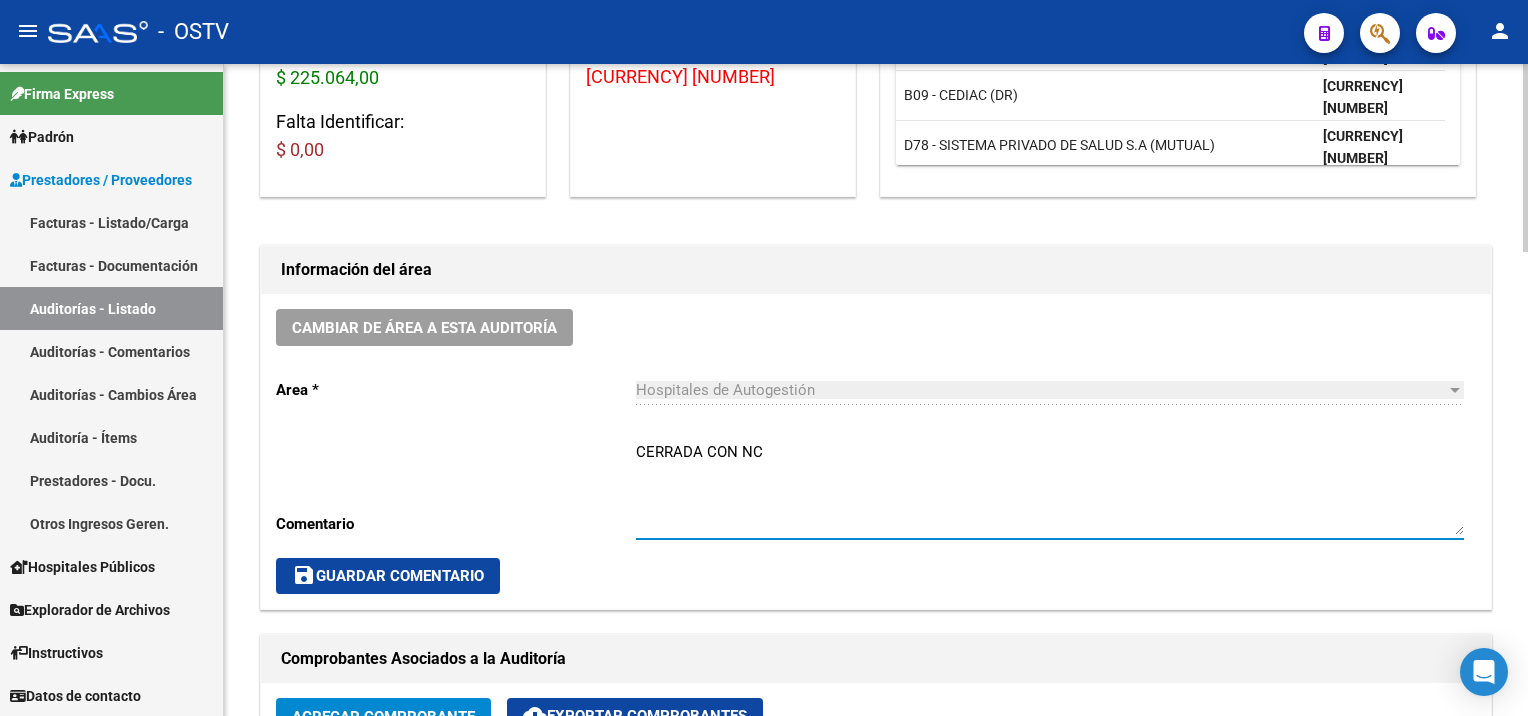 type on "CERRADA CON NC" 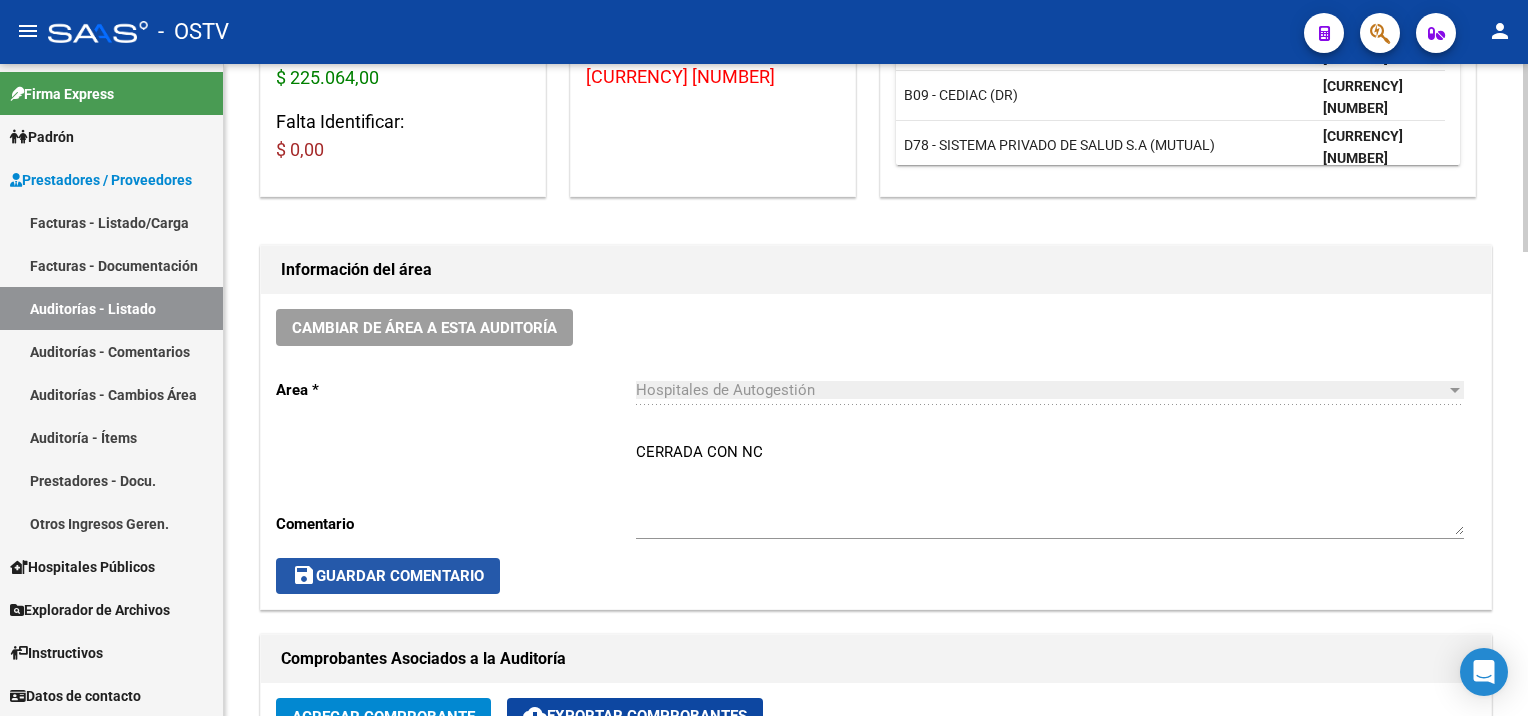click on "save  Guardar Comentario" 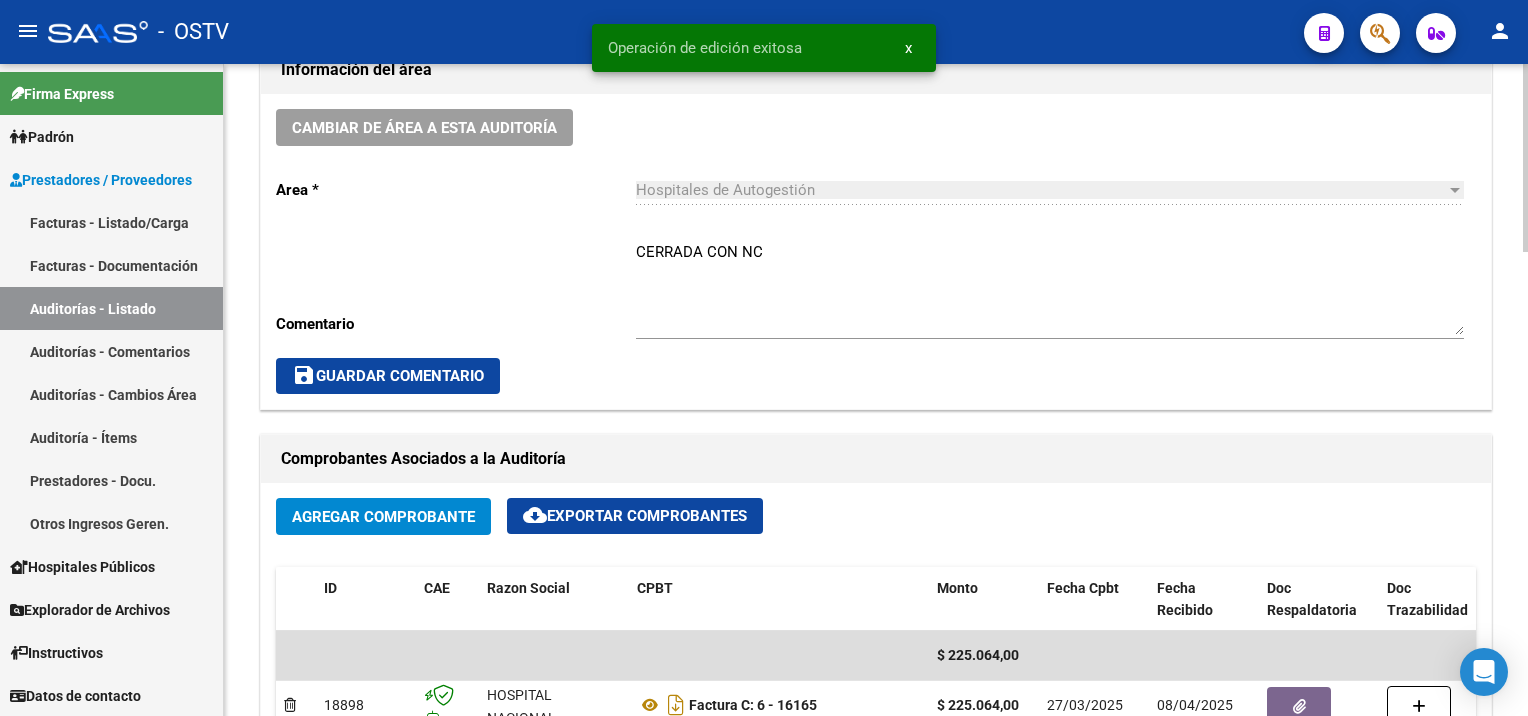 scroll, scrollTop: 800, scrollLeft: 0, axis: vertical 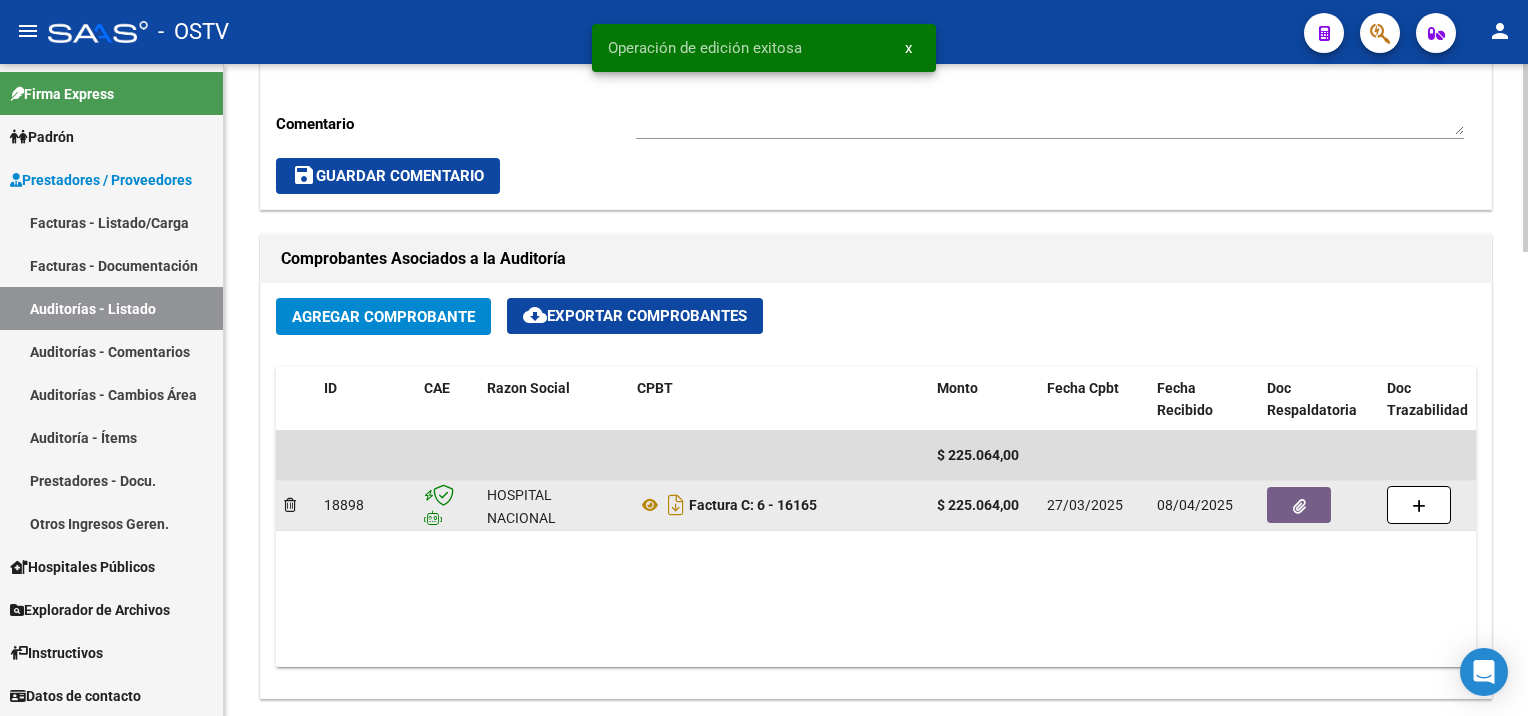 click 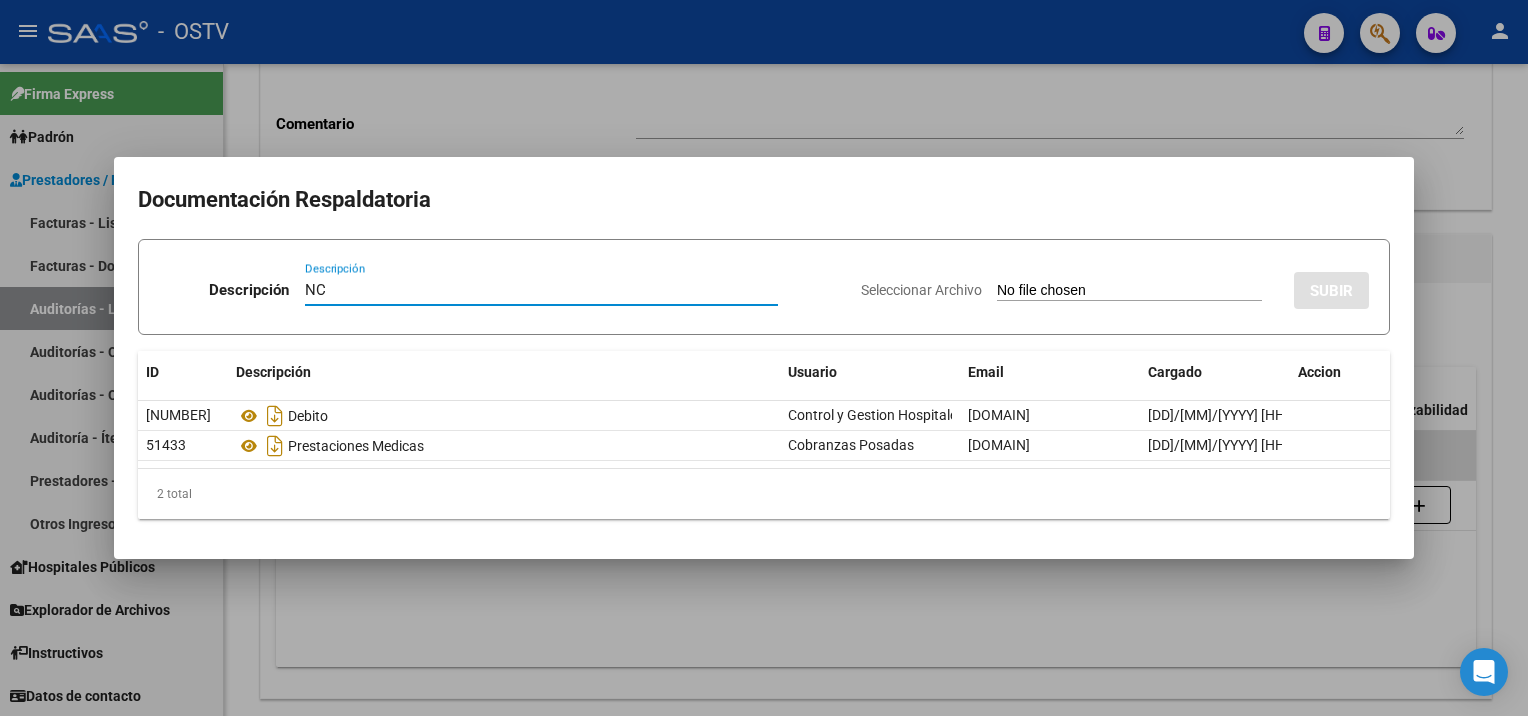 type on "NC" 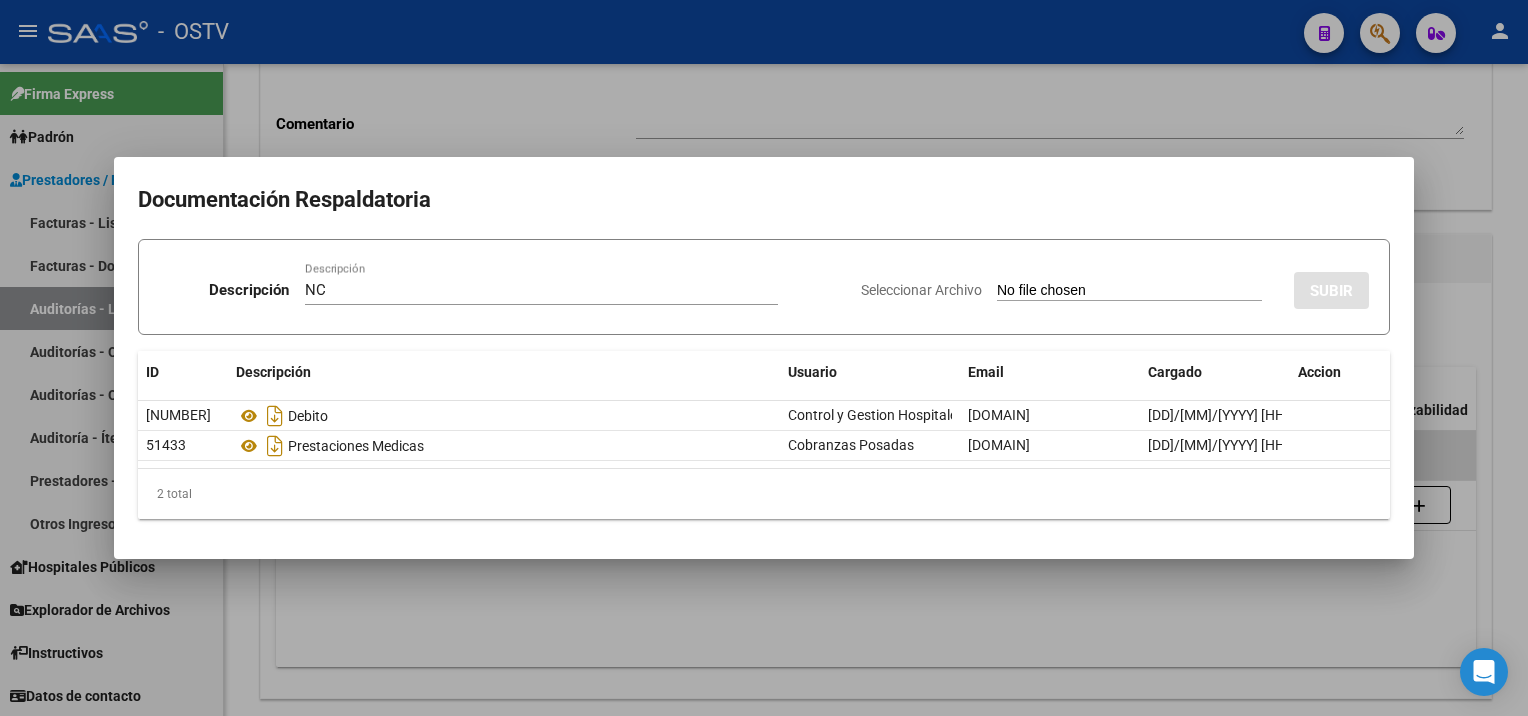click on "Seleccionar Archivo" at bounding box center (1129, 291) 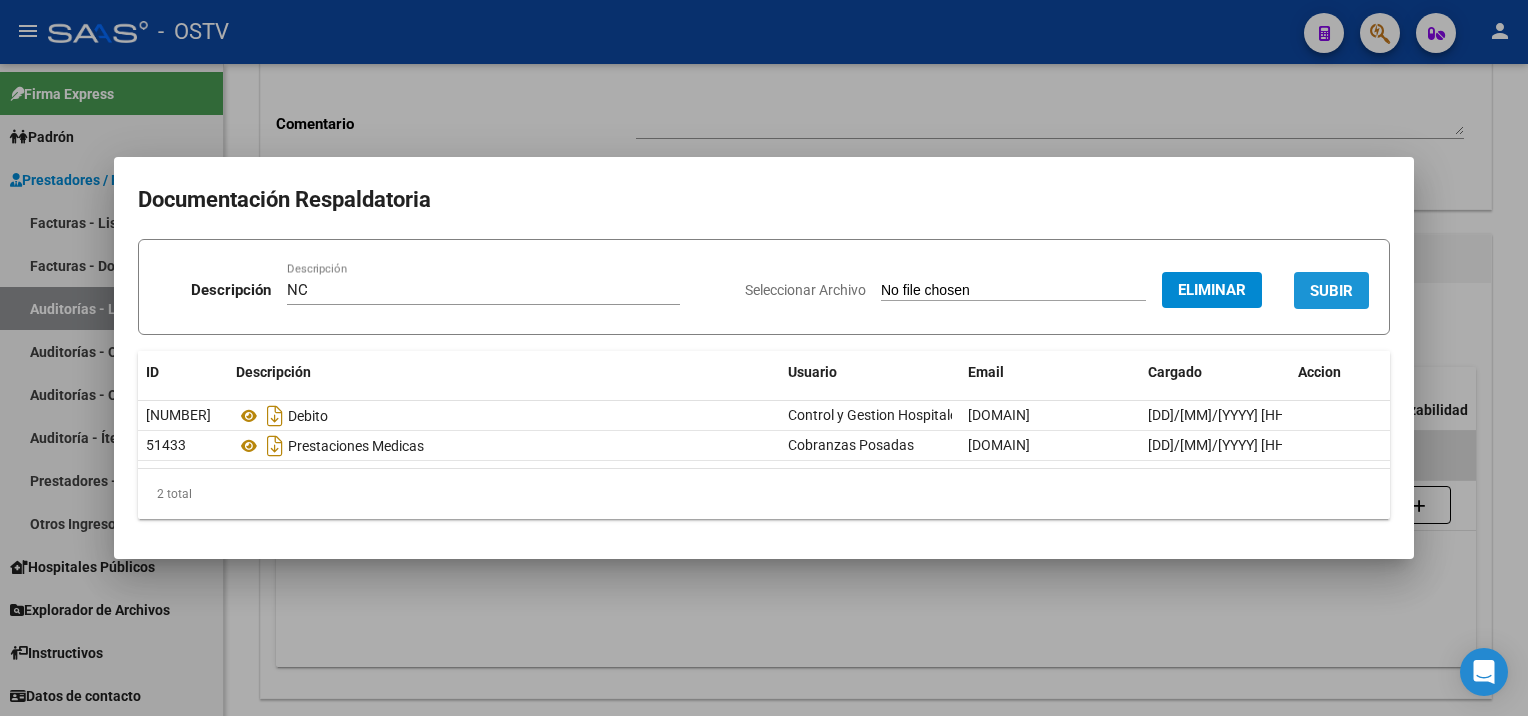 click on "SUBIR" at bounding box center [1331, 291] 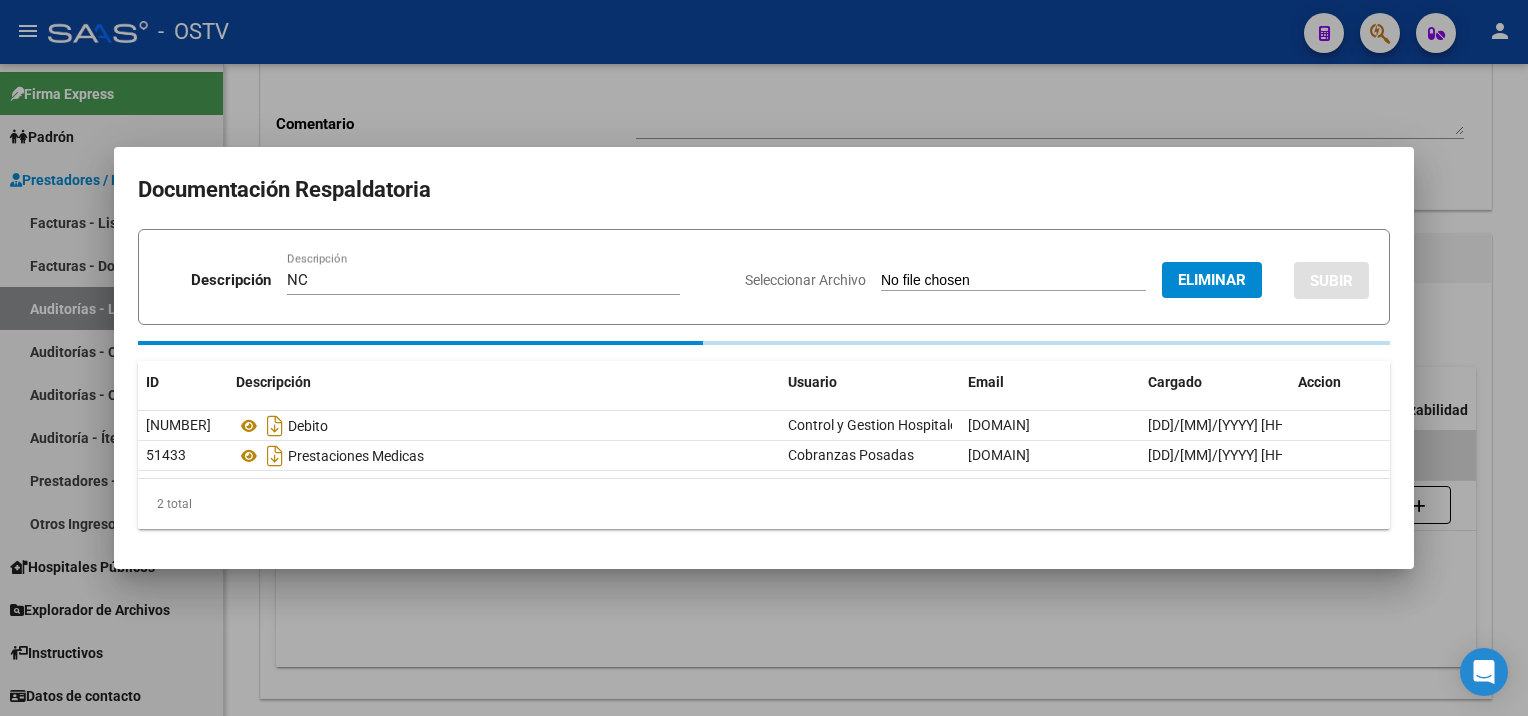 type 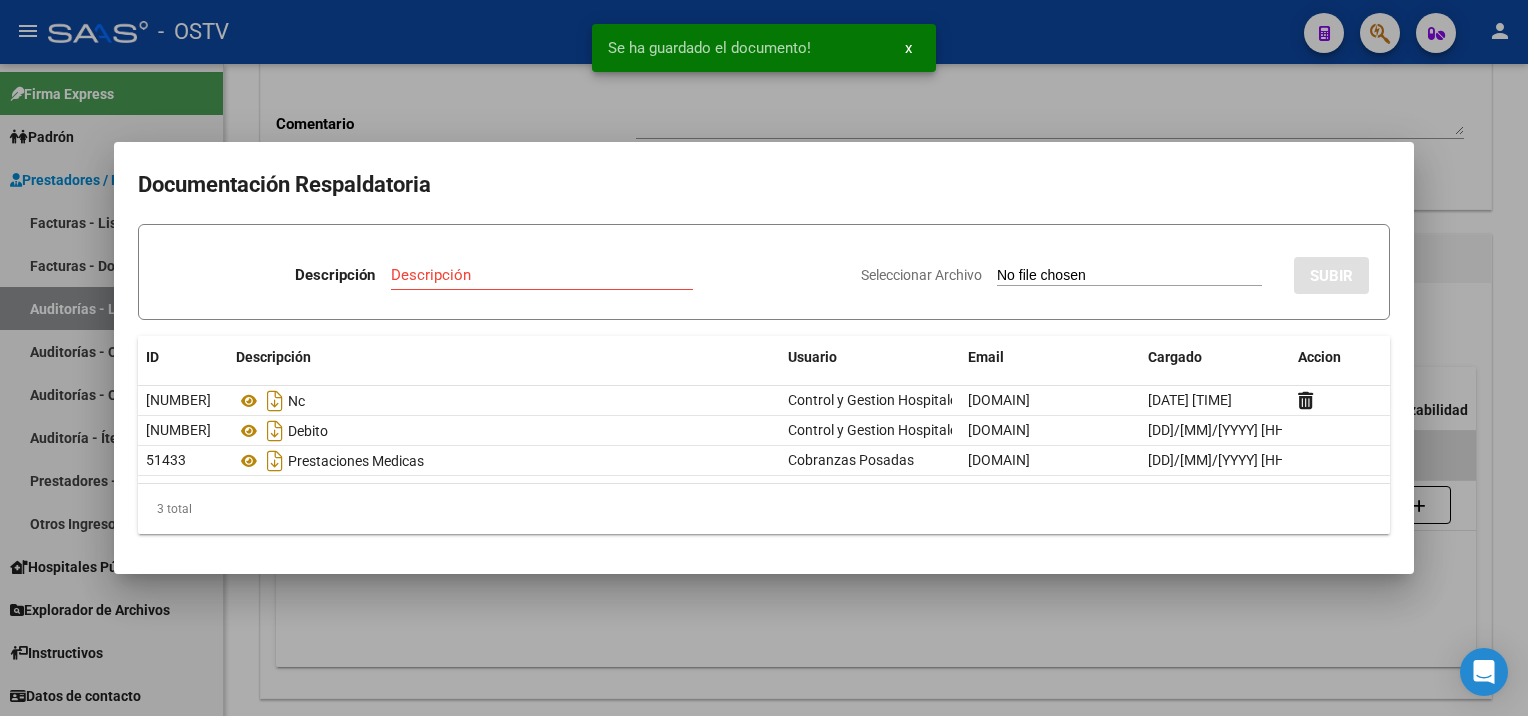 click at bounding box center (764, 358) 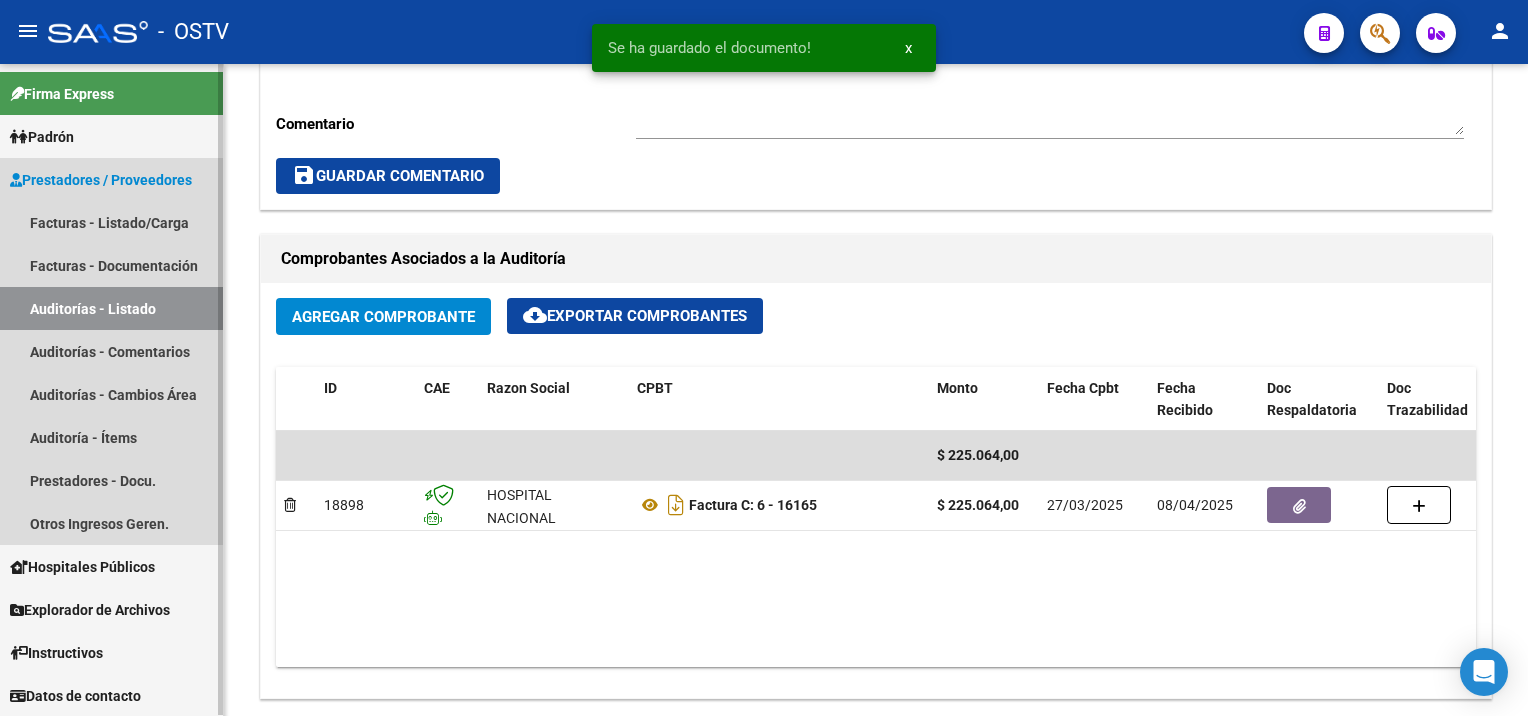 click on "Auditorías - Listado" at bounding box center [111, 308] 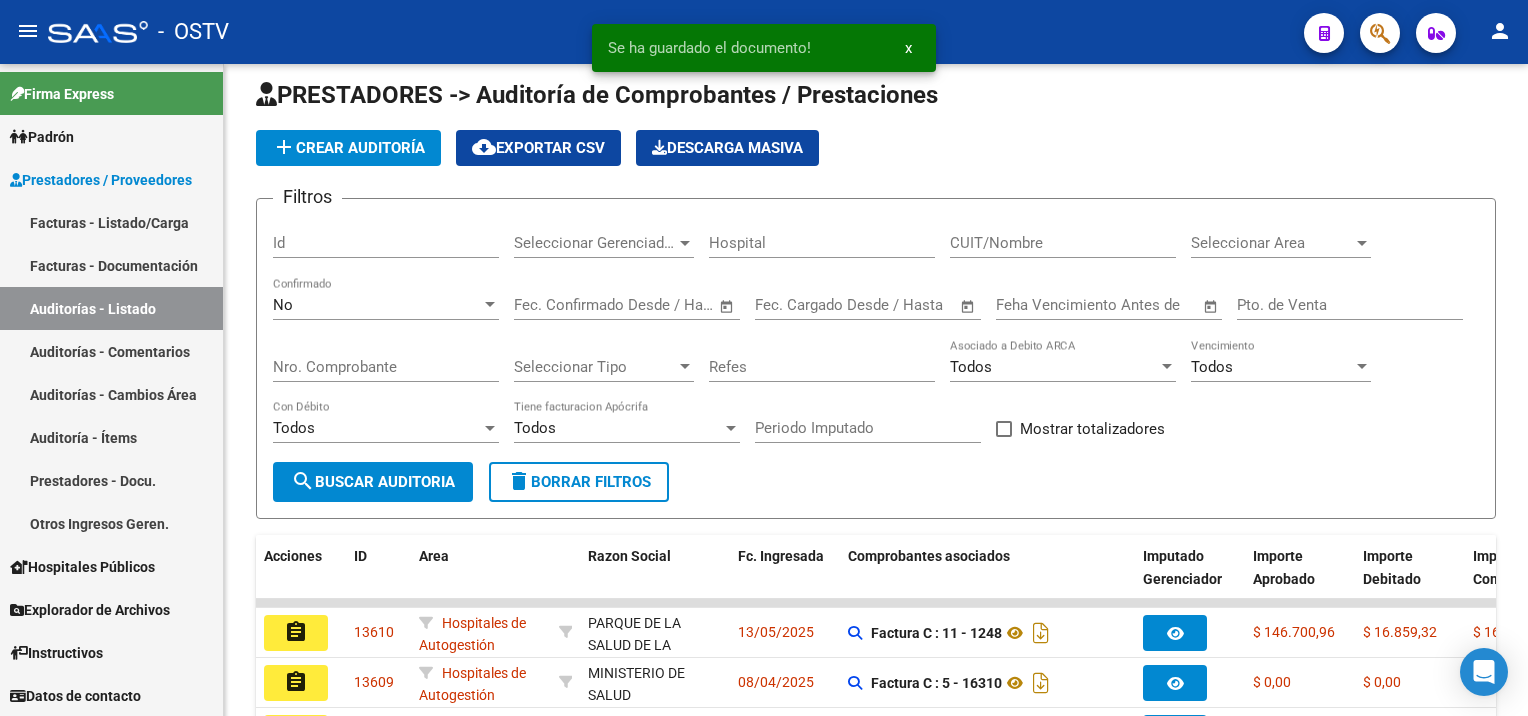 scroll, scrollTop: 542, scrollLeft: 0, axis: vertical 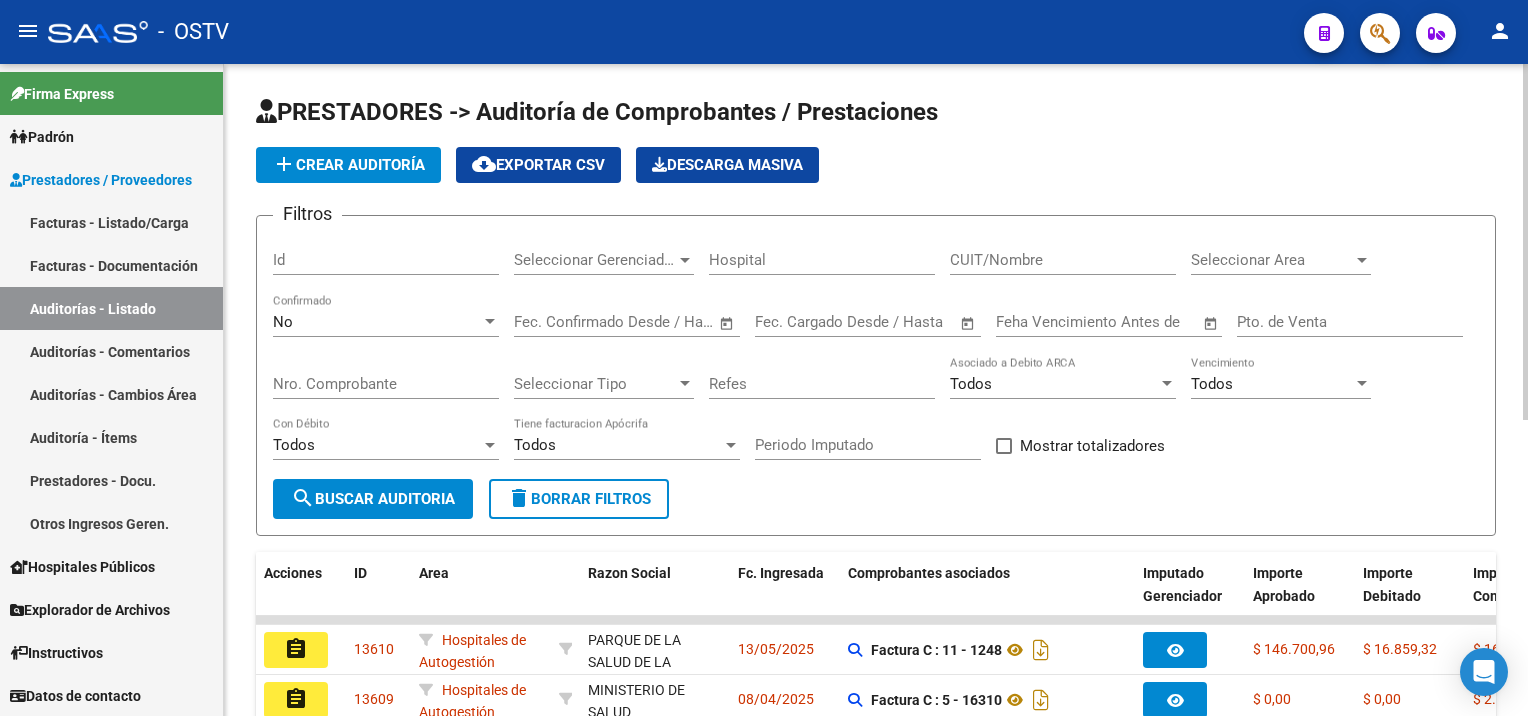 click on "delete  Borrar Filtros" 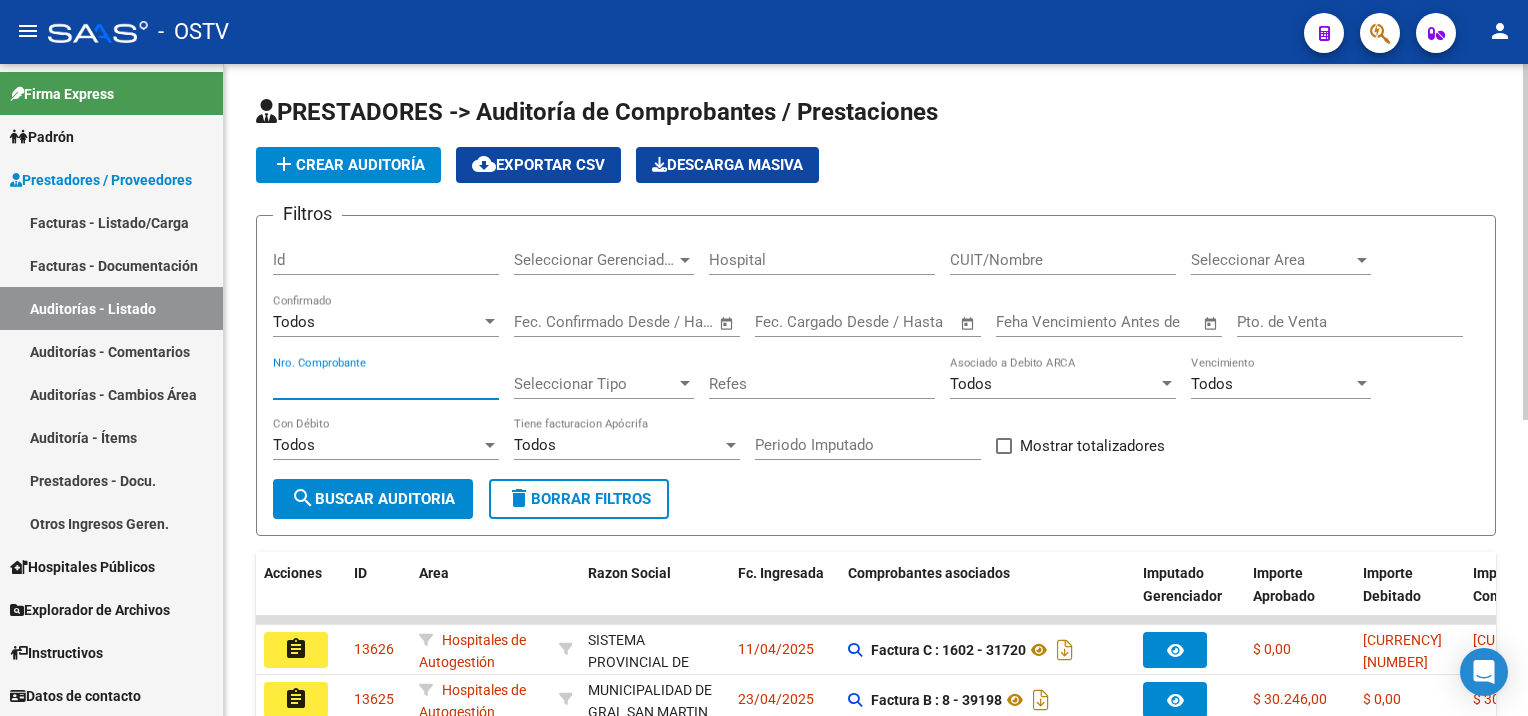 click on "Nro. Comprobante" at bounding box center [386, 384] 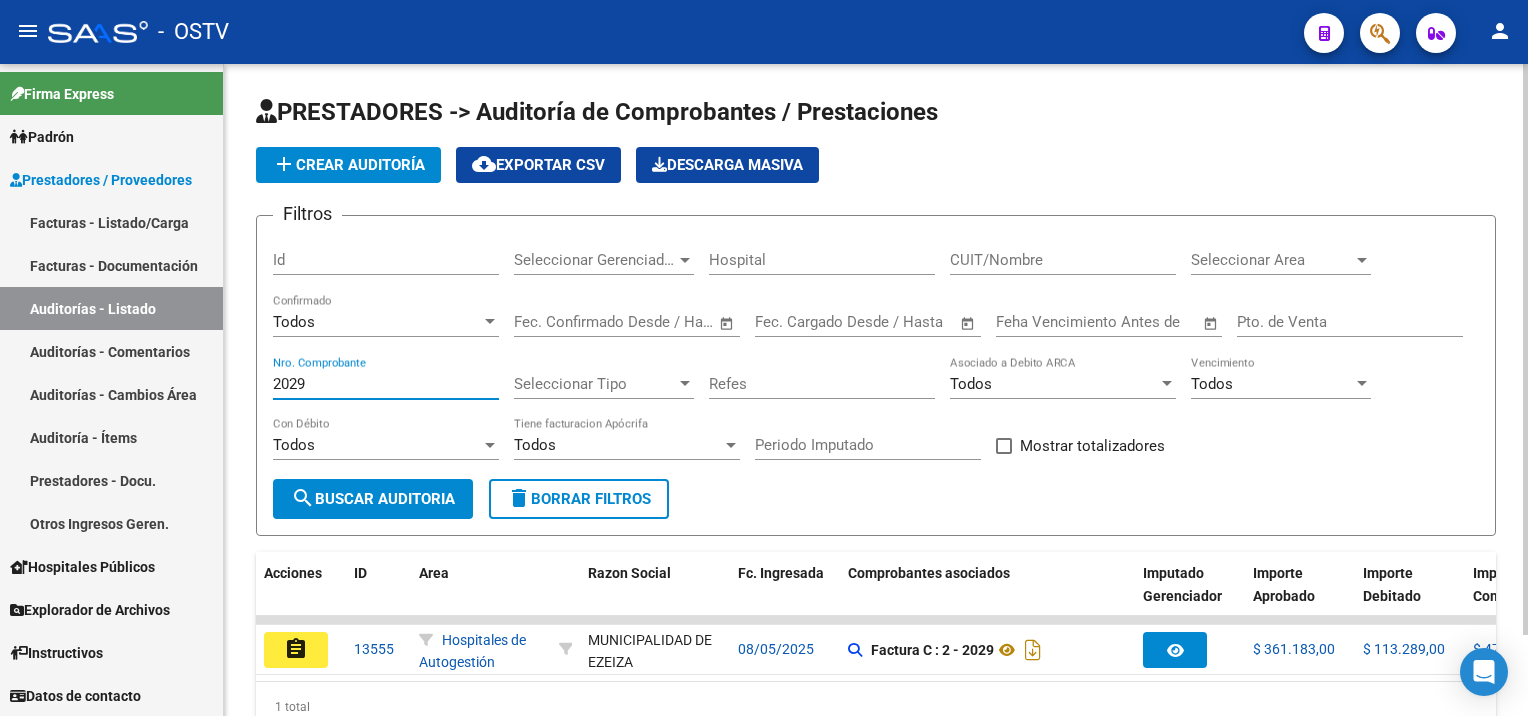 scroll, scrollTop: 0, scrollLeft: 1084, axis: horizontal 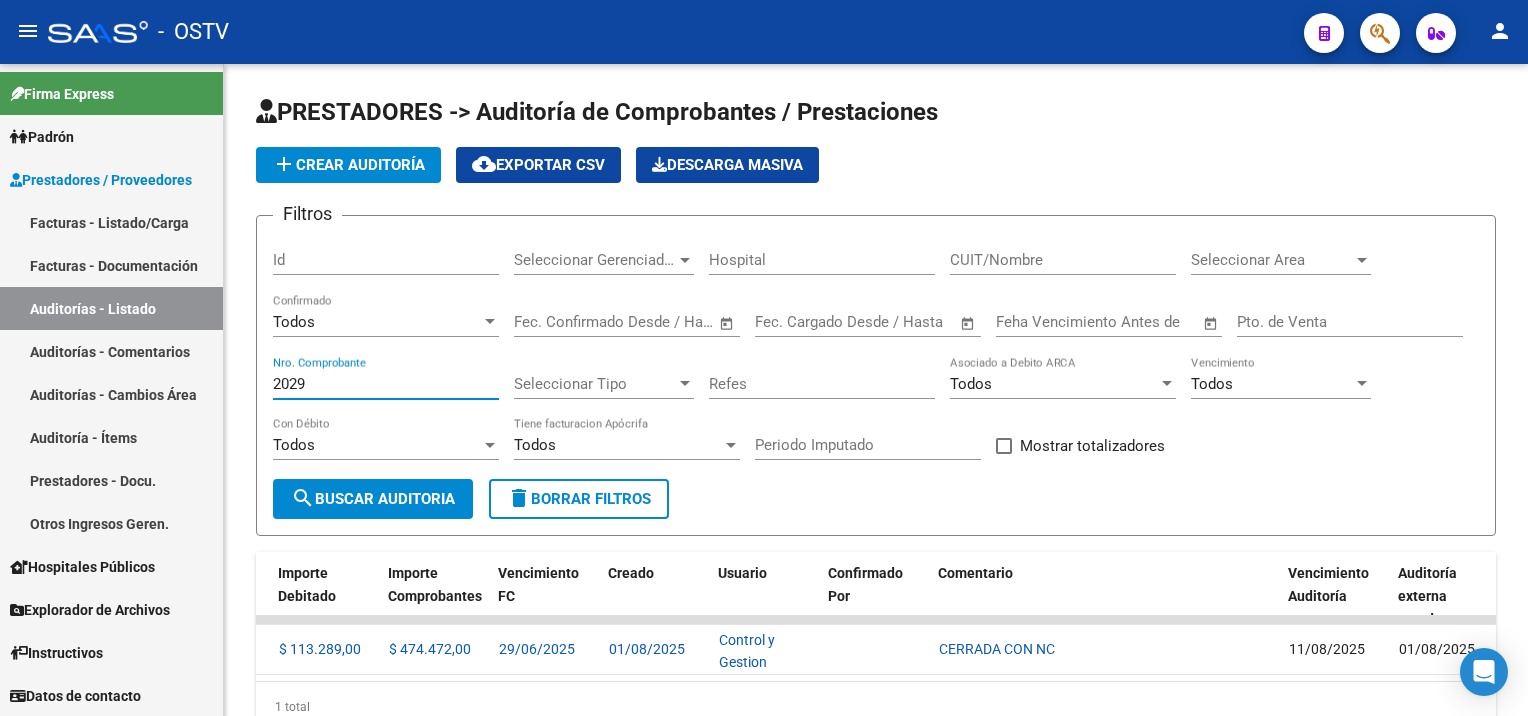 type on "2029" 